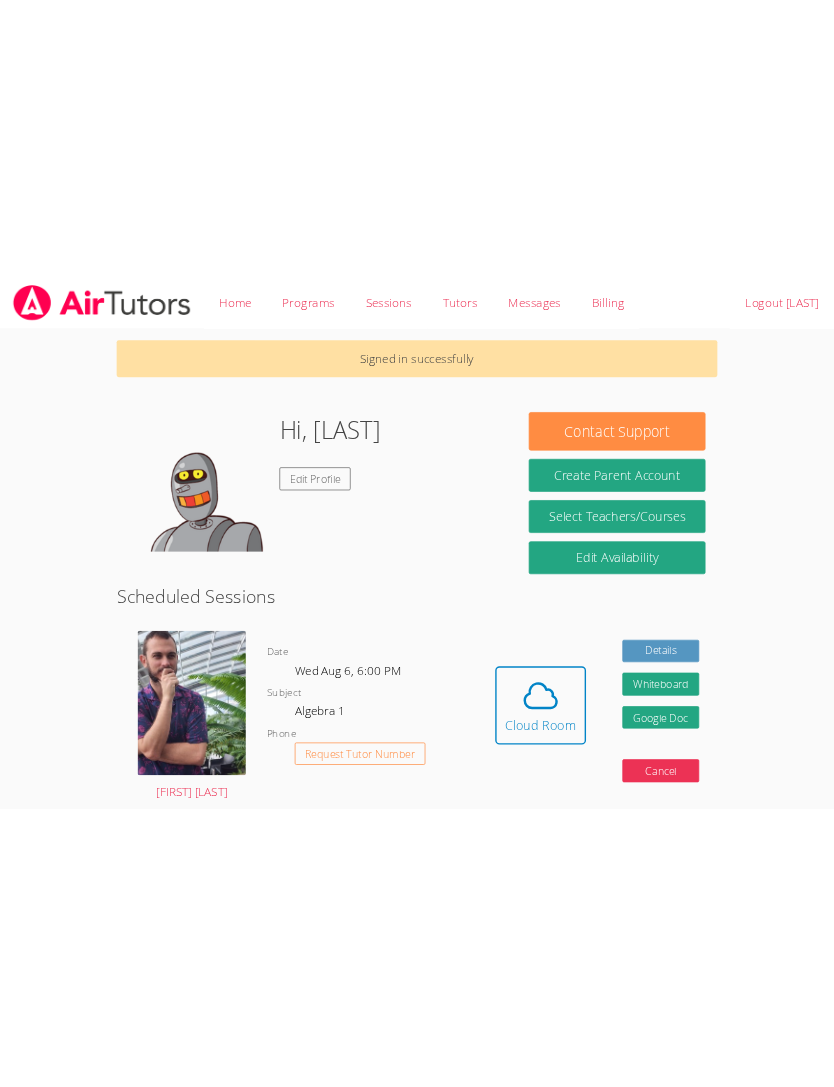 scroll, scrollTop: 0, scrollLeft: 0, axis: both 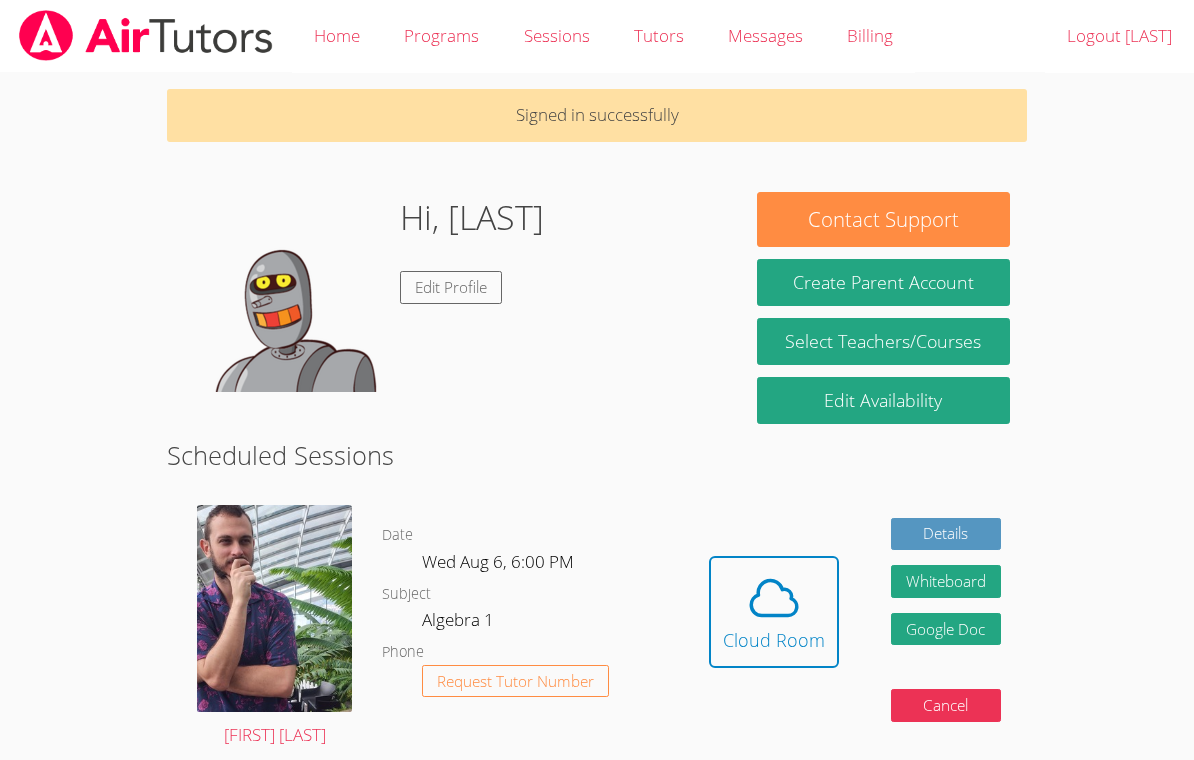 click 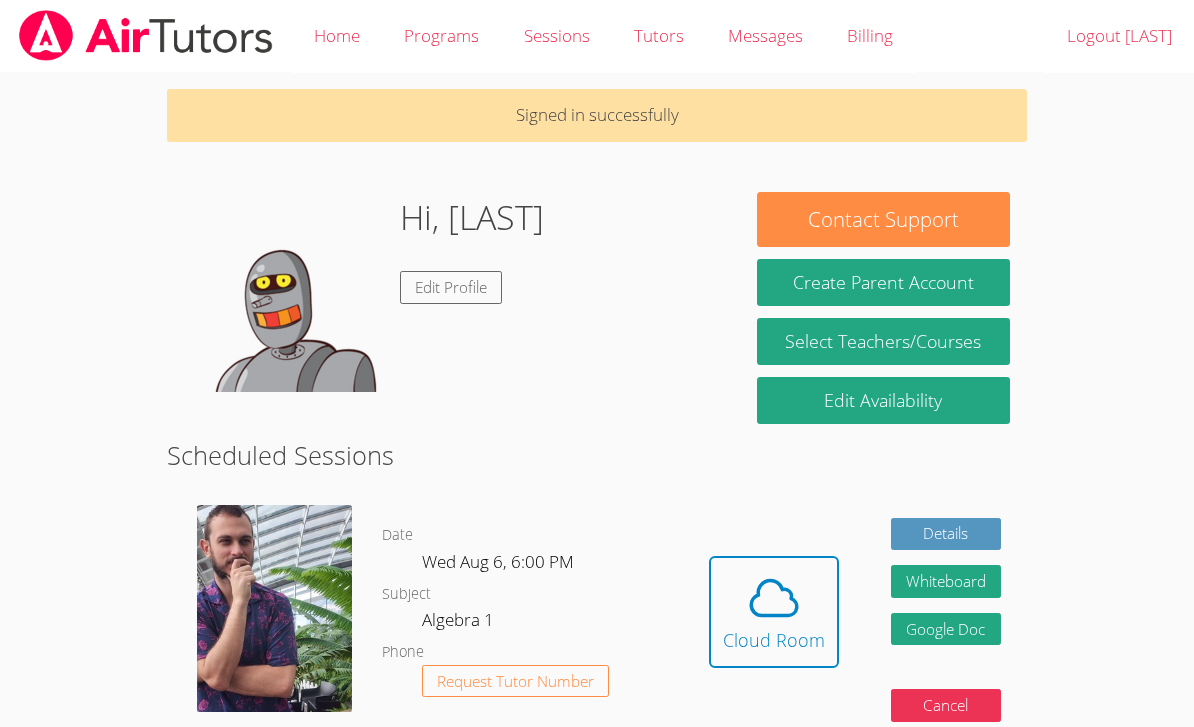 click 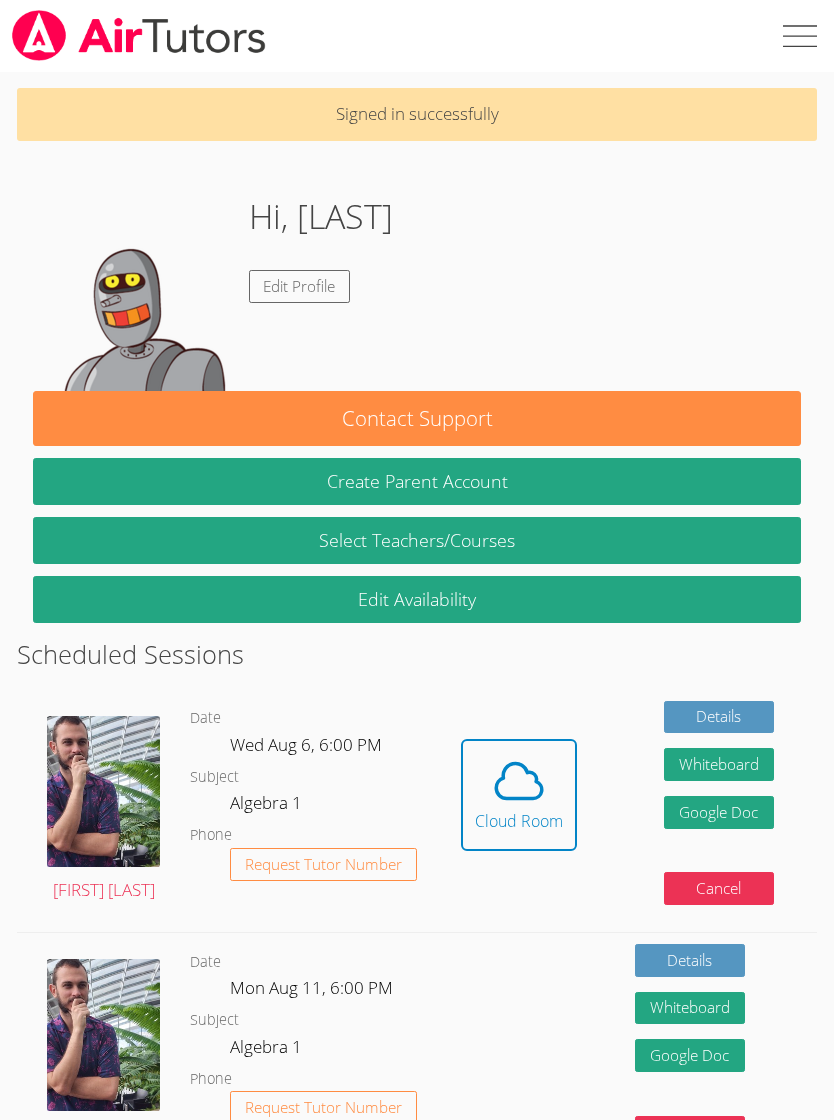 click 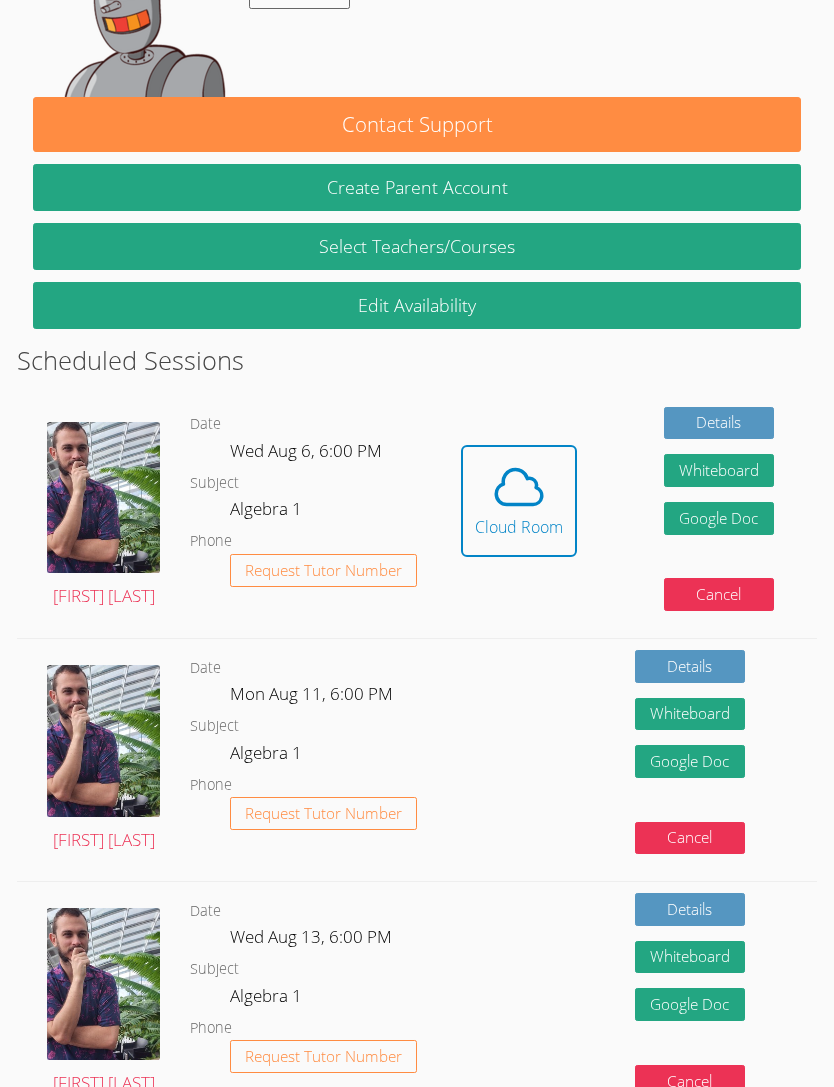 scroll, scrollTop: 292, scrollLeft: 0, axis: vertical 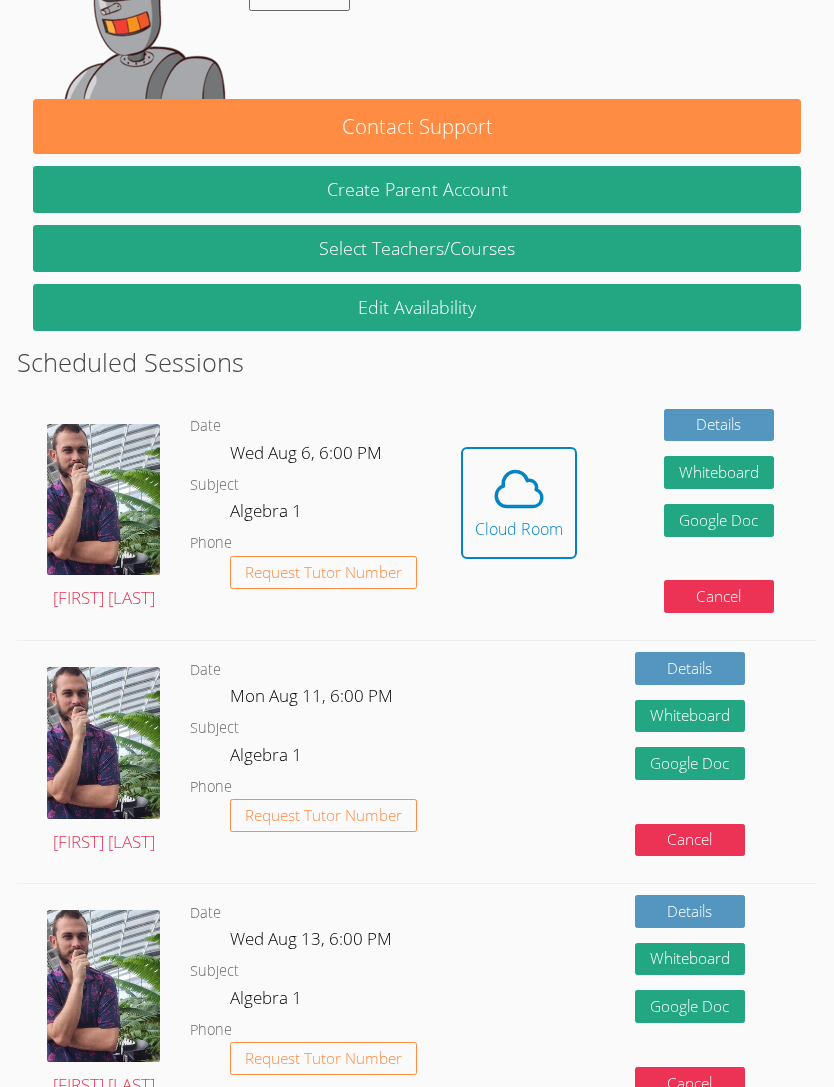 click 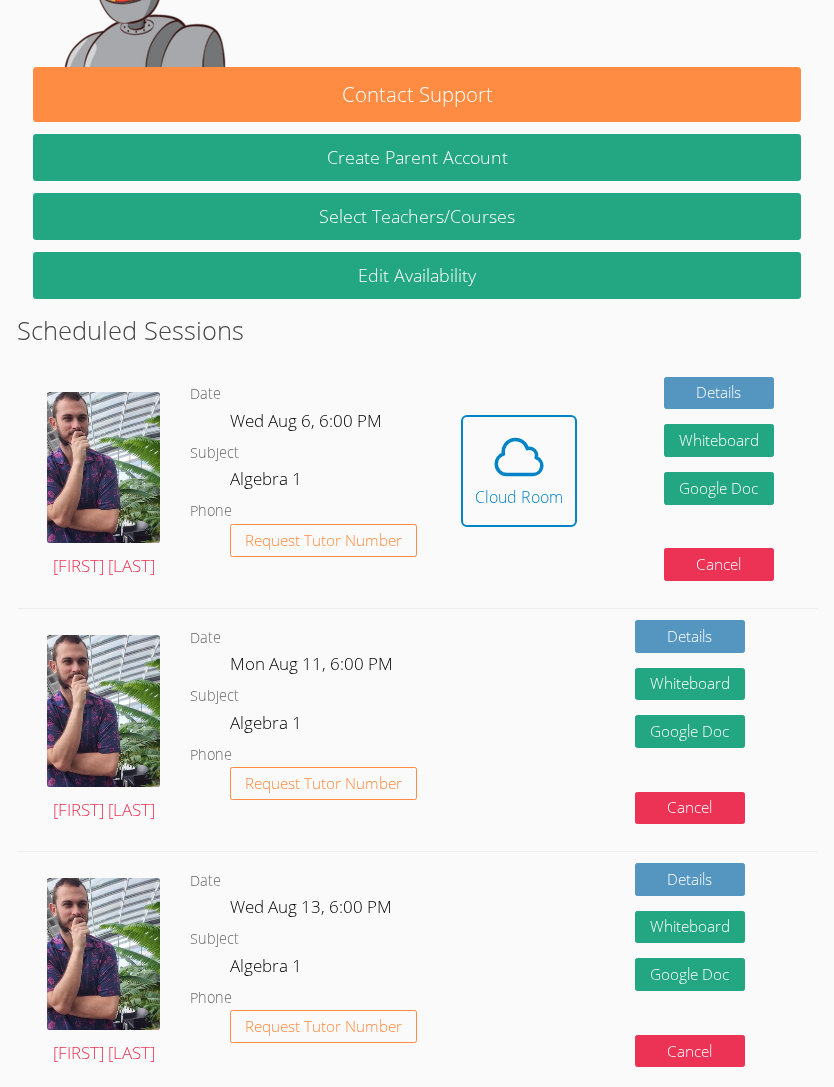 click on "Cloud Room" at bounding box center [519, 497] 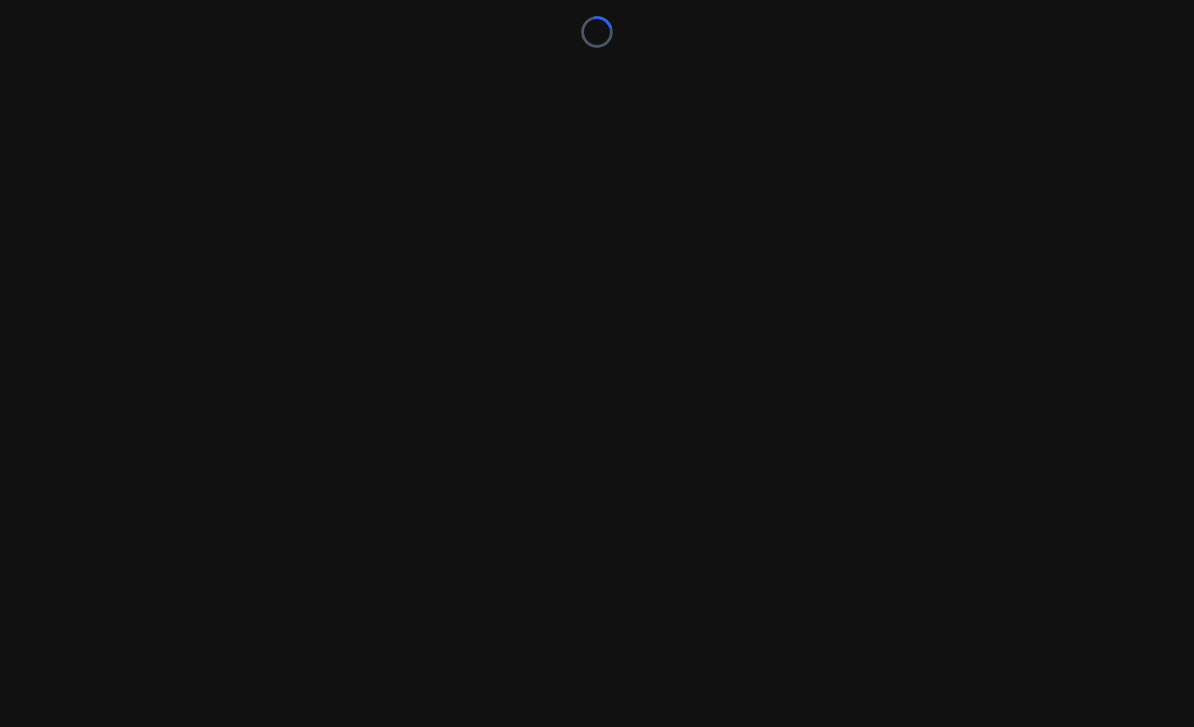 scroll, scrollTop: 0, scrollLeft: 0, axis: both 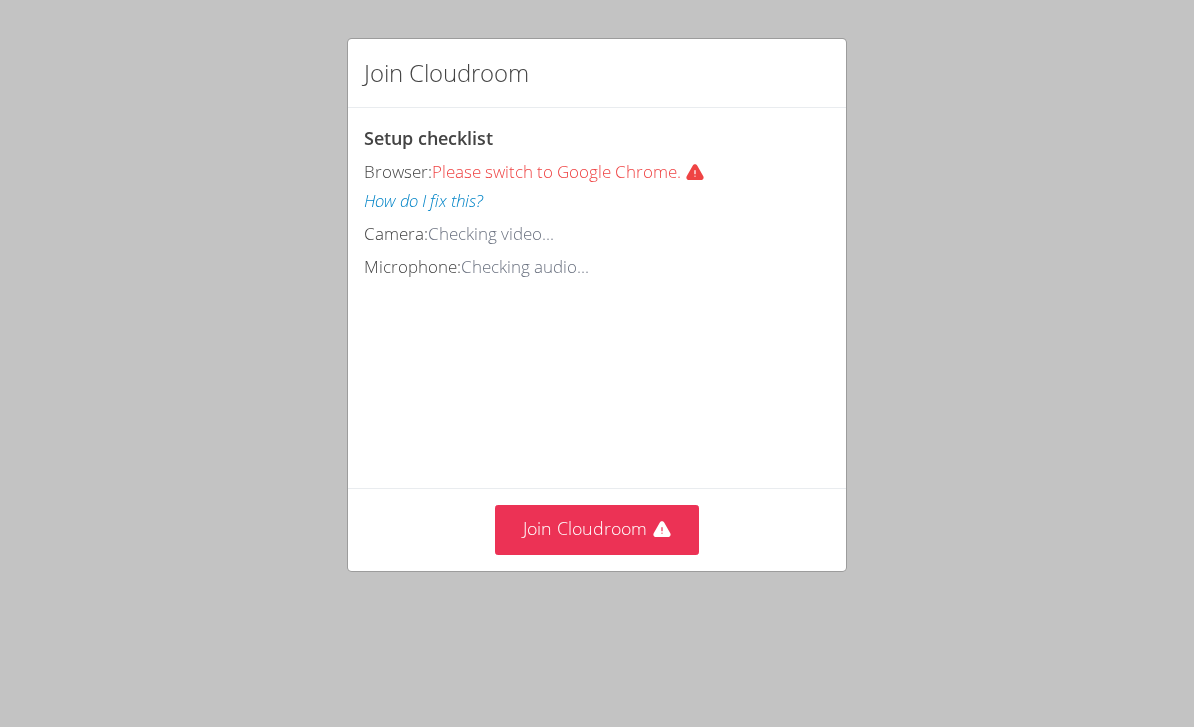 click on "Join Cloudroom" at bounding box center [597, 529] 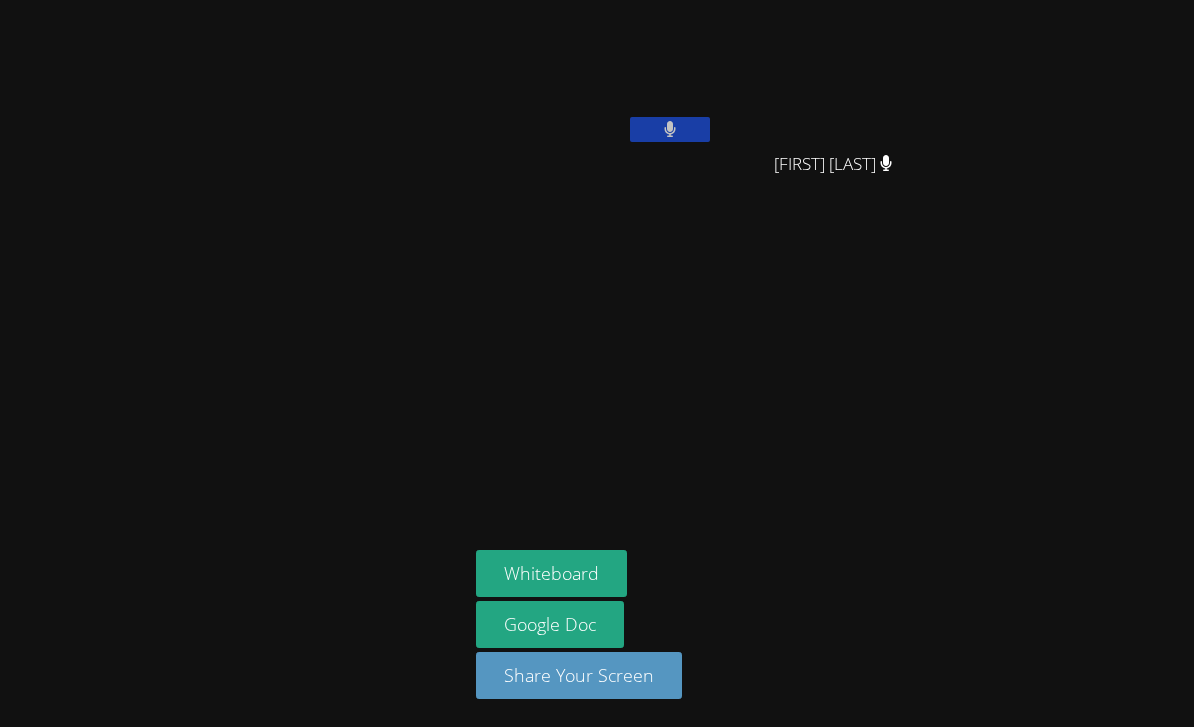 click at bounding box center [670, 129] 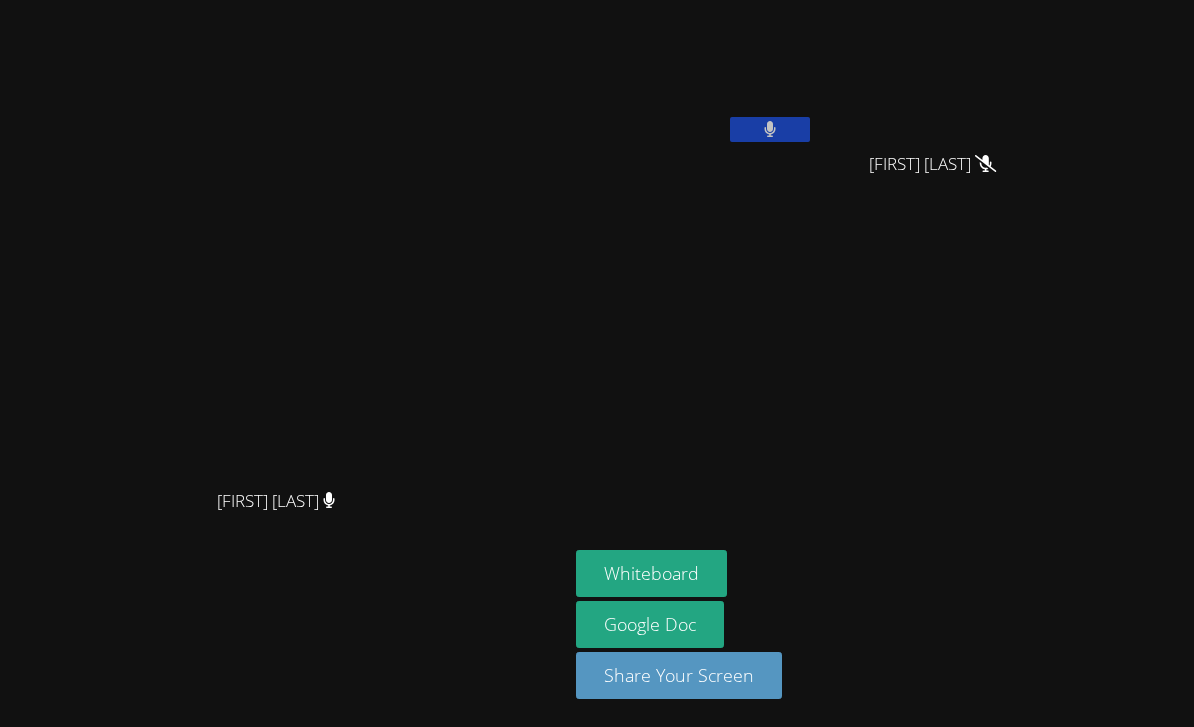 scroll, scrollTop: 2, scrollLeft: 0, axis: vertical 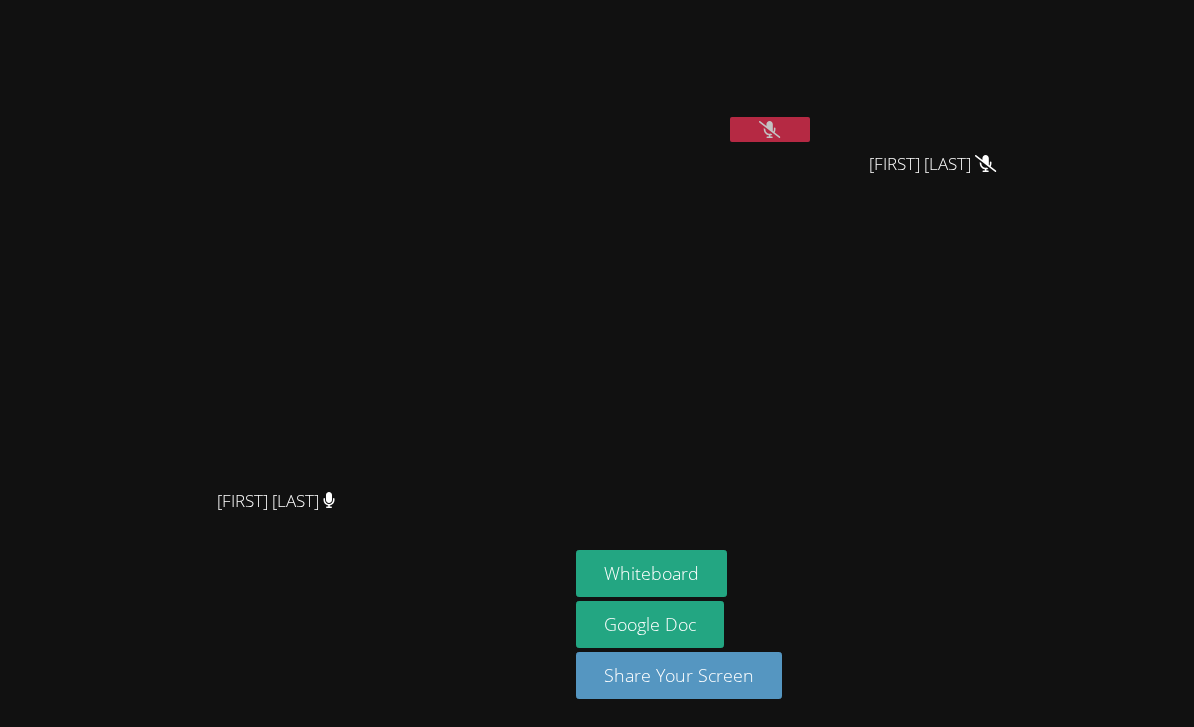 click on "Whiteboard" at bounding box center (651, 573) 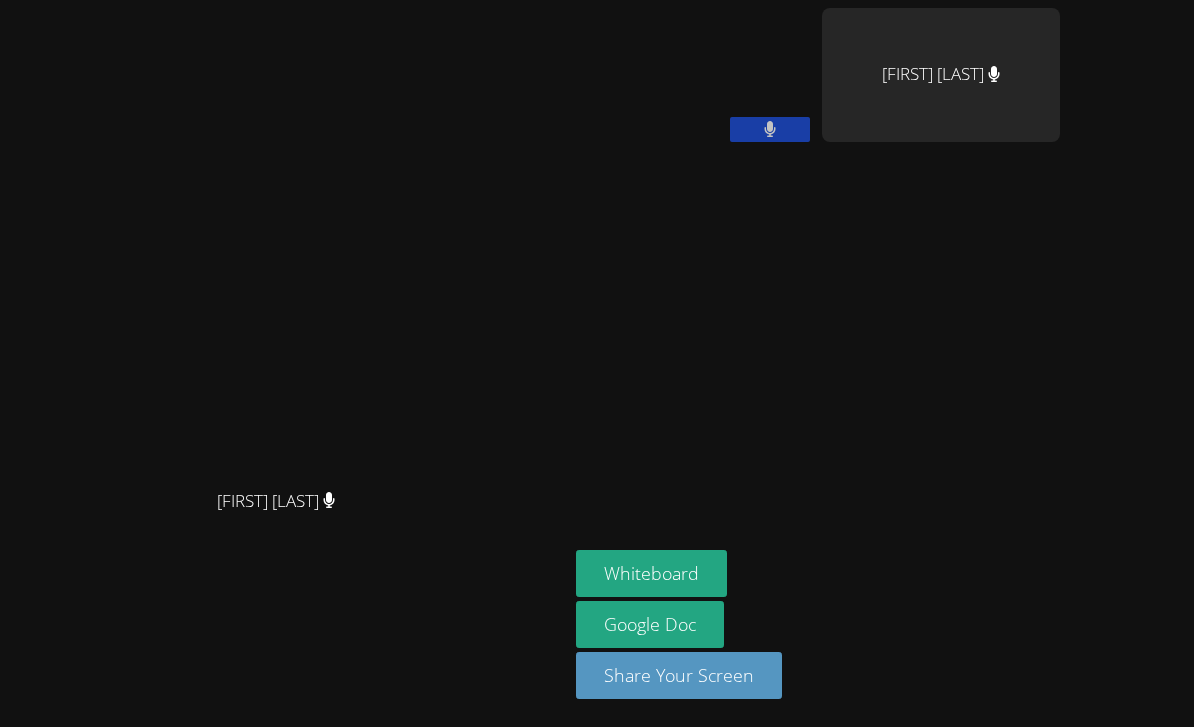 click at bounding box center (770, 129) 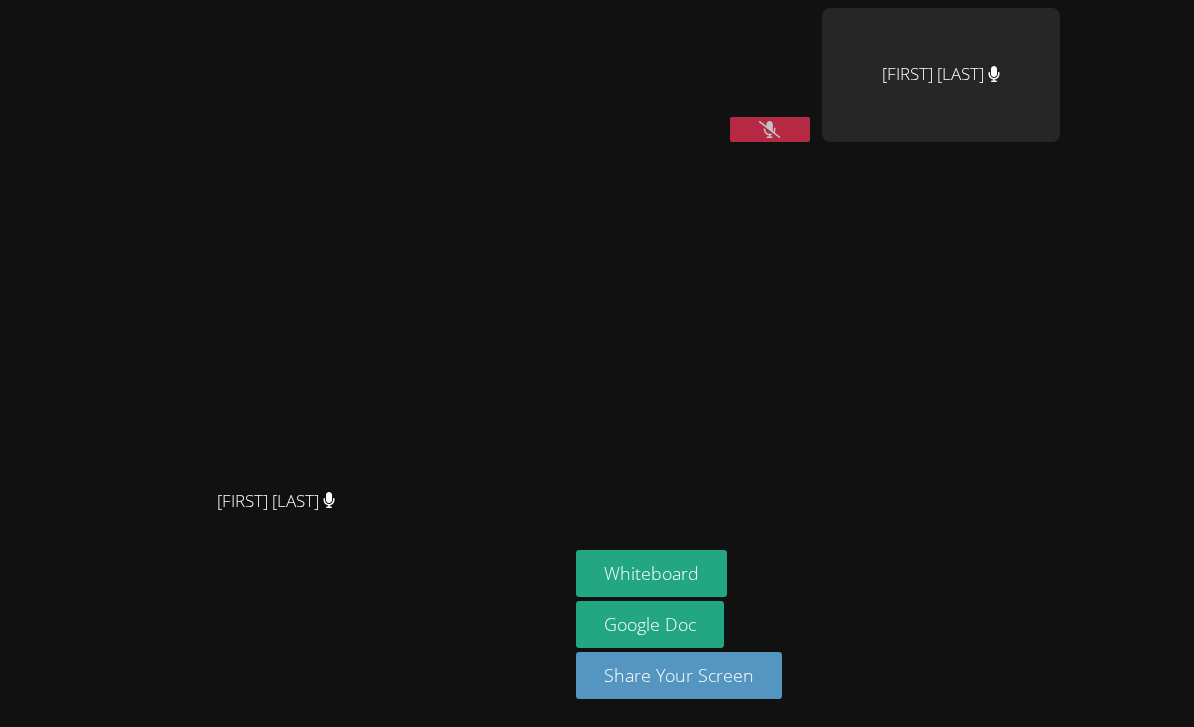 click 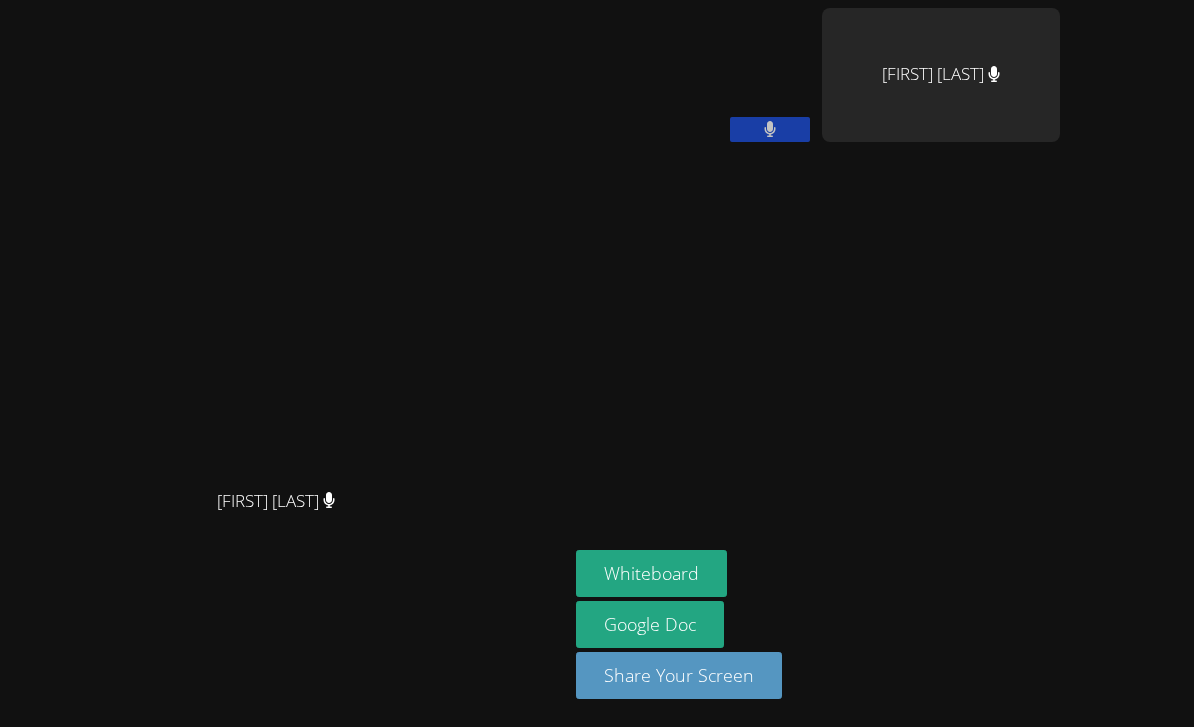 click 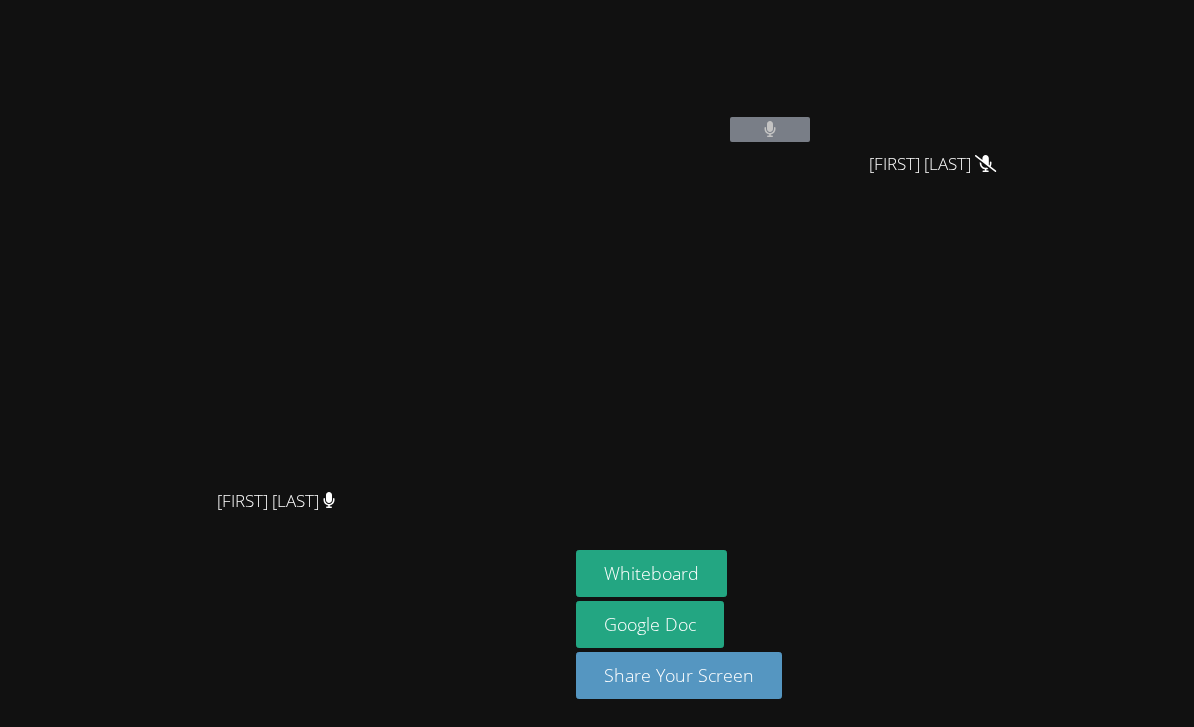 click 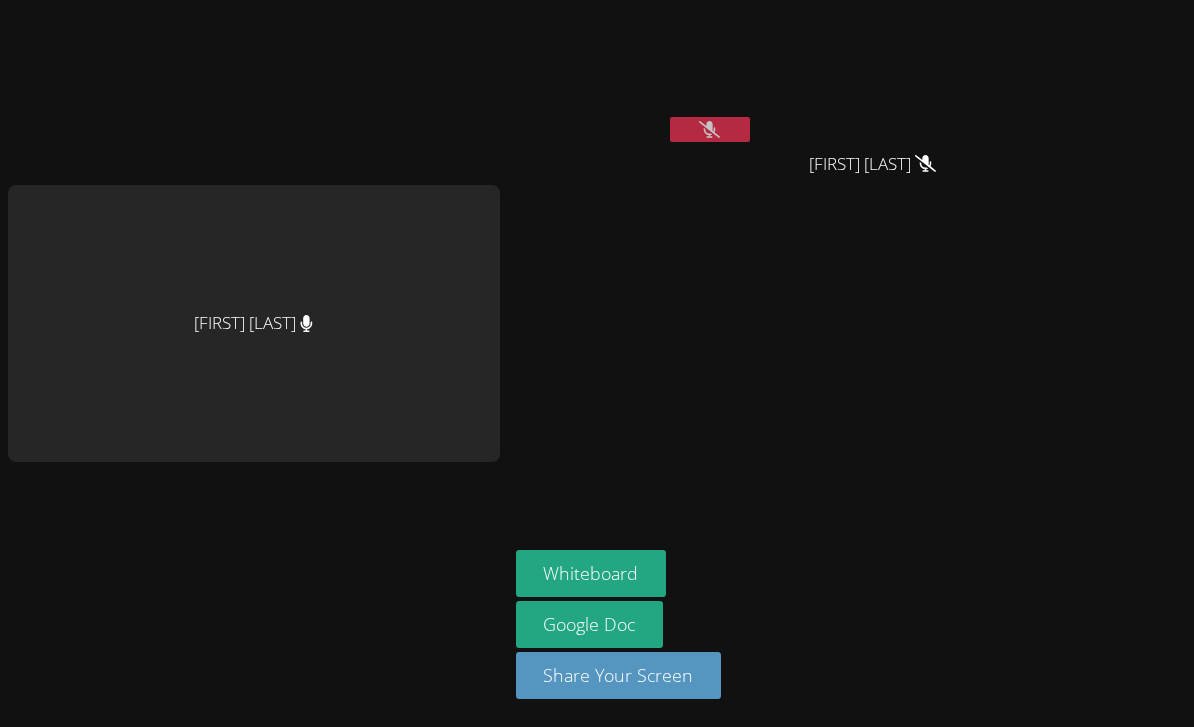 click on "Whiteboard" at bounding box center [591, 573] 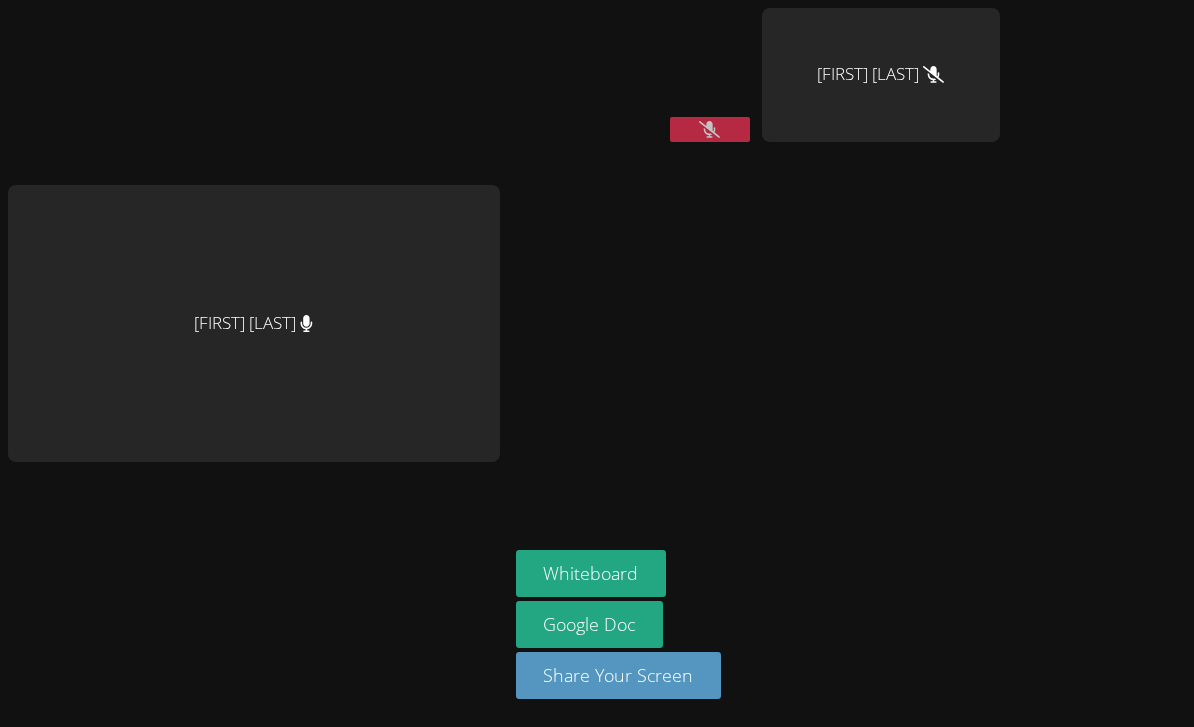 click on "Khemari Jeffress Edward Hadley Jr.   Whiteboard Google Doc Share Your Screen" at bounding box center (758, 363) 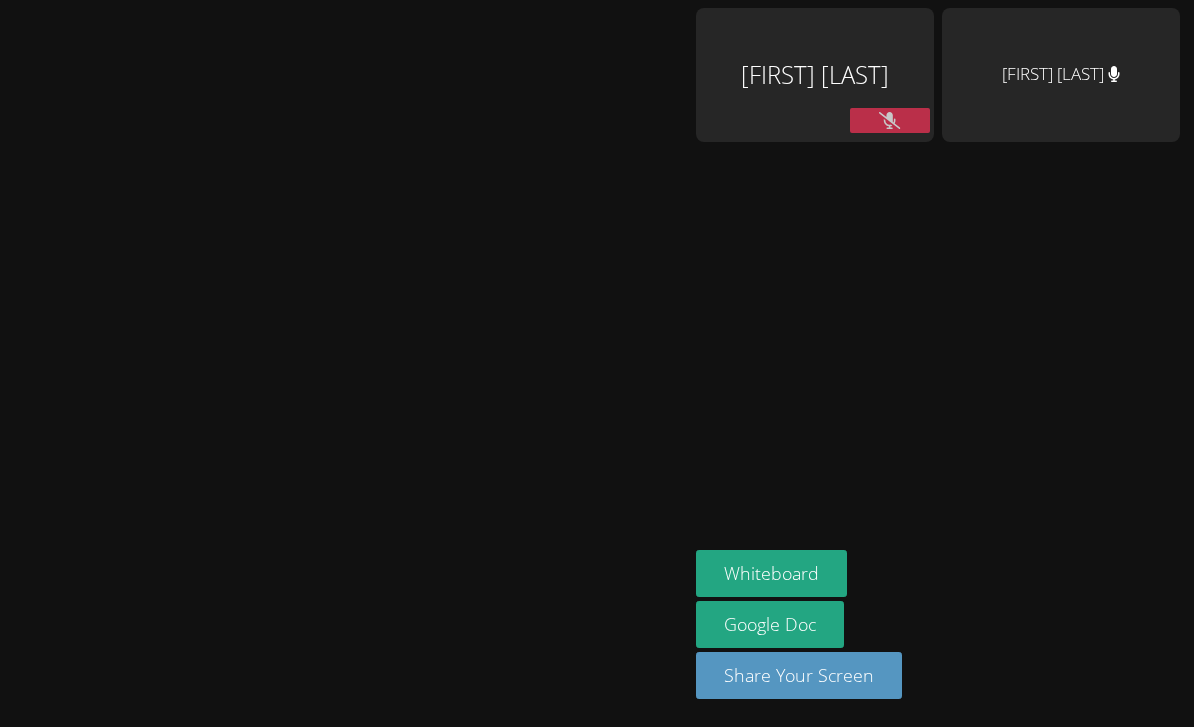 scroll, scrollTop: 64, scrollLeft: 0, axis: vertical 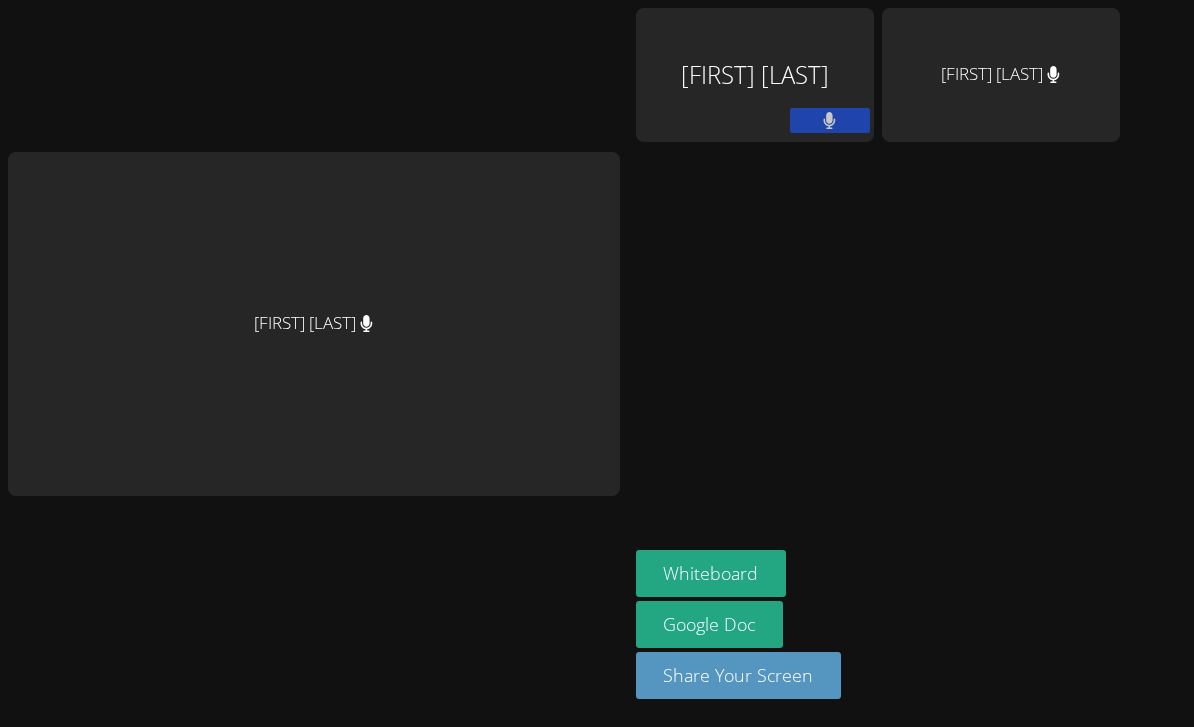click at bounding box center [830, 120] 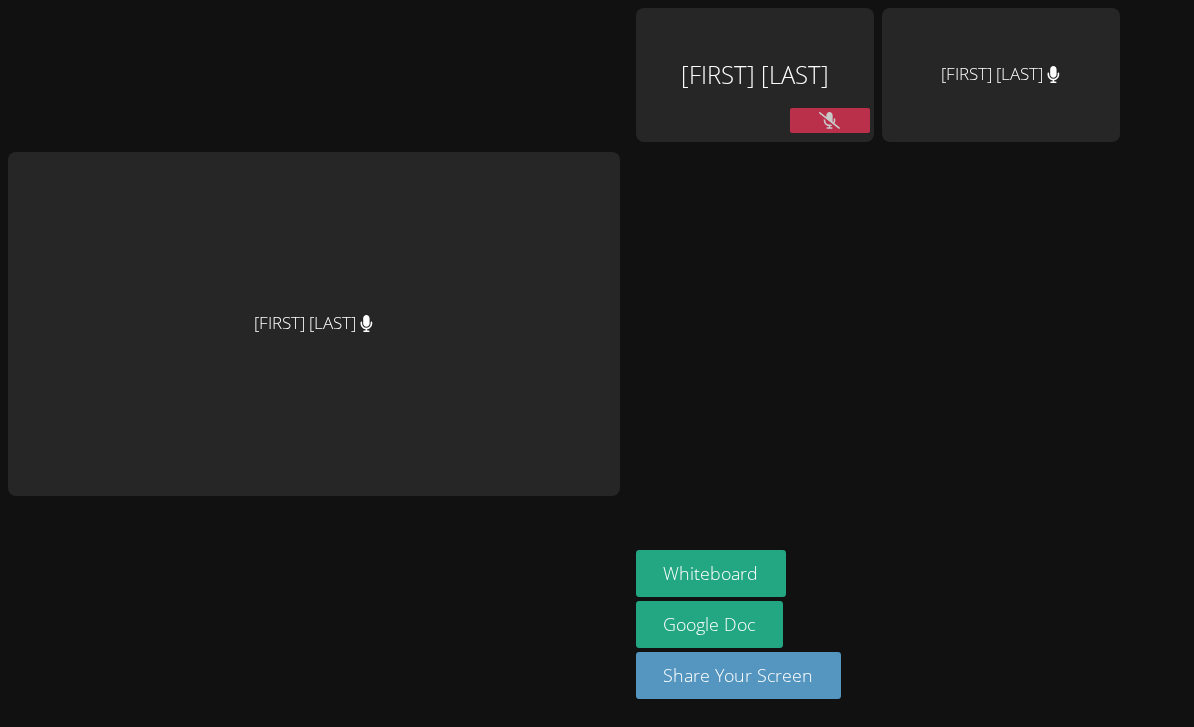 click on "Khemari Jeffress Edward Hadley Jr.   Whiteboard Google Doc Share Your Screen" at bounding box center [878, 363] 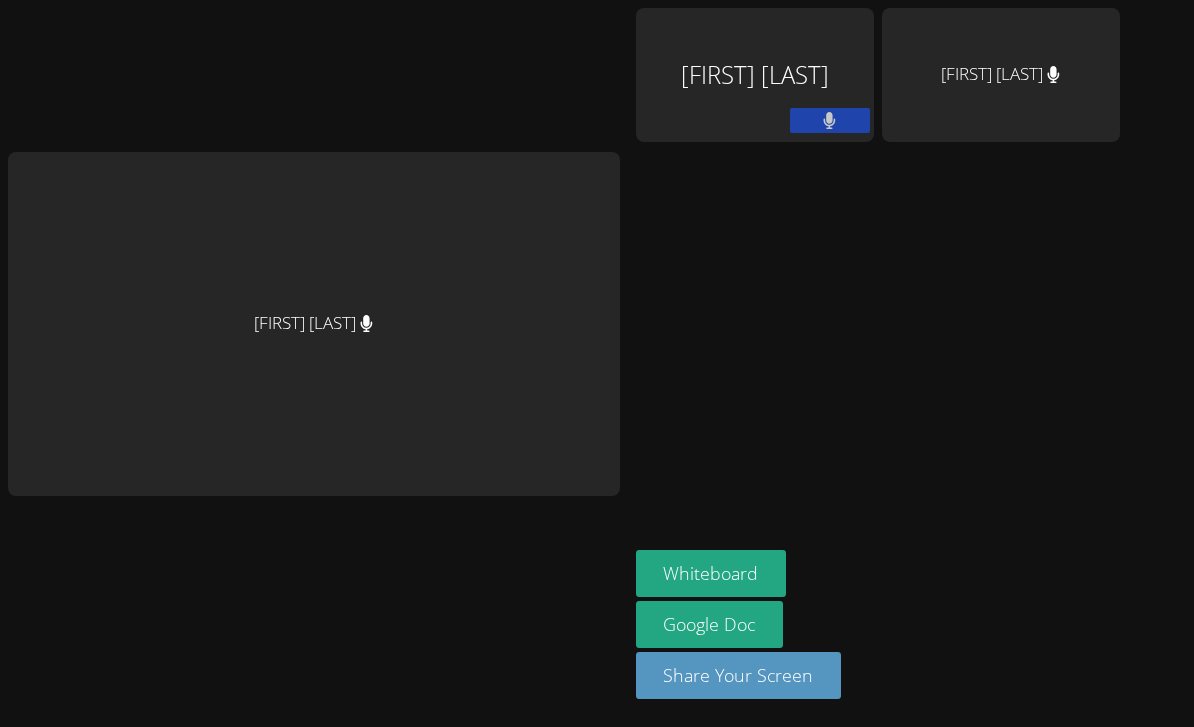 click 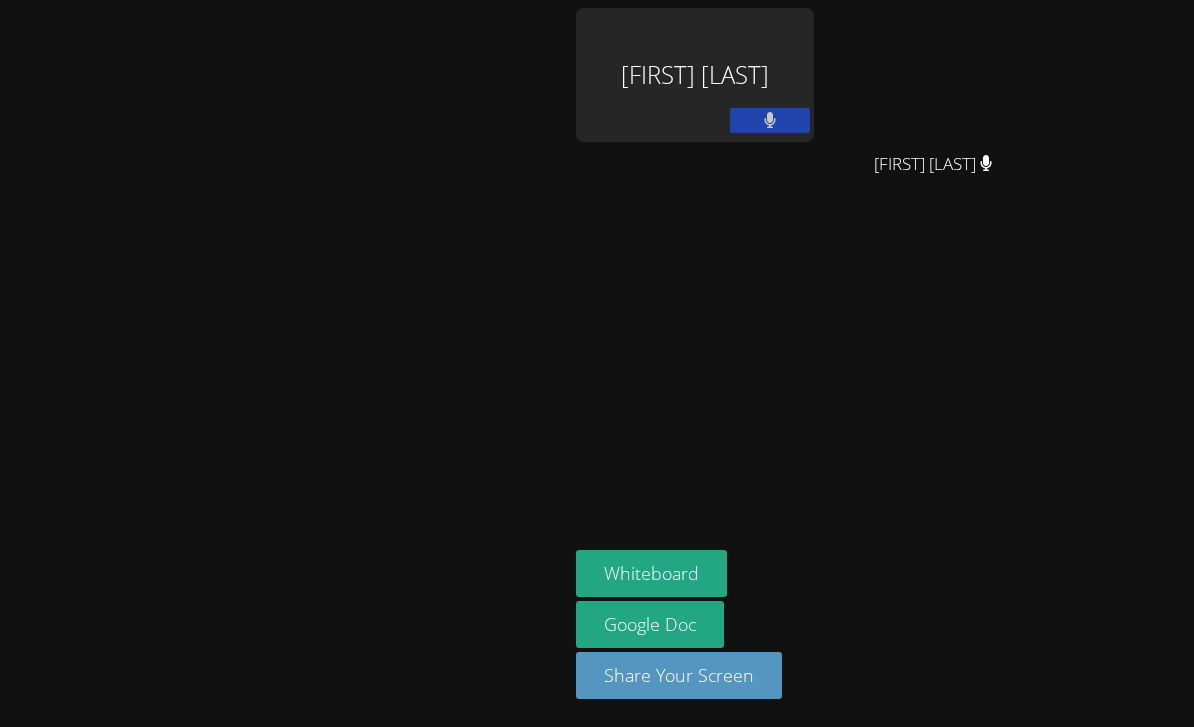click 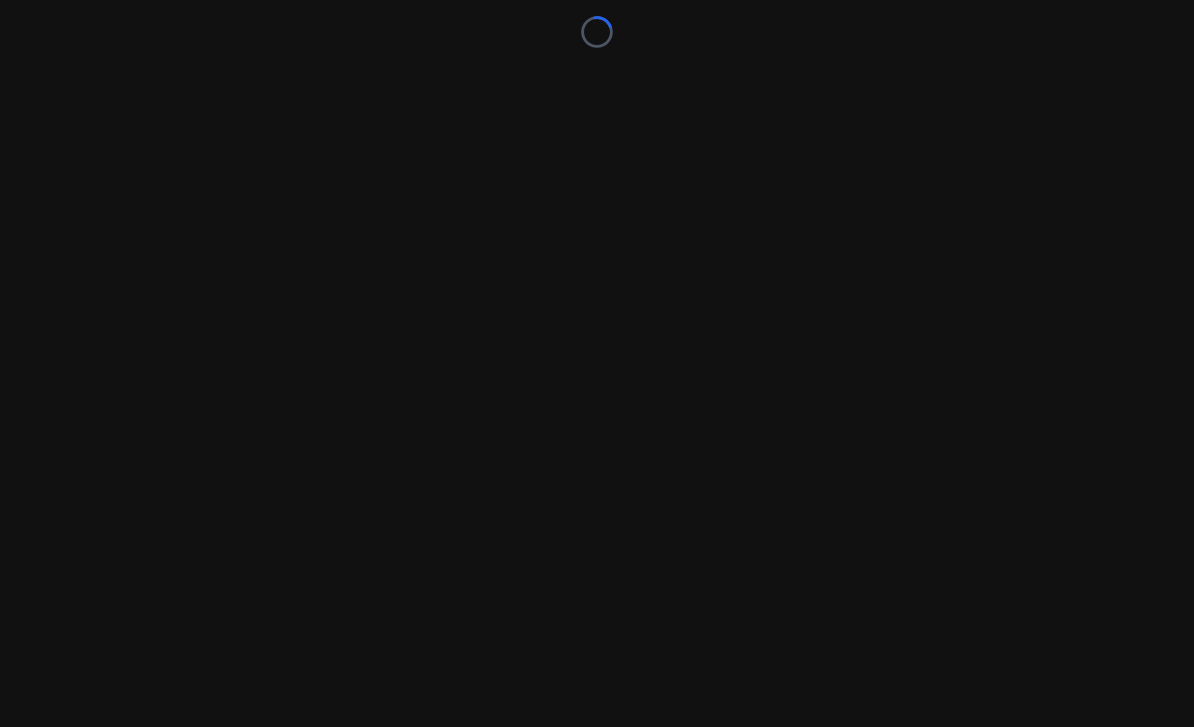 scroll, scrollTop: 0, scrollLeft: 0, axis: both 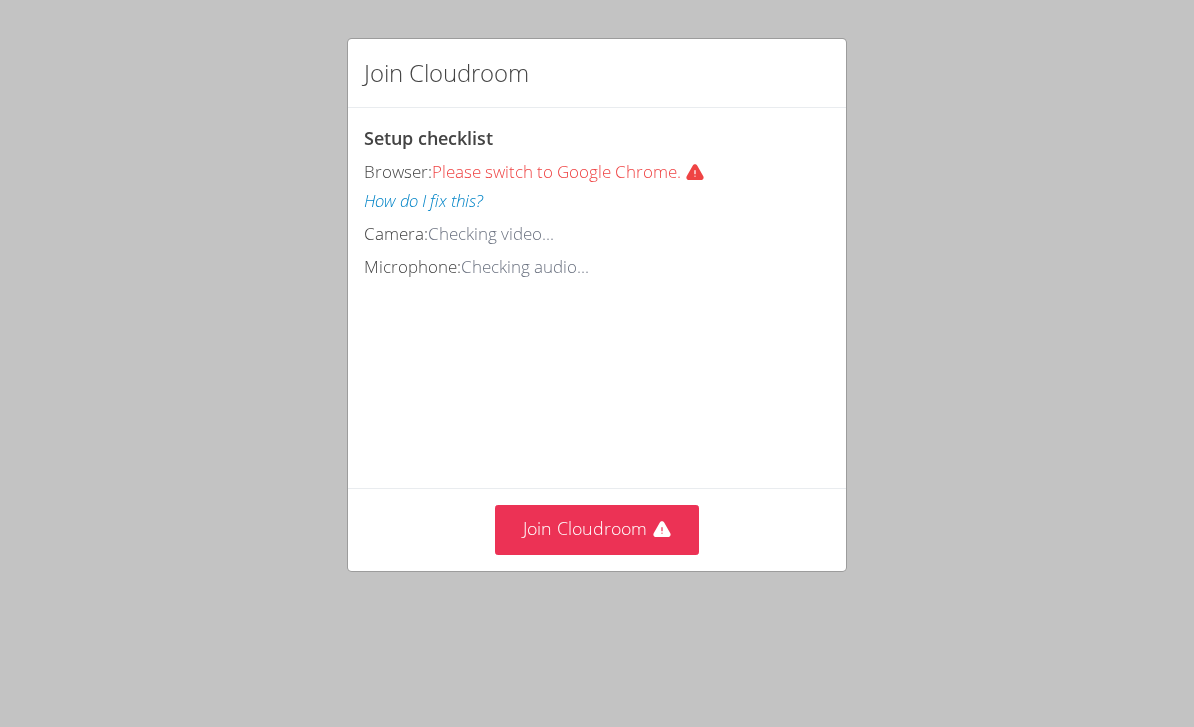 click on "Join Cloudroom" at bounding box center (597, 529) 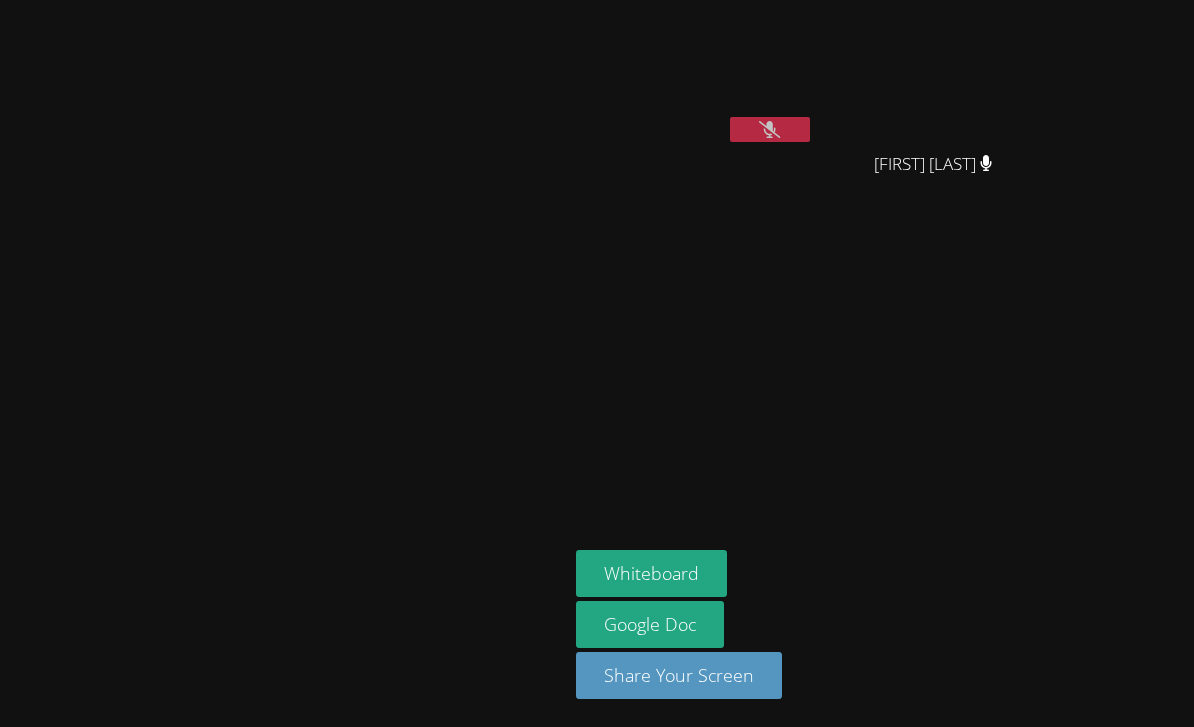 click on "Whiteboard" at bounding box center [651, 573] 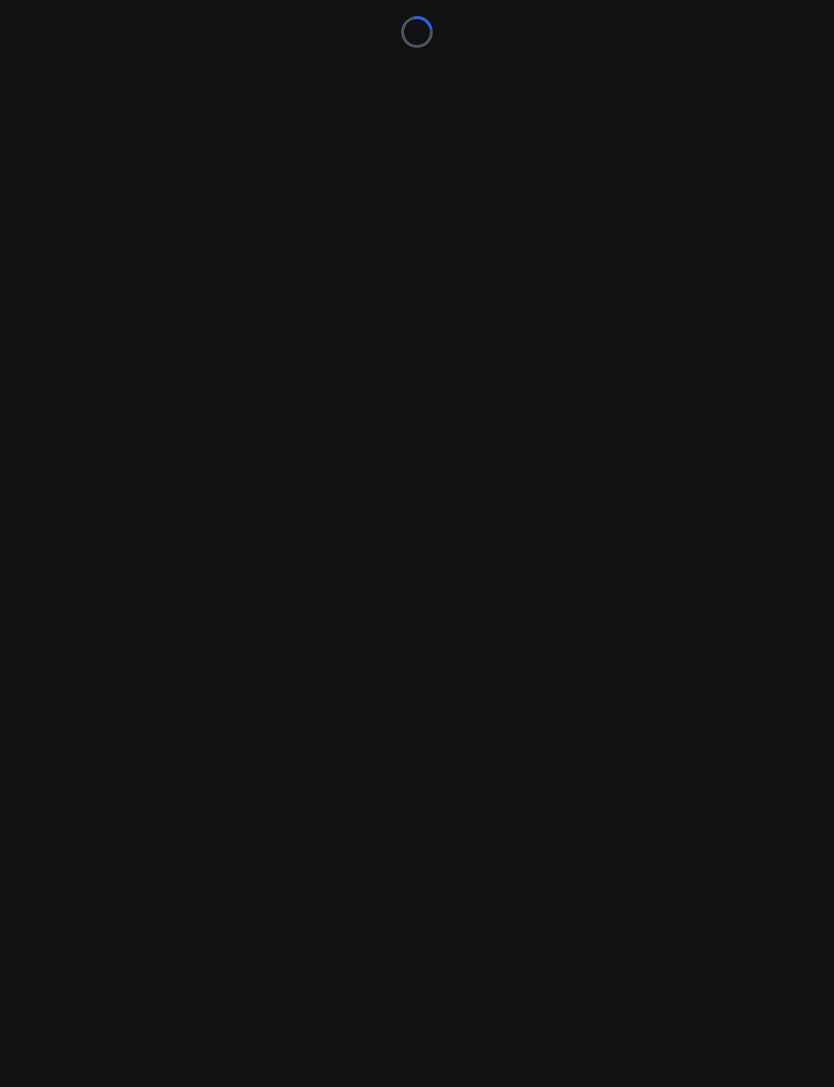 scroll, scrollTop: 0, scrollLeft: 0, axis: both 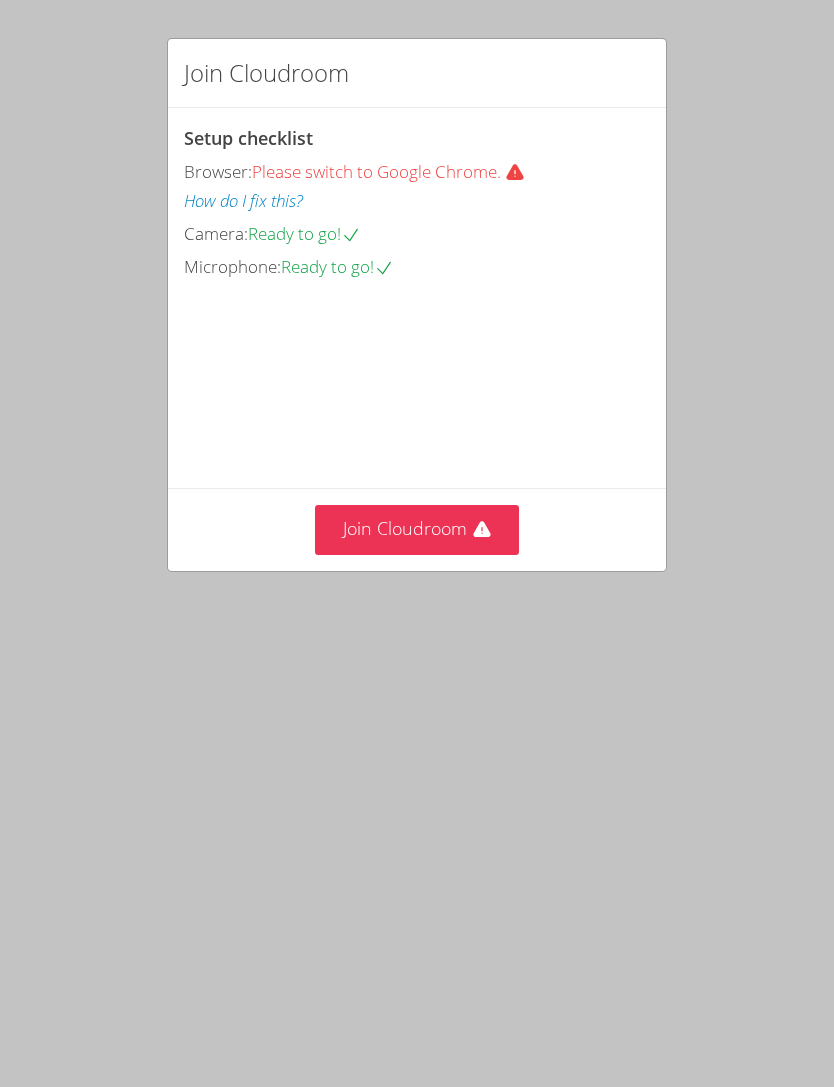 click on "Join Cloudroom" at bounding box center [417, 529] 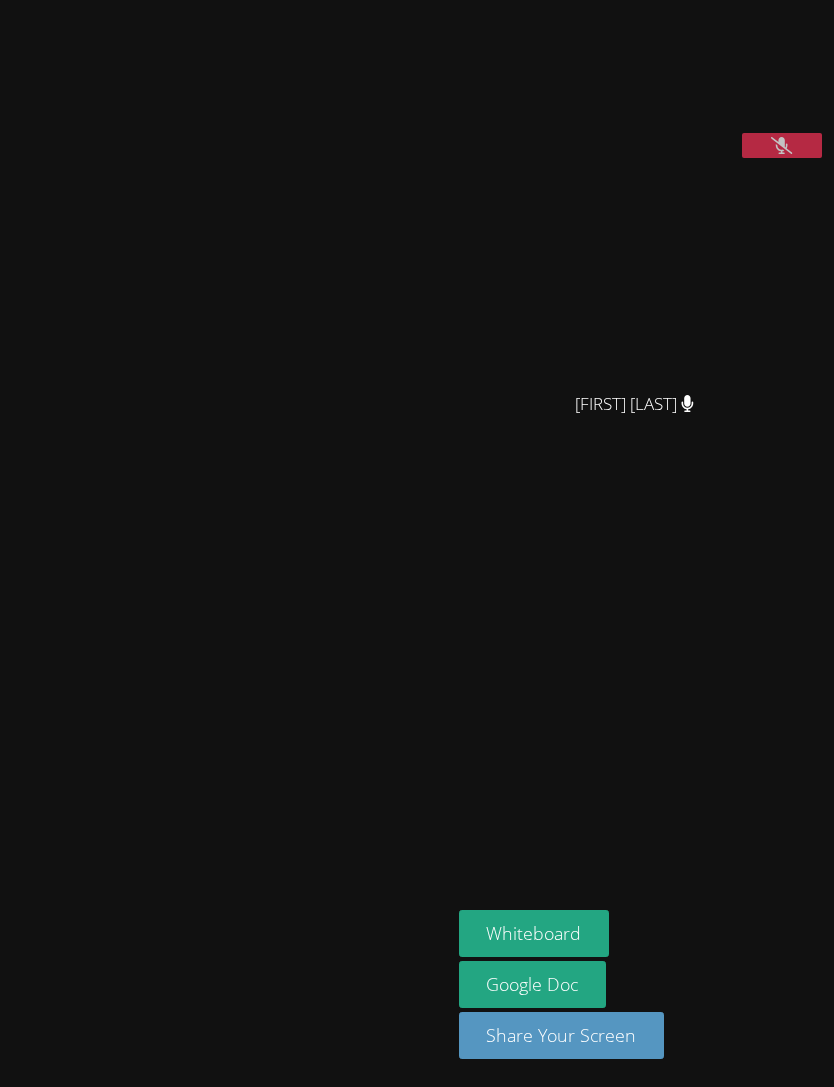 click at bounding box center [225, 503] 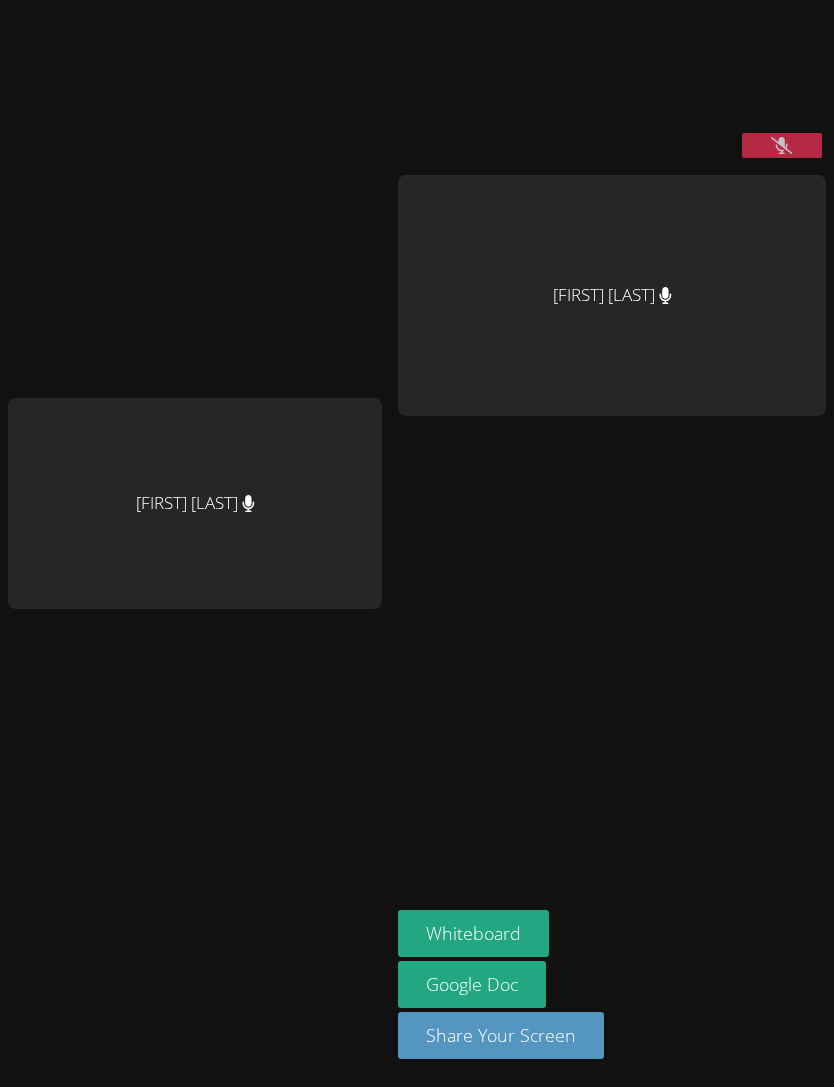 click on "Whiteboard" at bounding box center [473, 933] 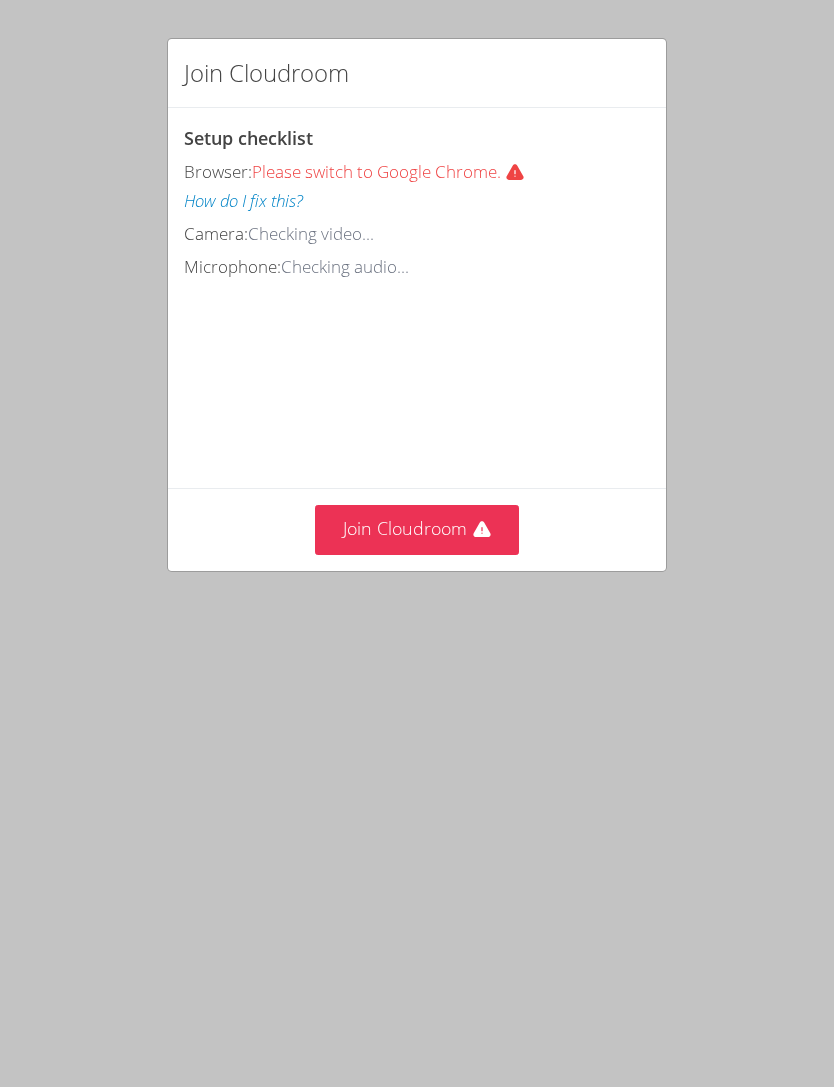 scroll, scrollTop: 0, scrollLeft: 0, axis: both 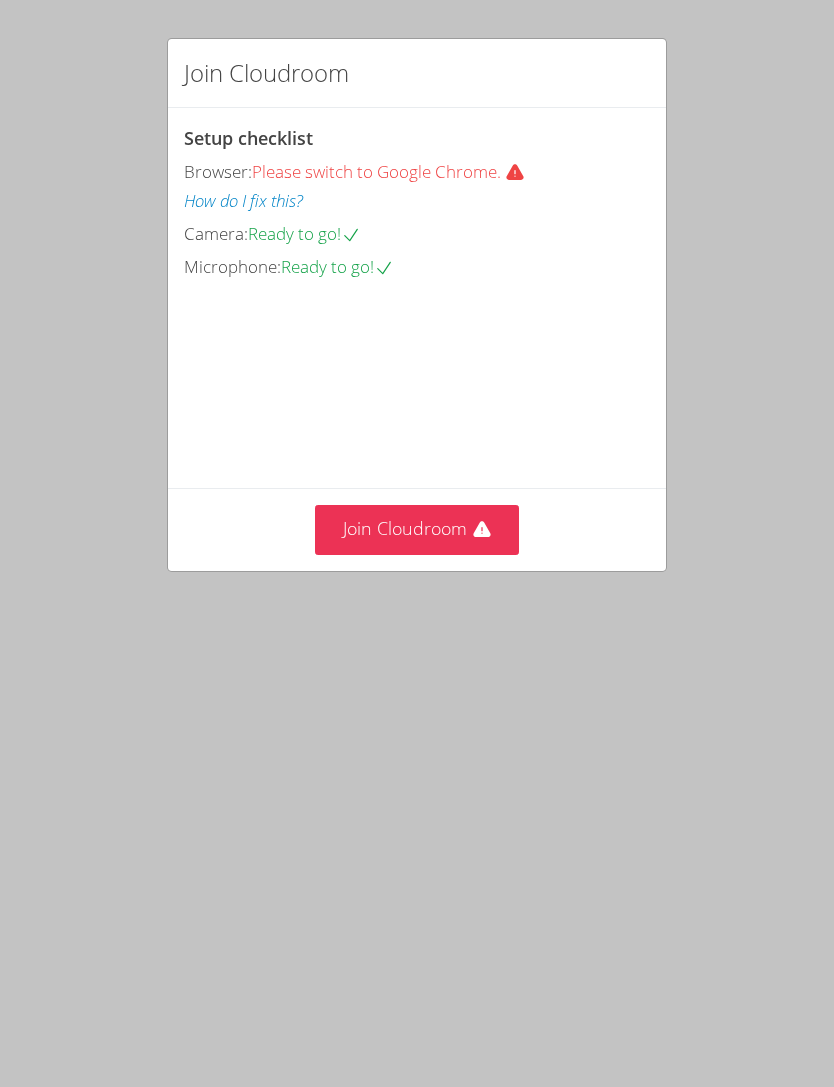 click 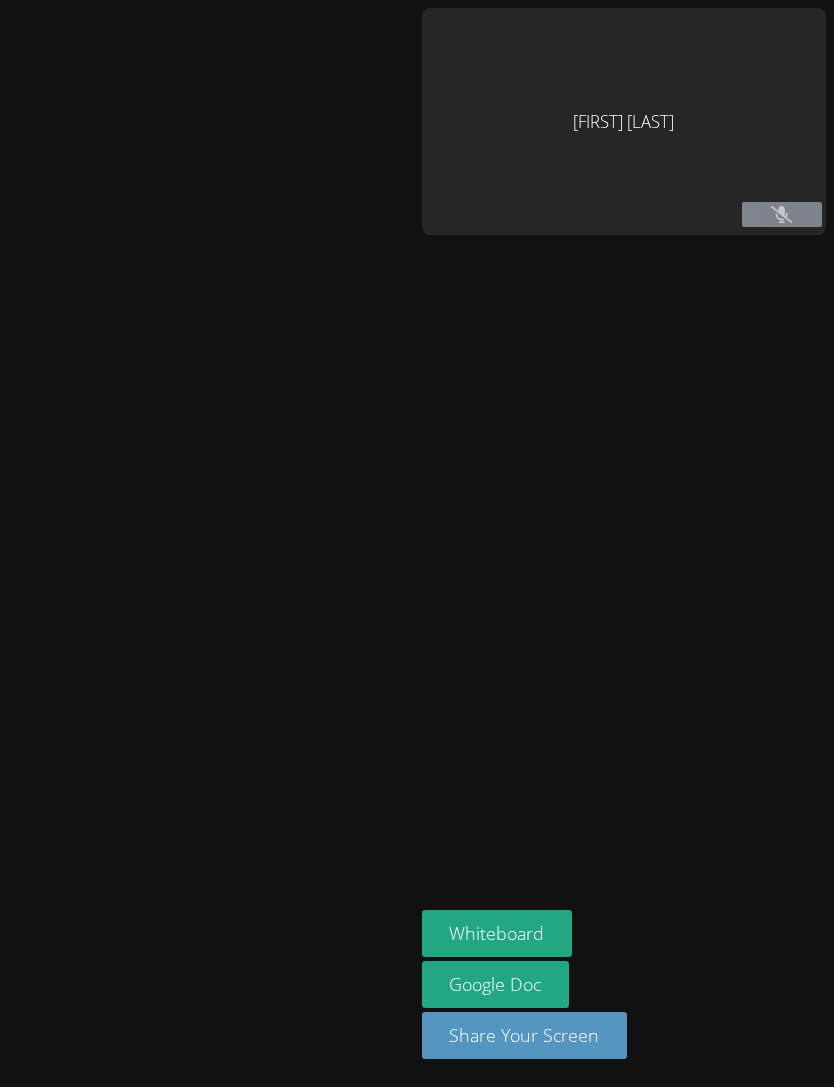 click 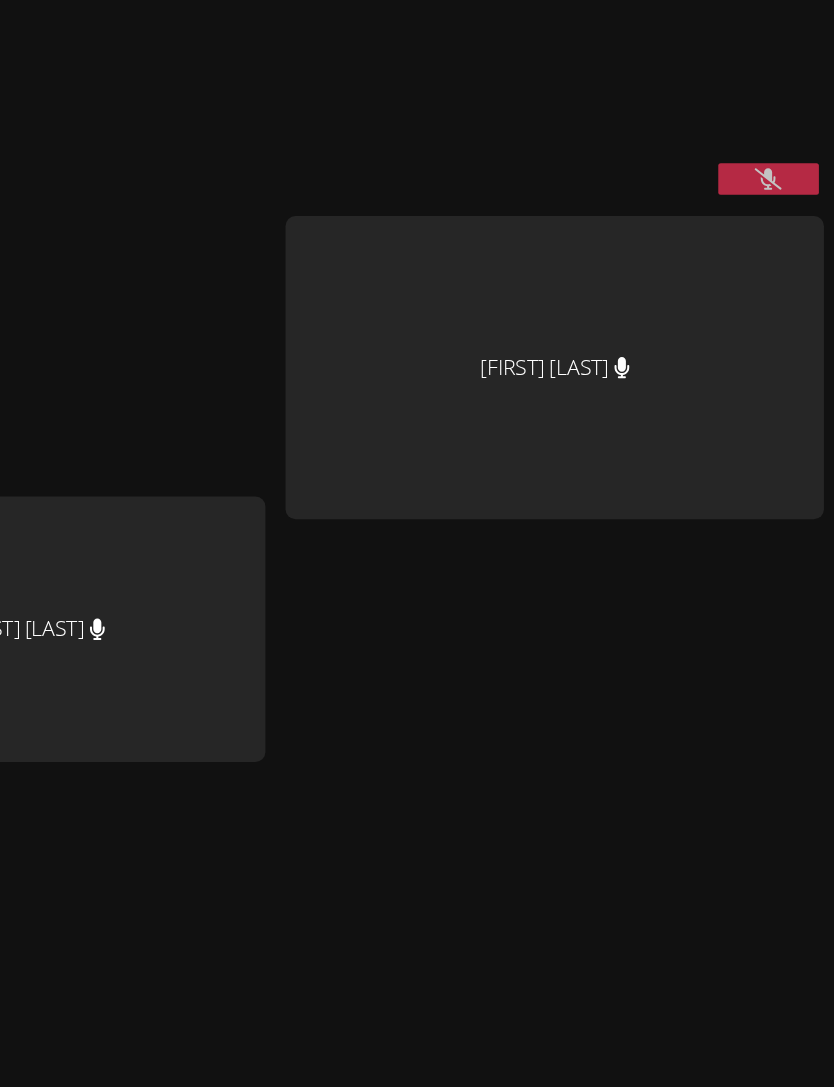 scroll, scrollTop: 0, scrollLeft: 0, axis: both 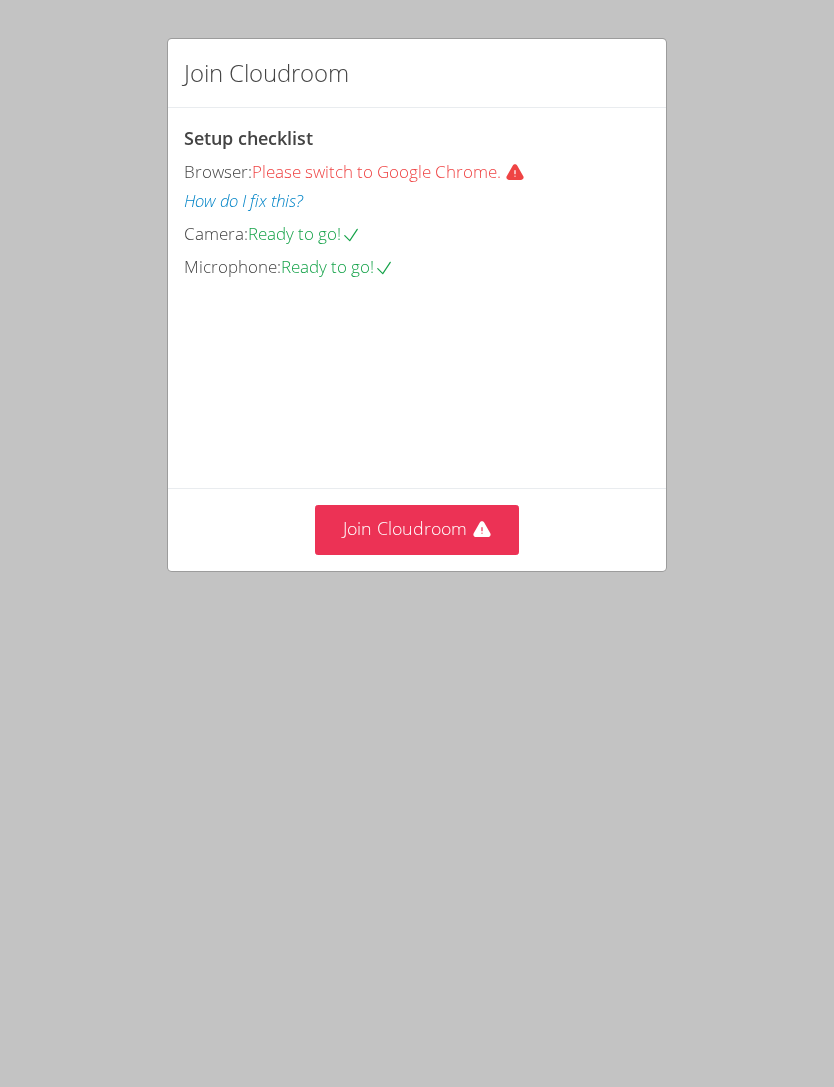 click on "Join Cloudroom" at bounding box center [417, 529] 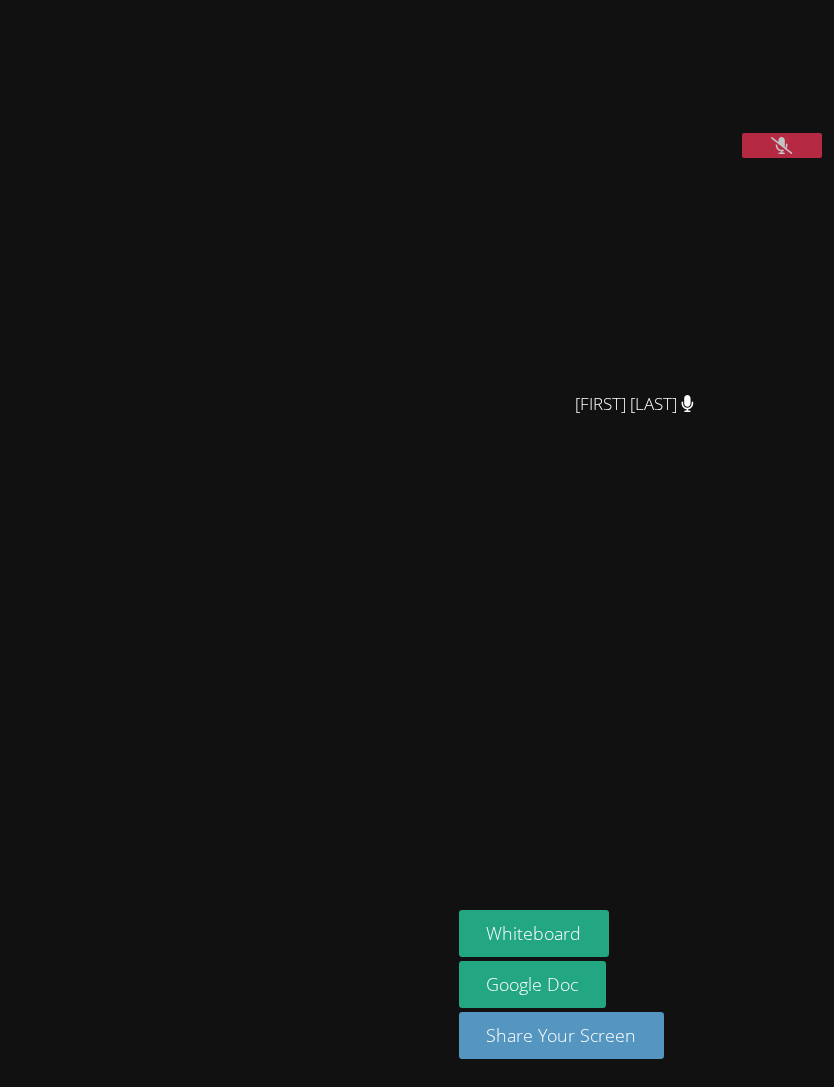 click at bounding box center [225, 503] 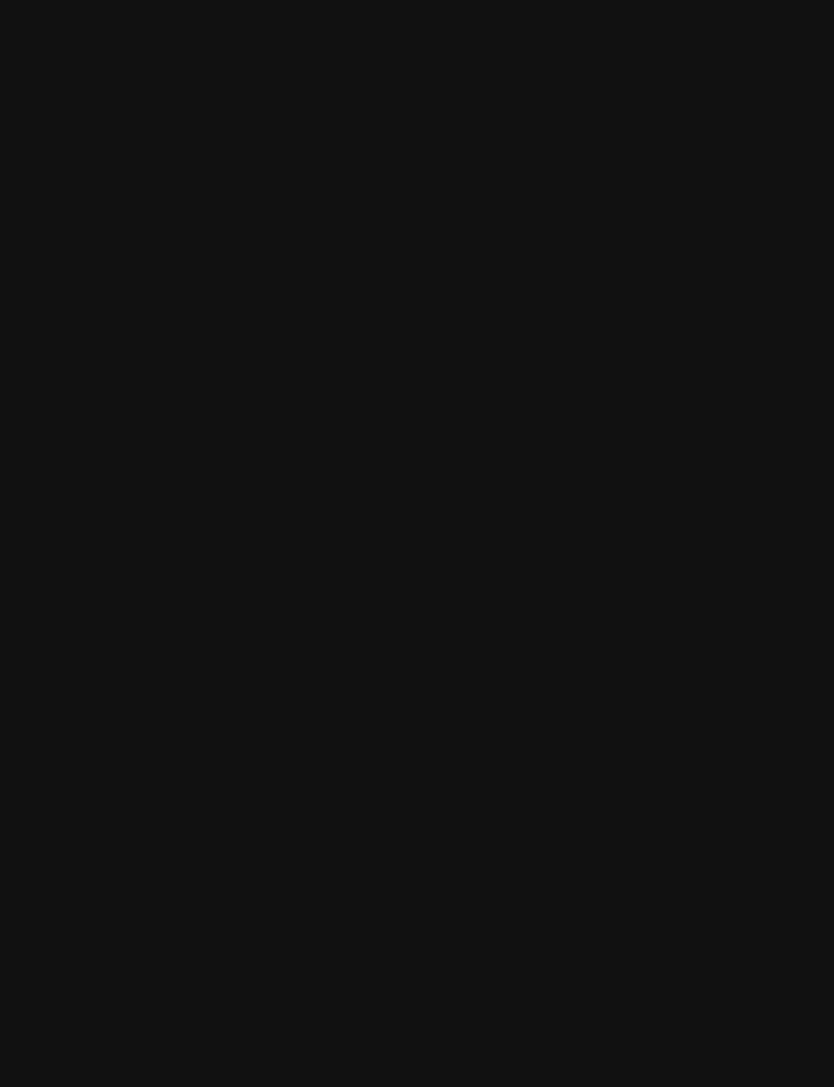 click on "[FIRST] [LAST]" at bounding box center [225, 543] 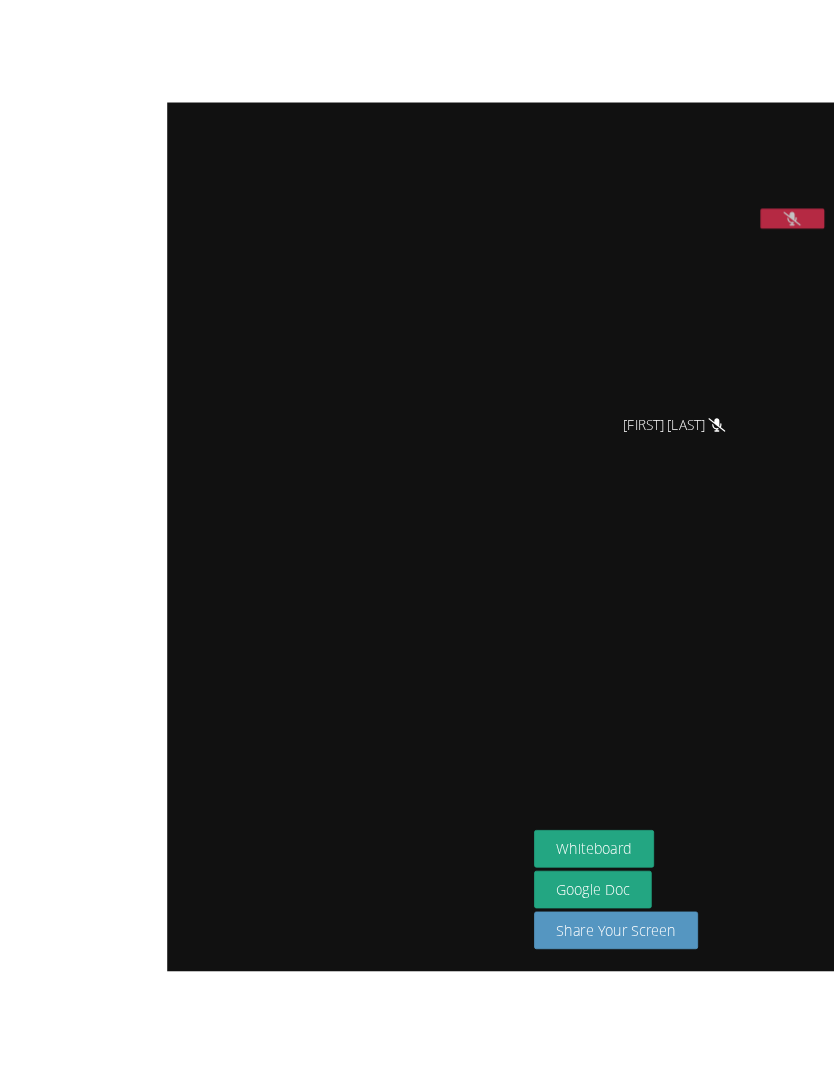 scroll, scrollTop: 22, scrollLeft: 0, axis: vertical 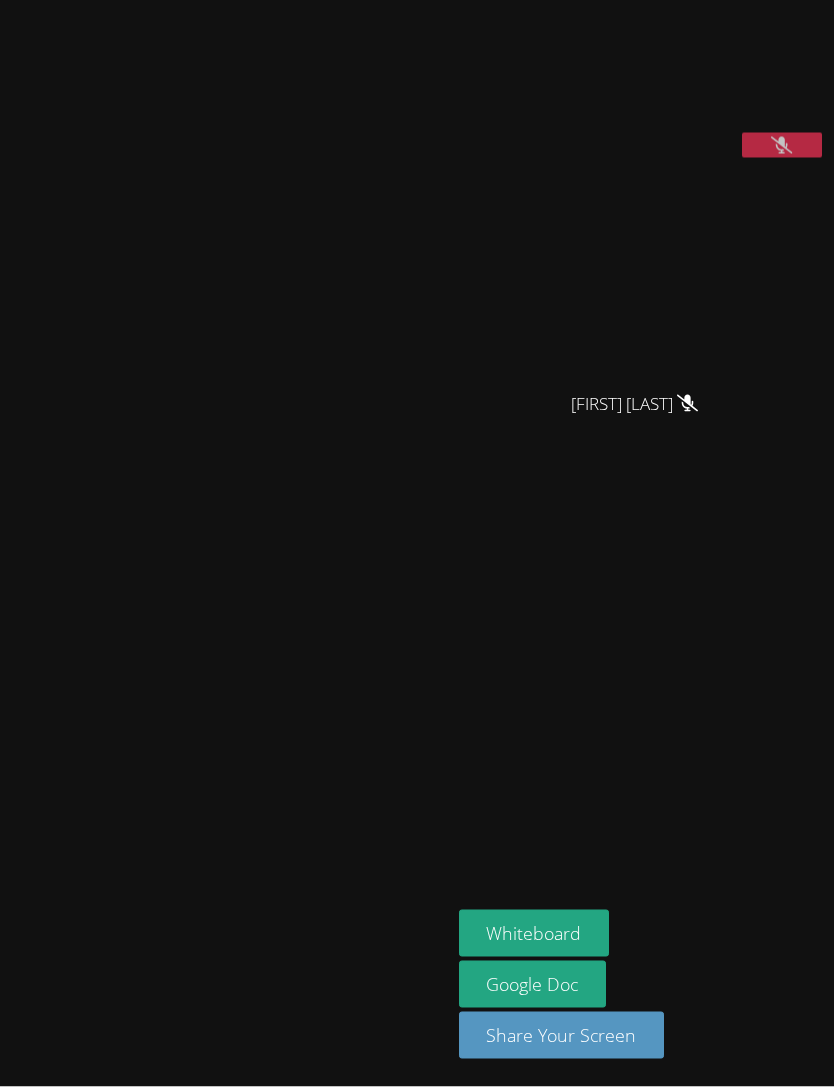 click 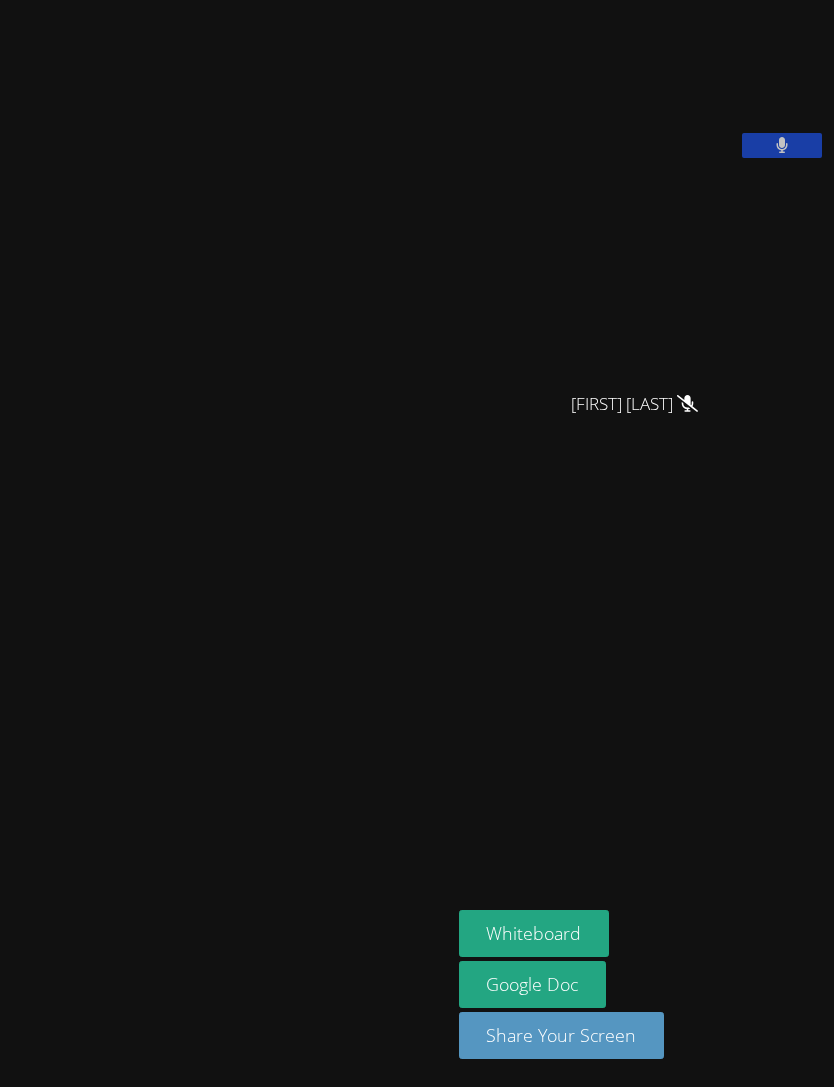 click 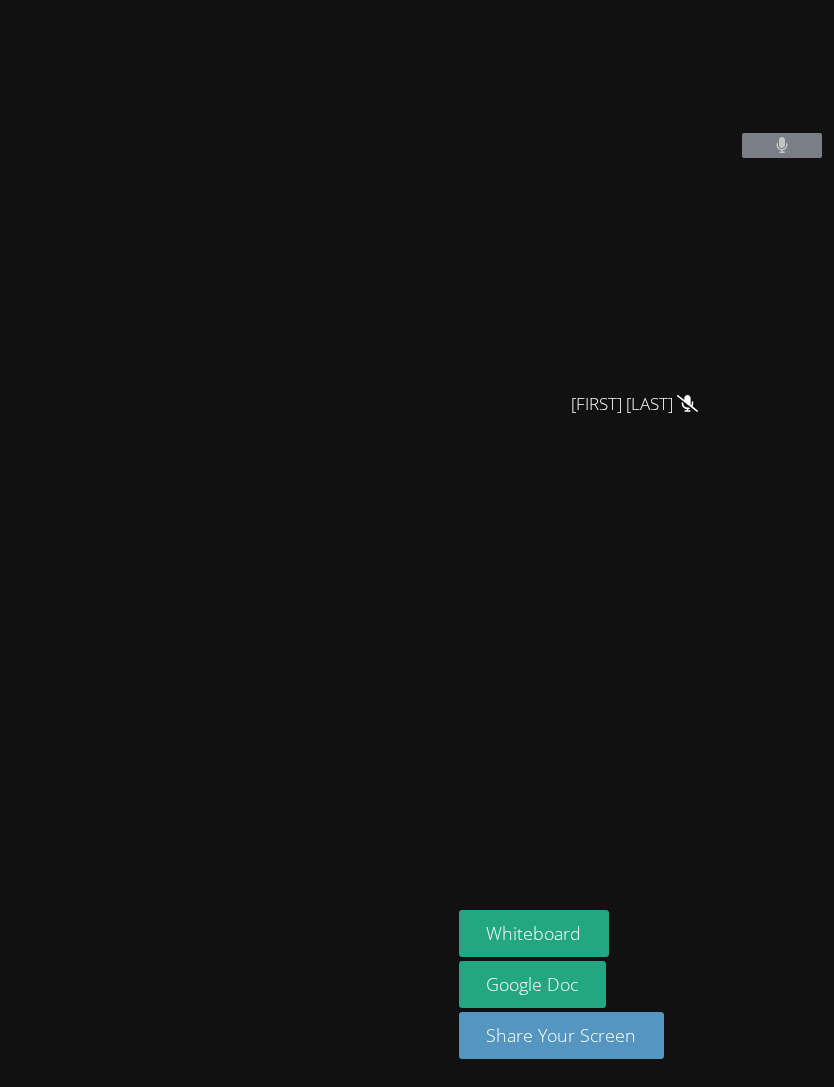 click at bounding box center (782, 145) 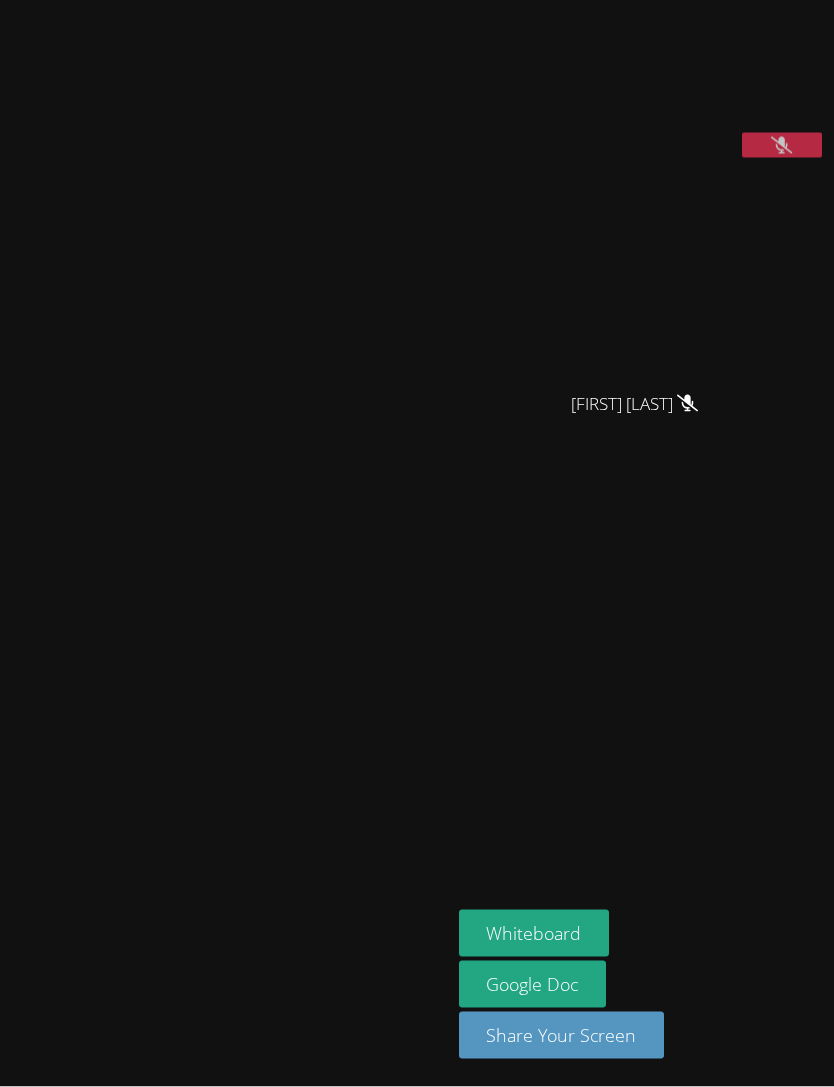 scroll, scrollTop: 18, scrollLeft: 0, axis: vertical 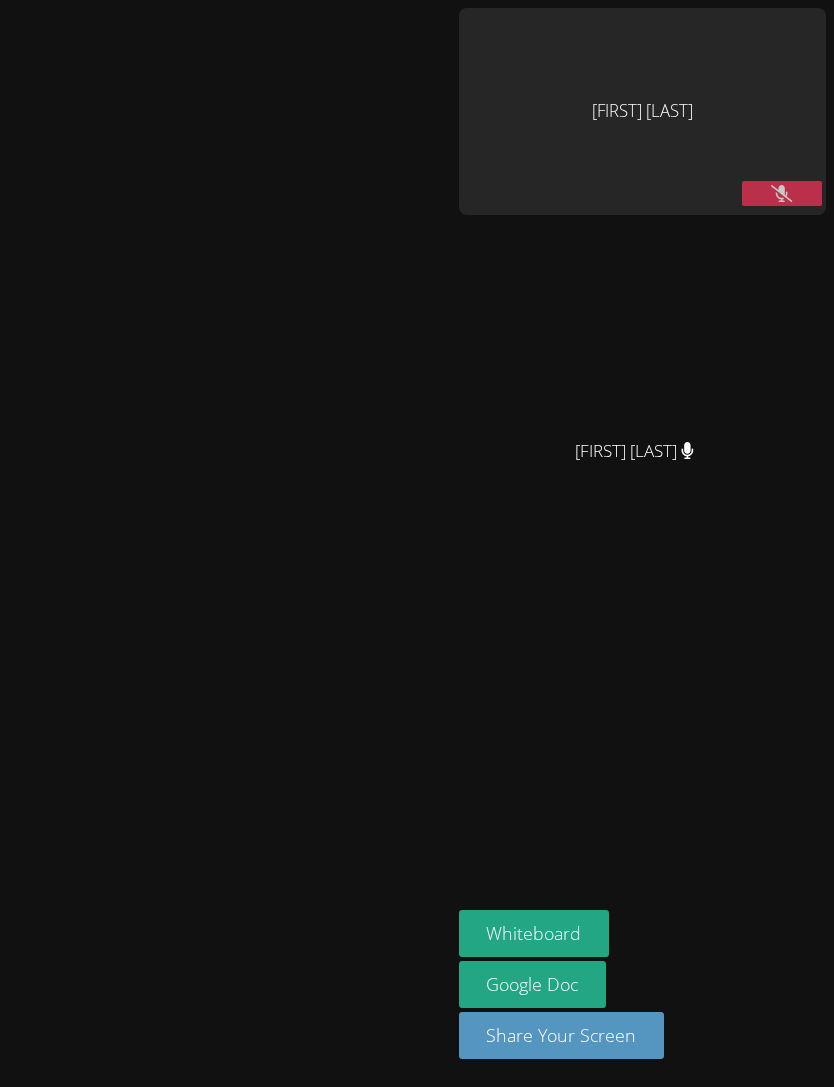 click 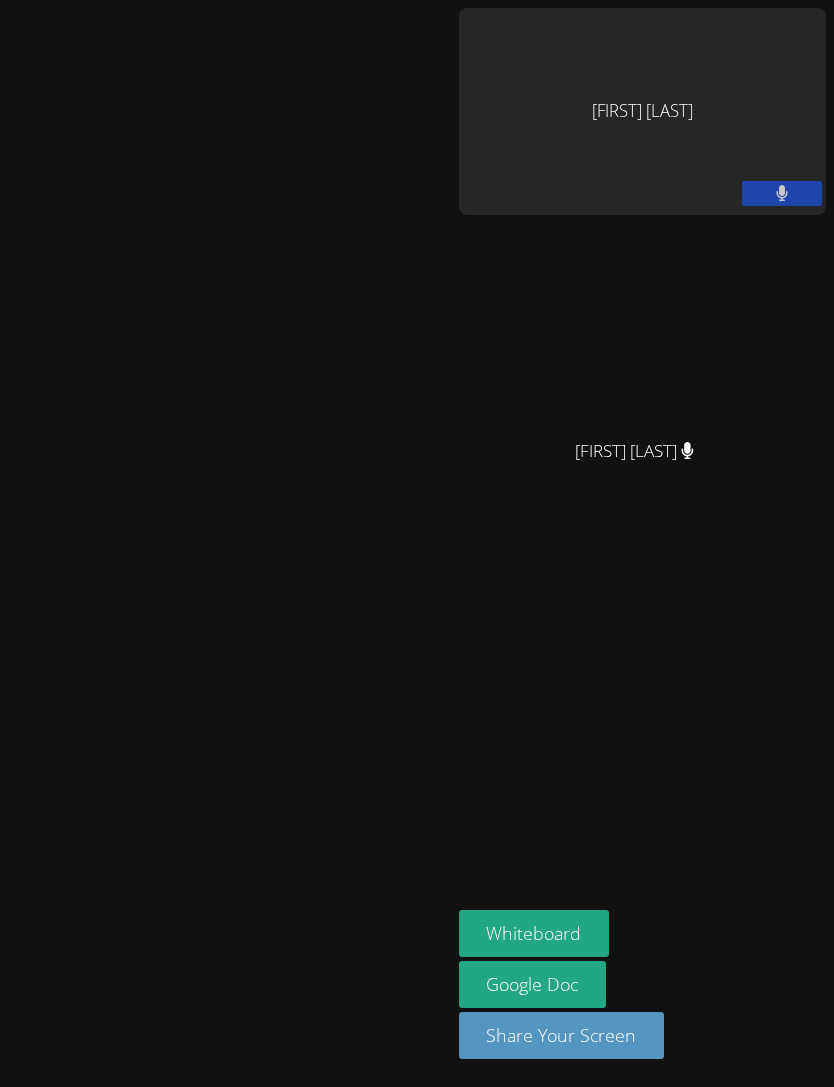 click at bounding box center (782, 193) 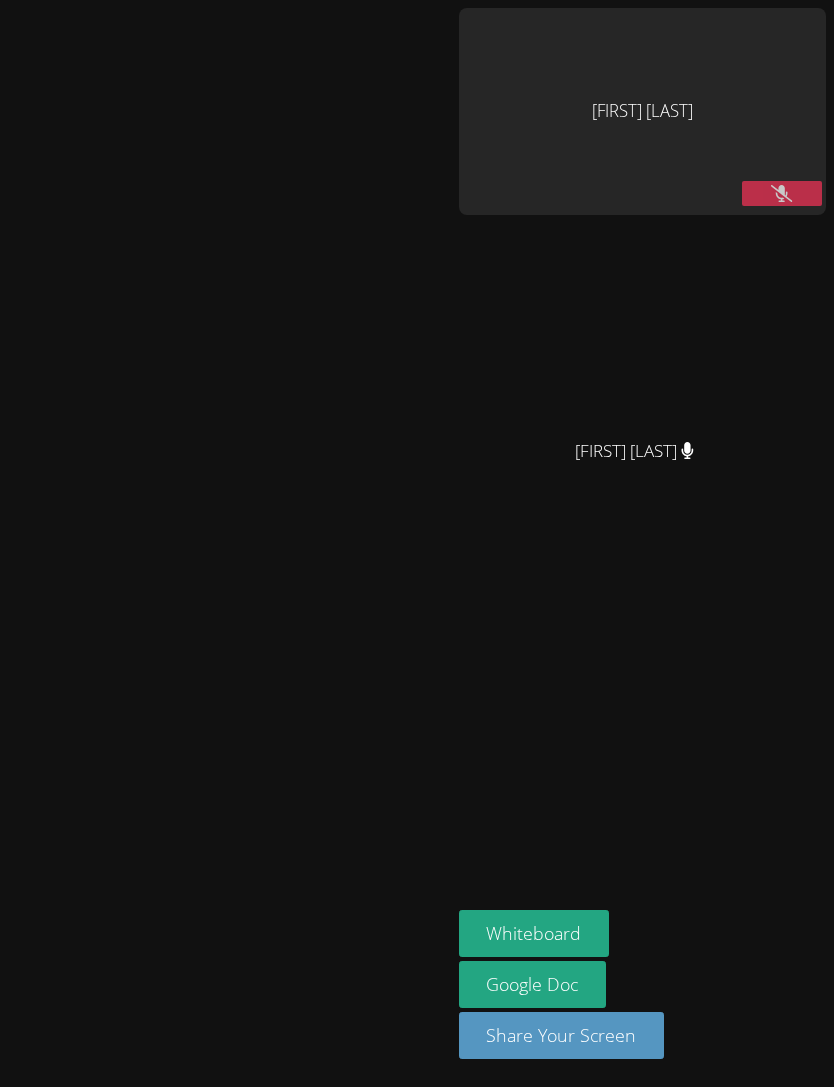 click 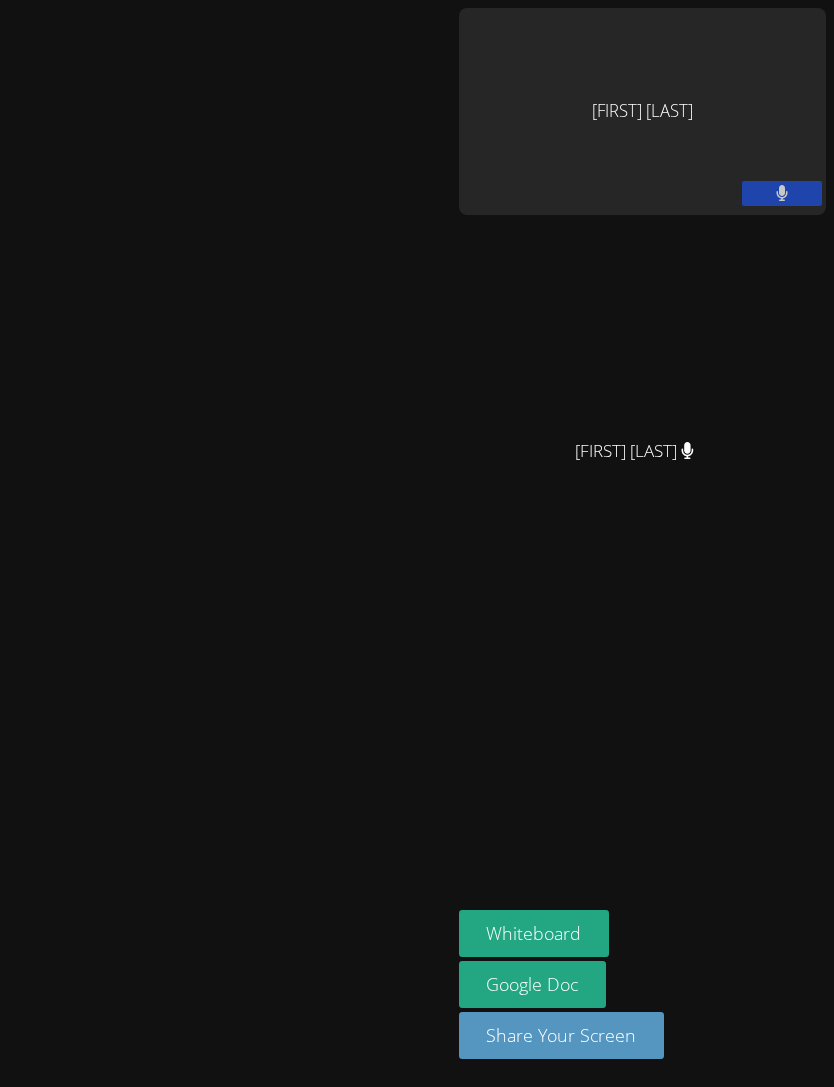 click 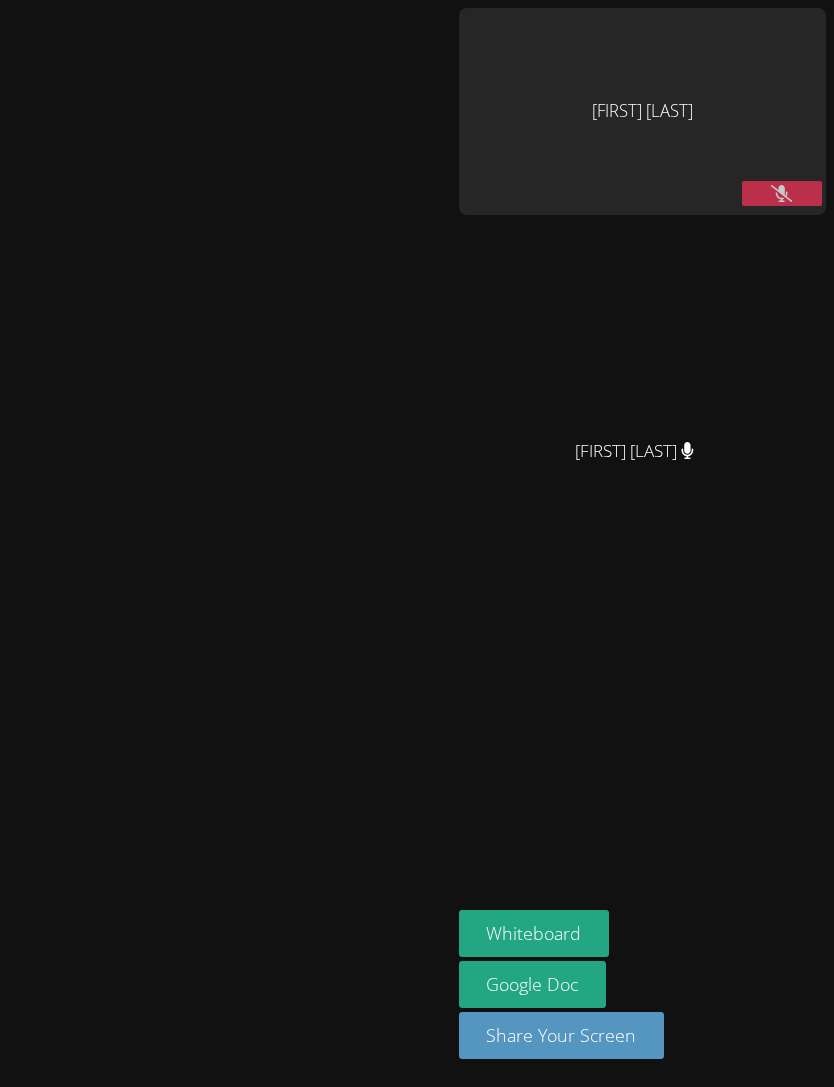 click 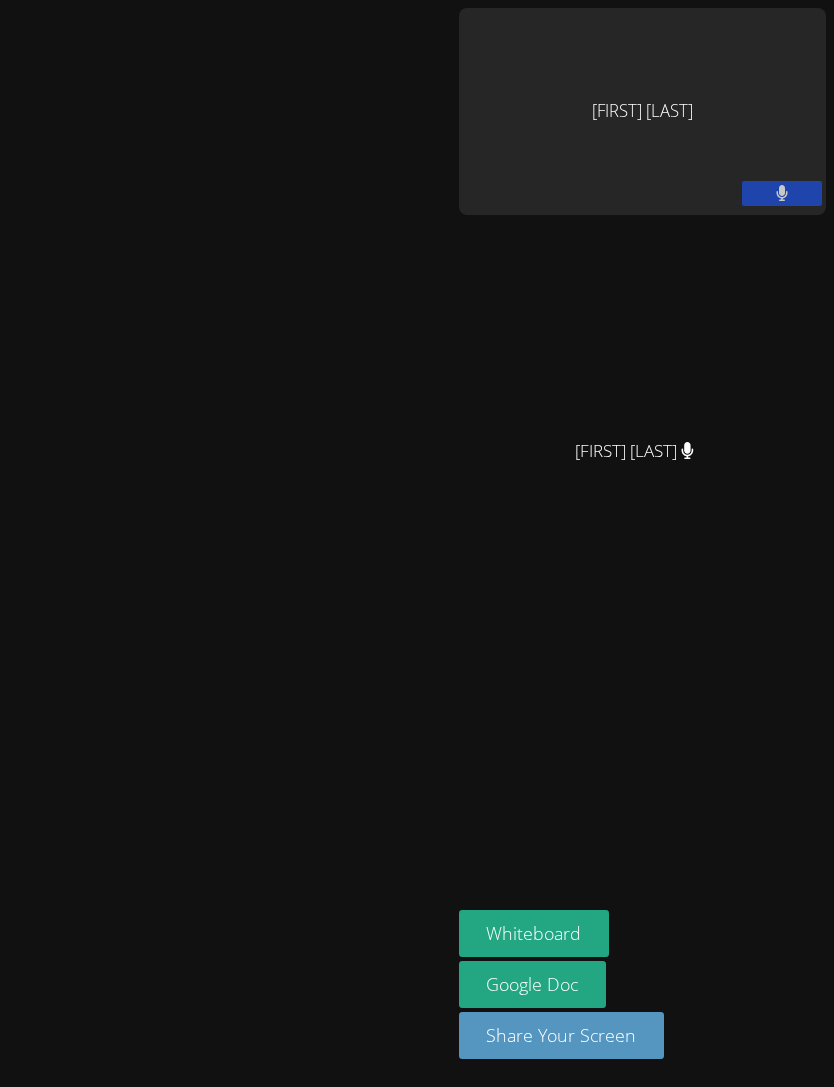 click 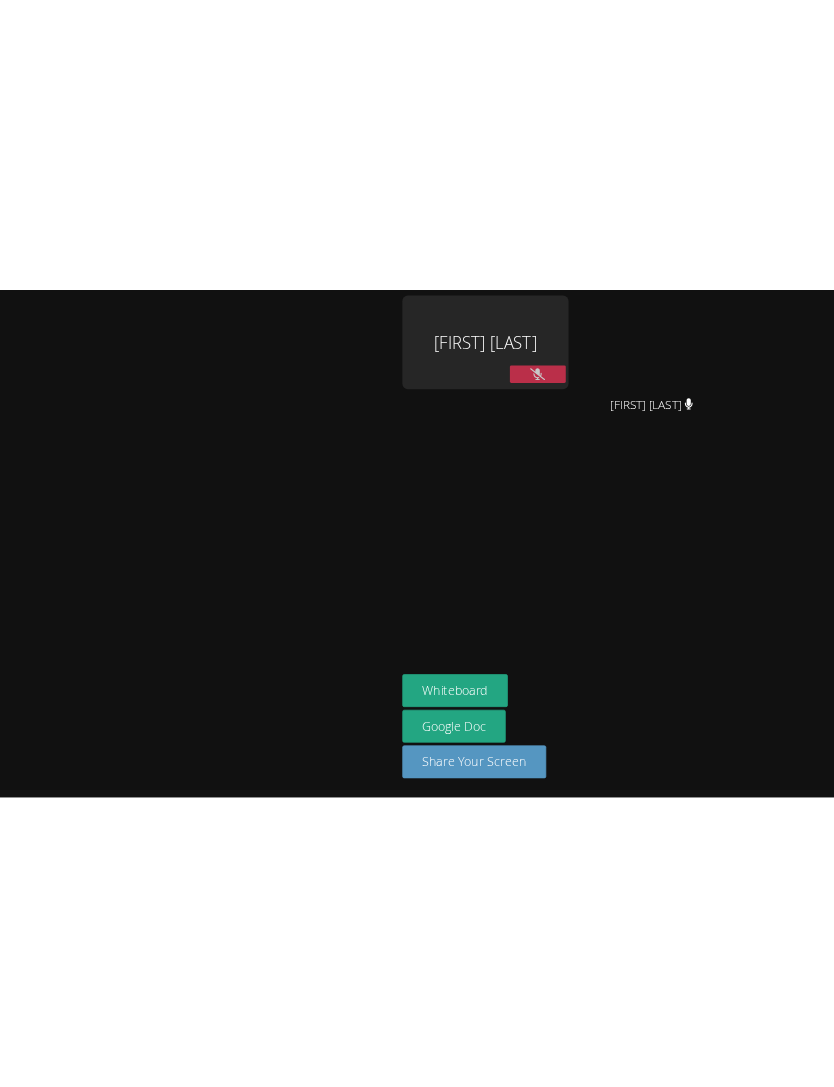 scroll, scrollTop: 18, scrollLeft: 0, axis: vertical 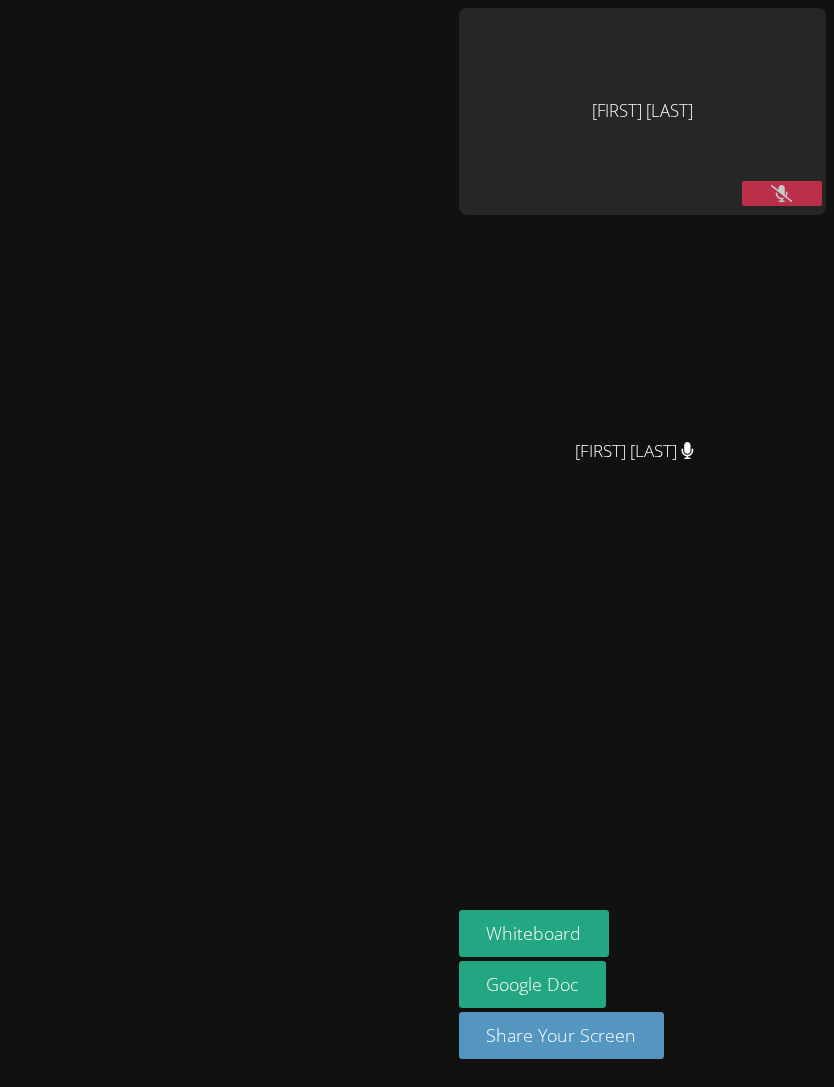 click at bounding box center (782, 193) 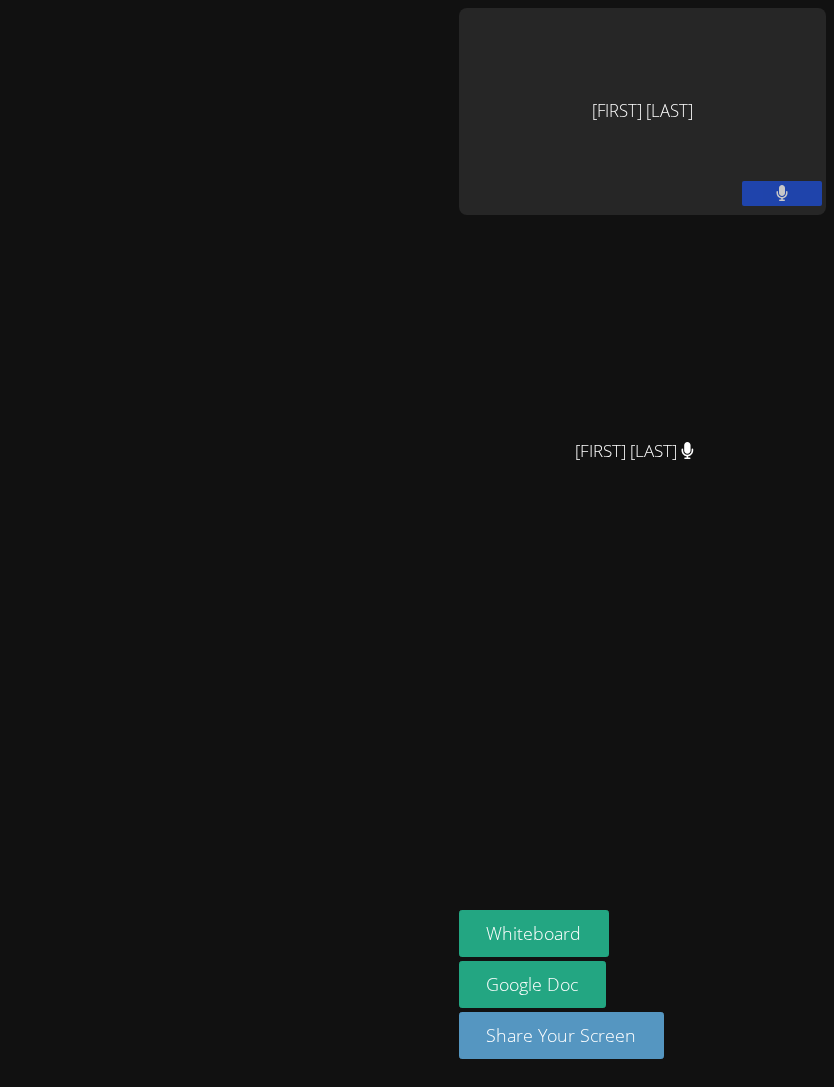click 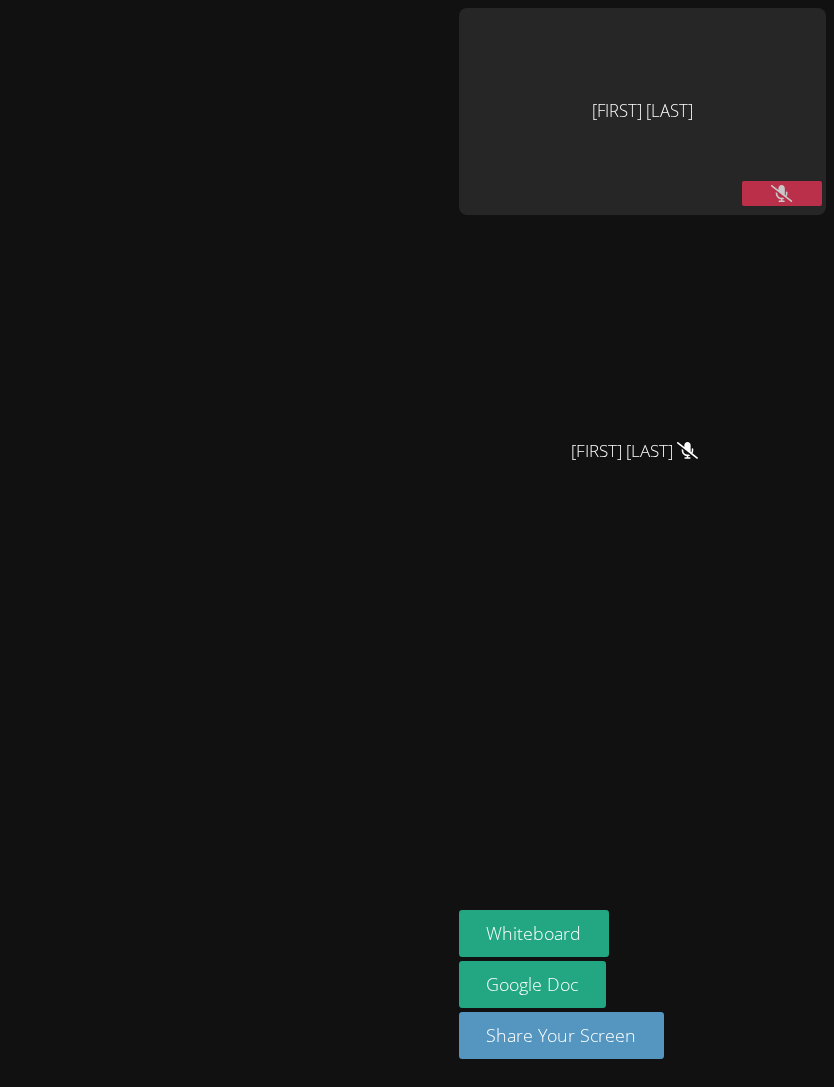 click 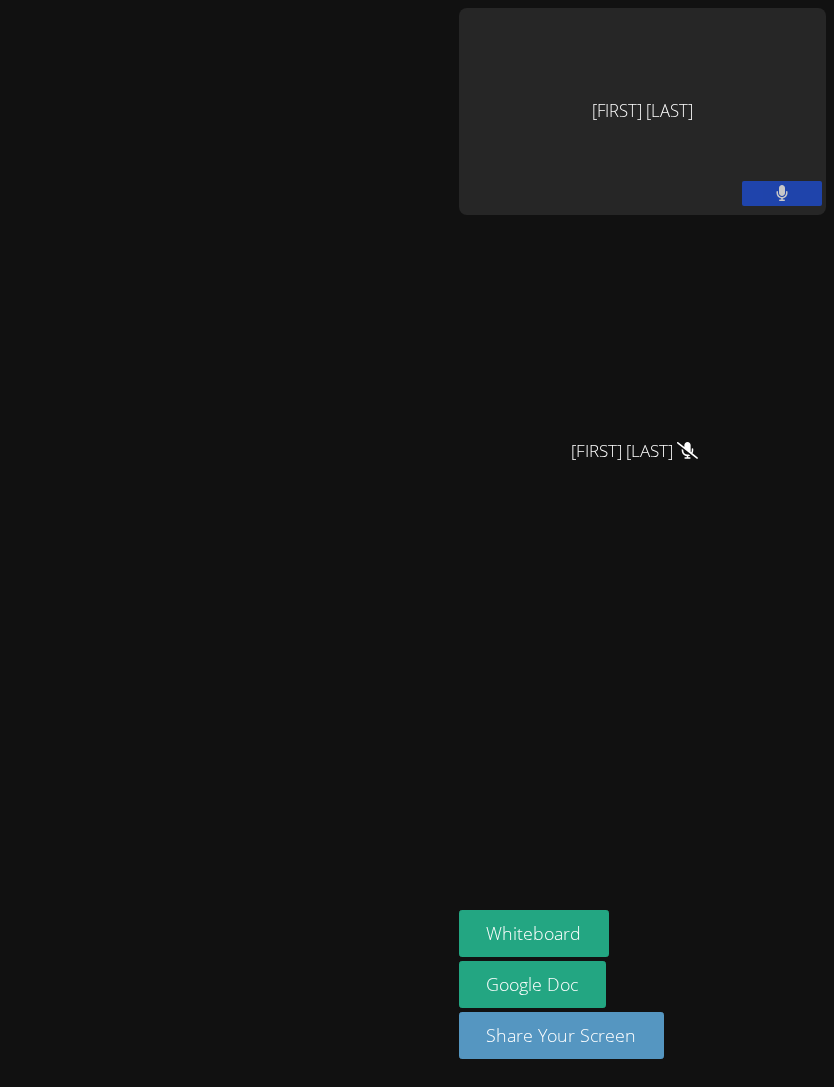 click at bounding box center (782, 193) 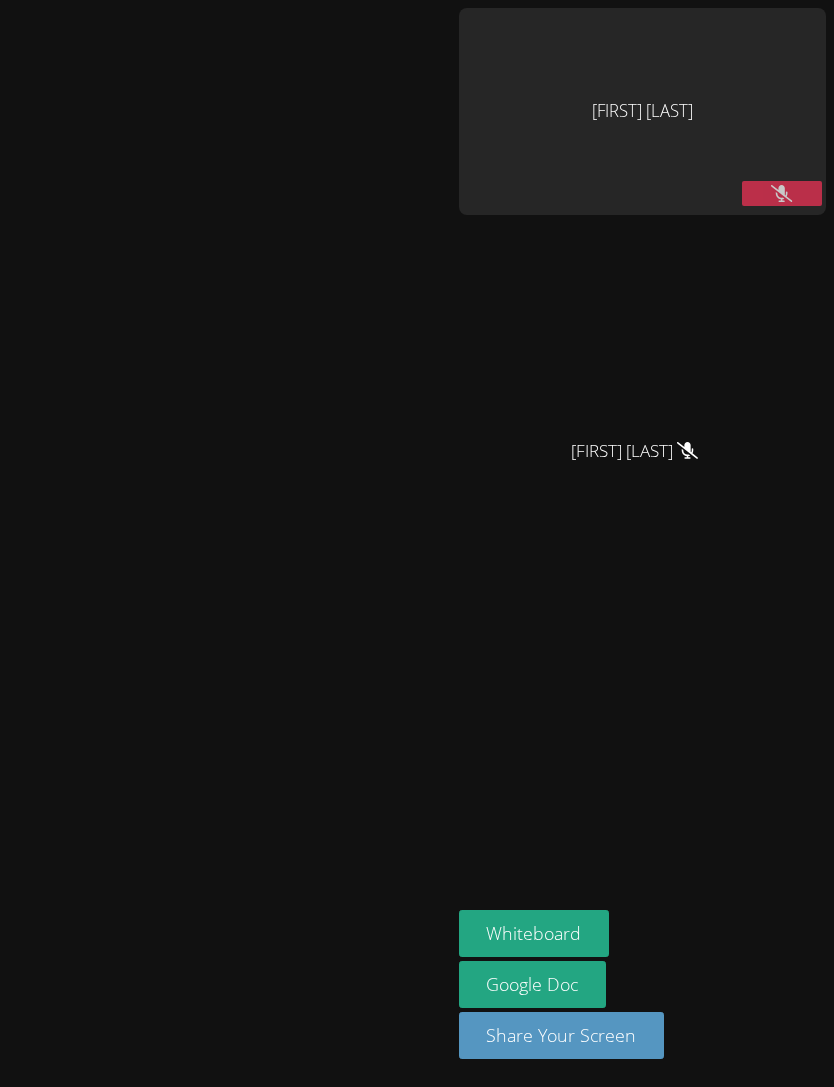 click at bounding box center [782, 193] 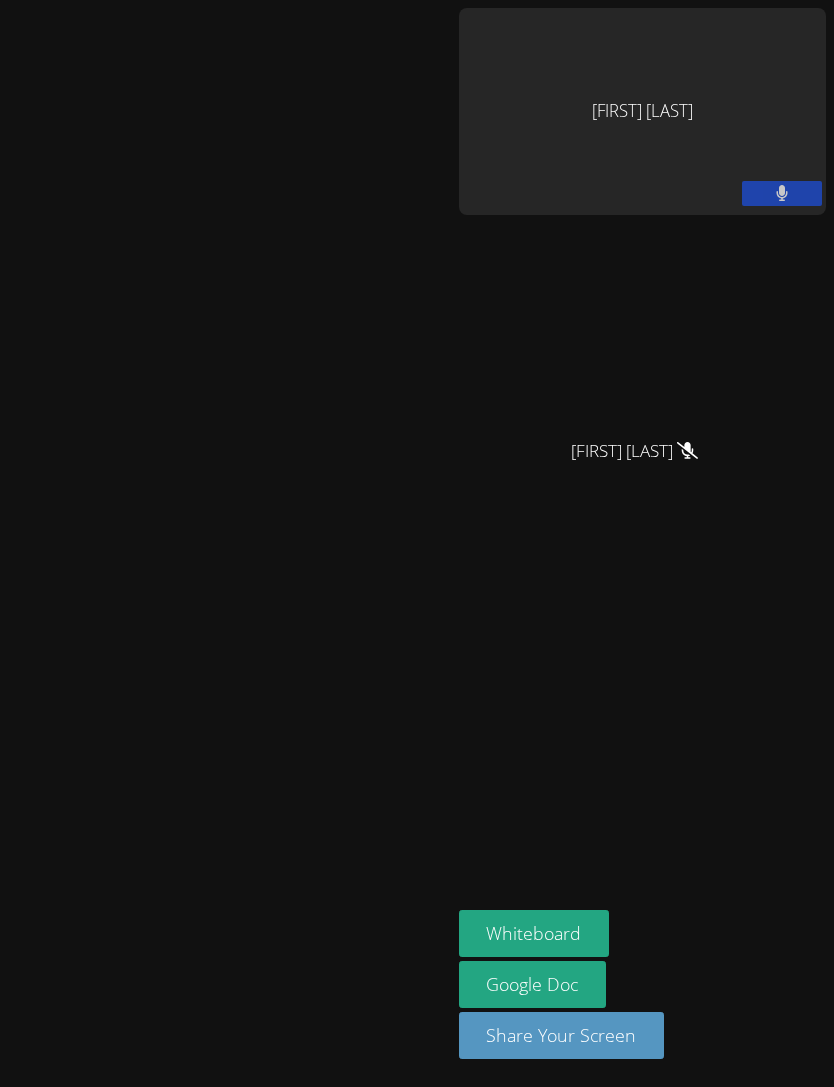 click 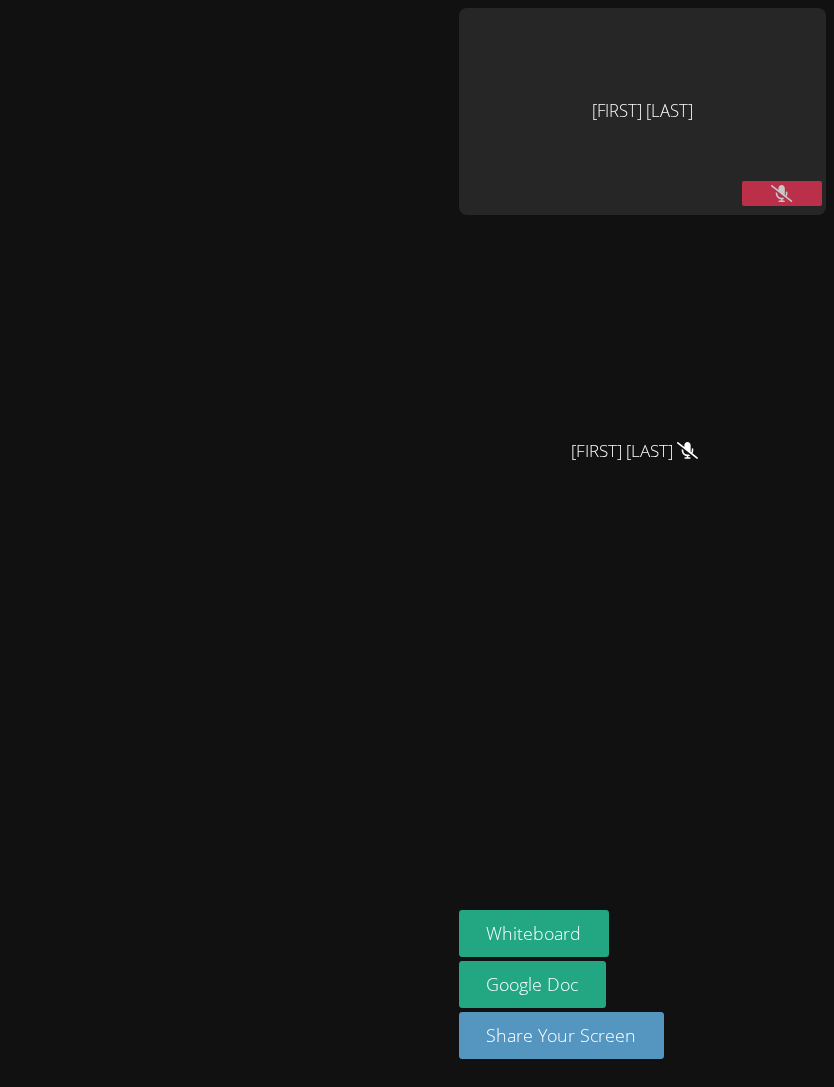 click at bounding box center (782, 193) 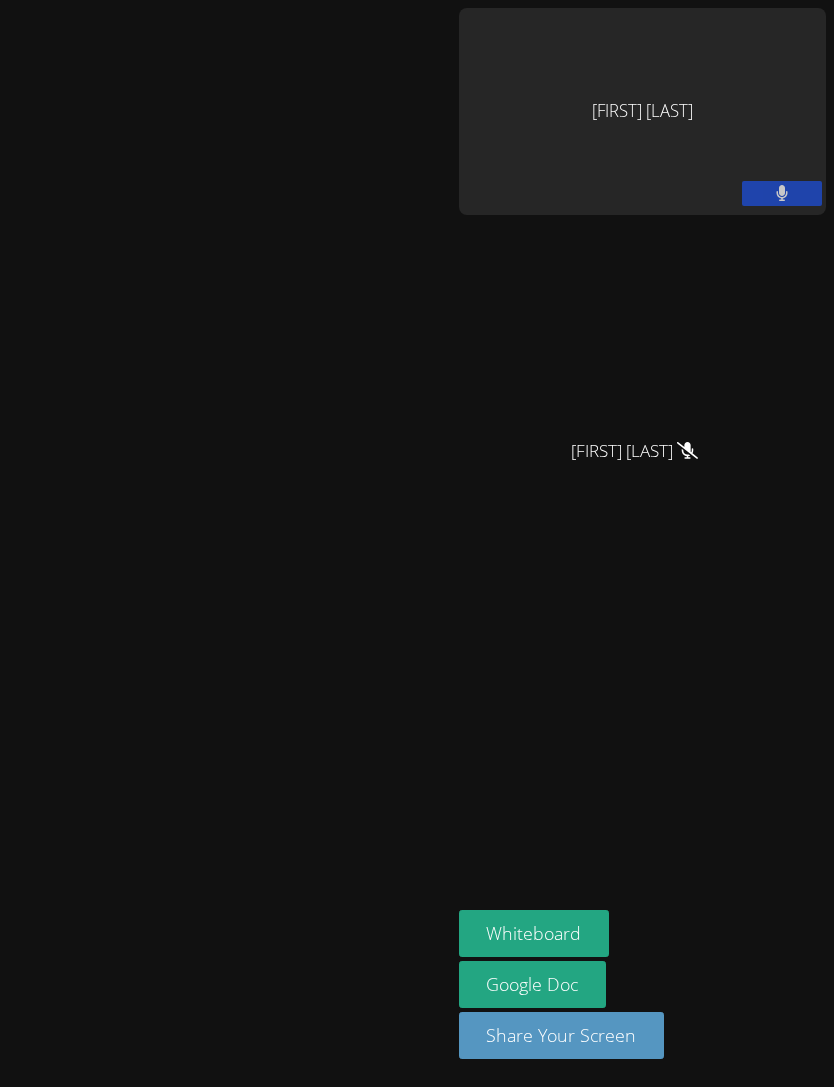 click at bounding box center [782, 193] 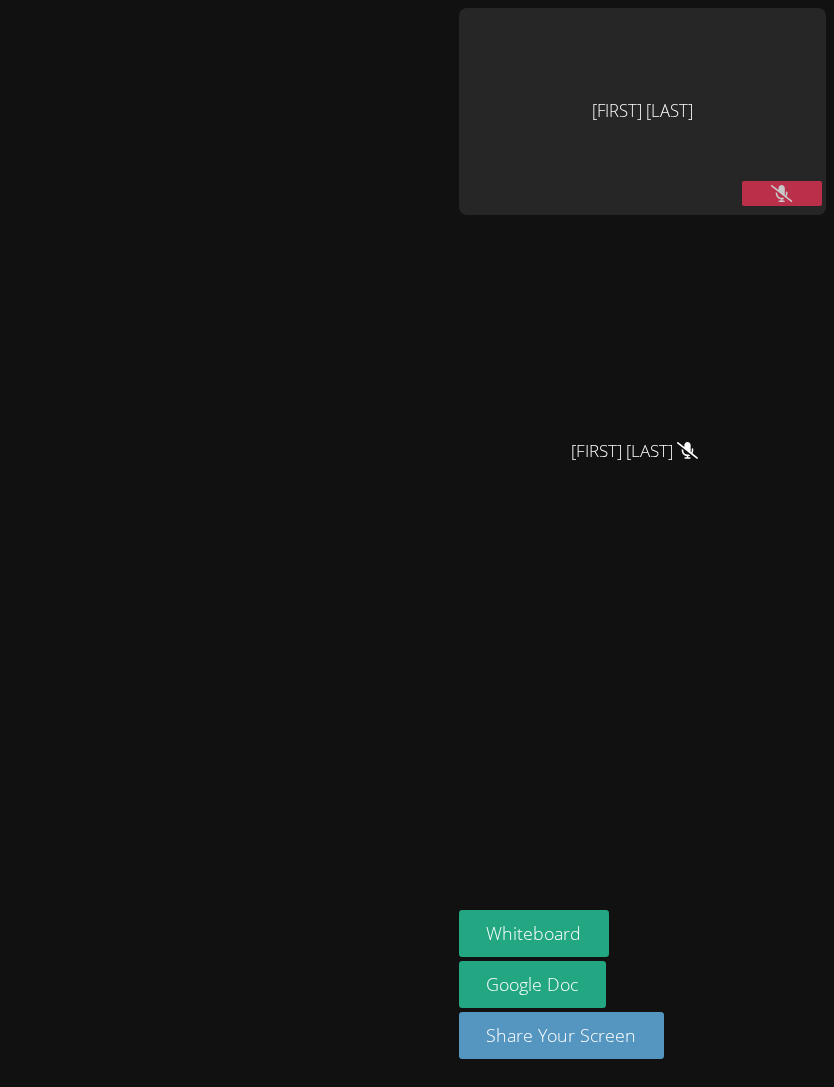 click at bounding box center (782, 193) 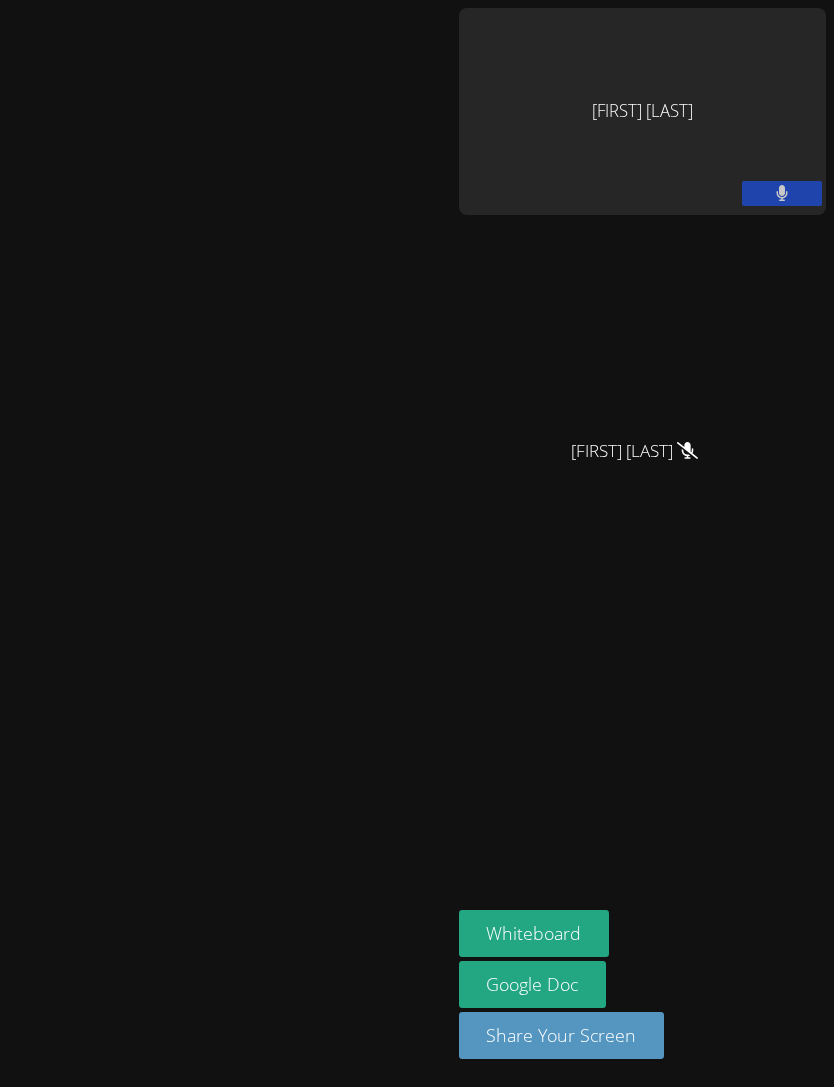 click at bounding box center (782, 193) 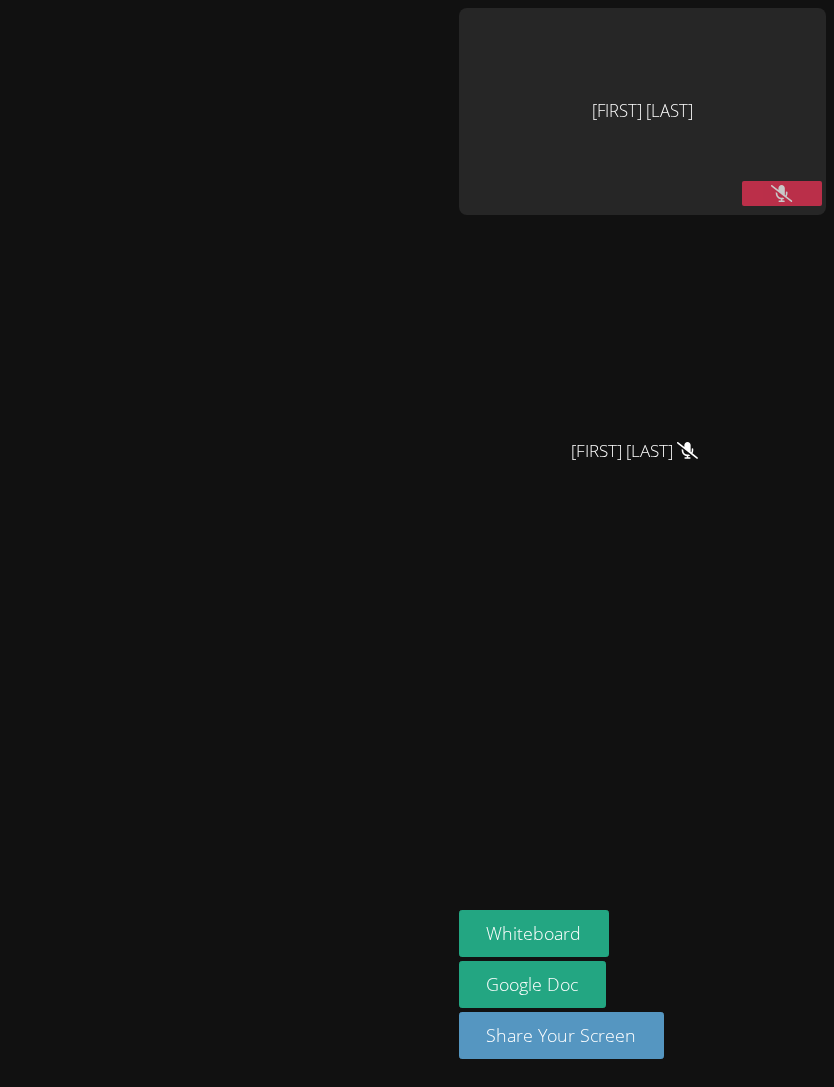 click at bounding box center [782, 193] 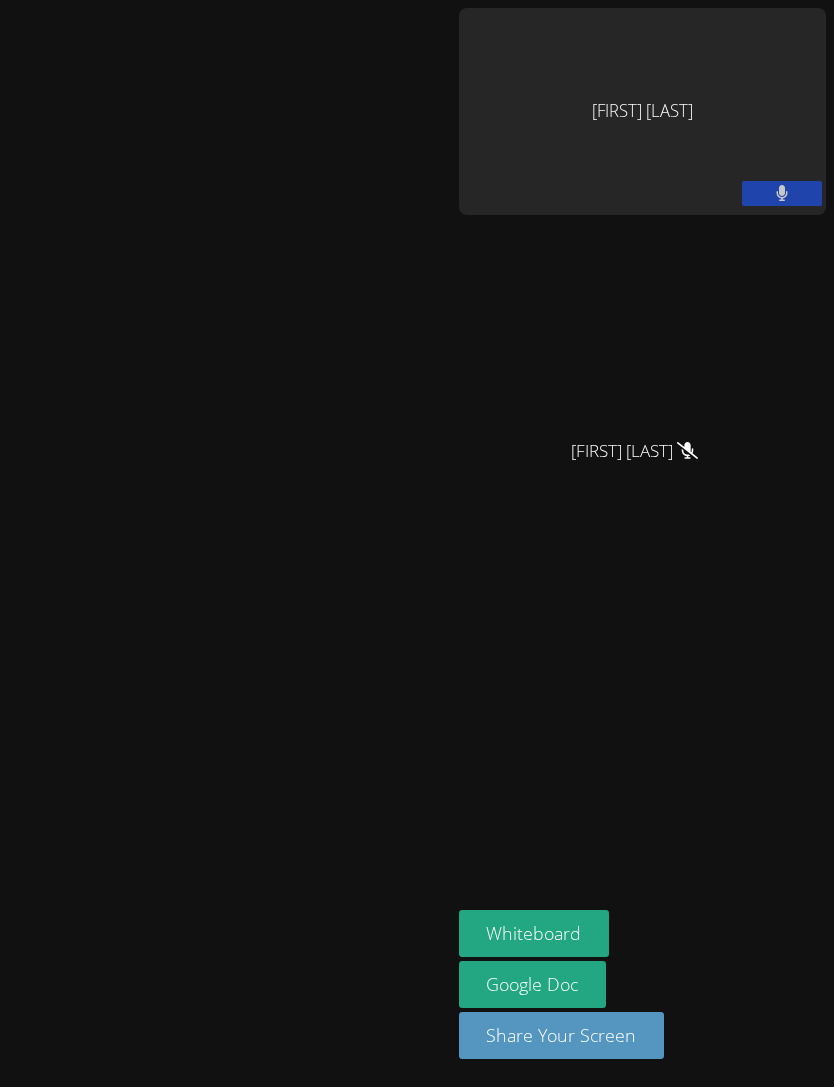 click at bounding box center [782, 193] 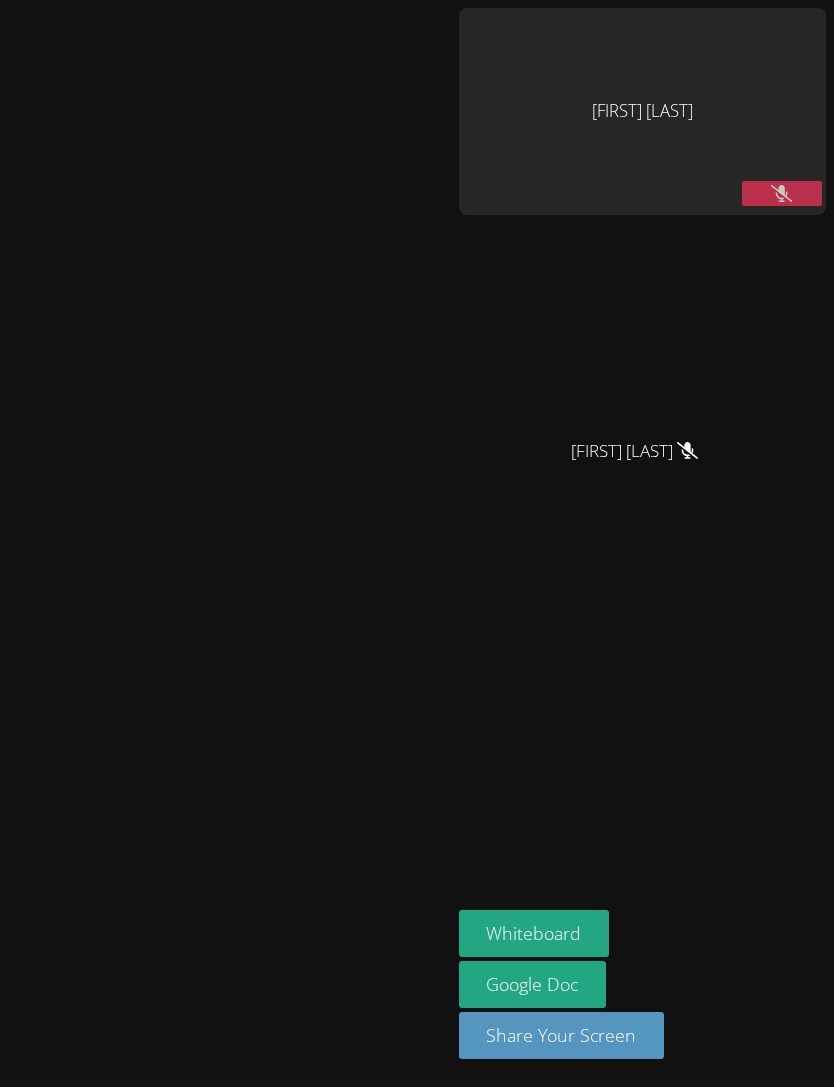 click at bounding box center [782, 193] 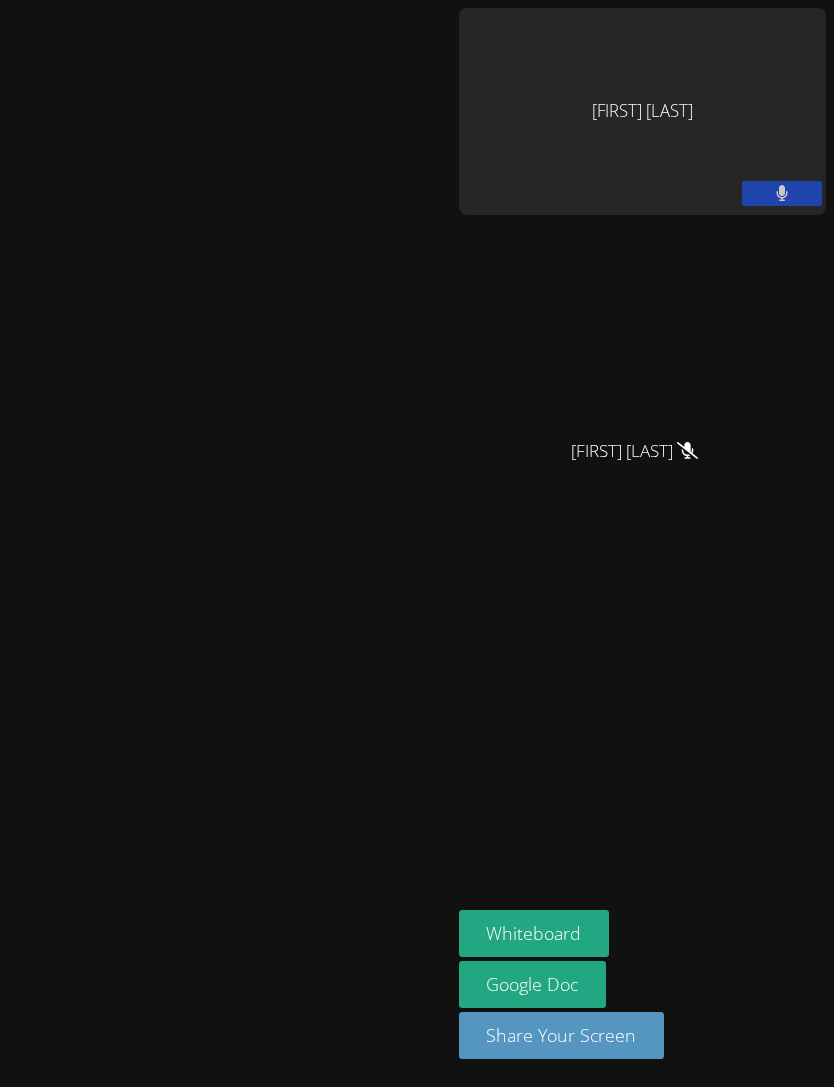 click at bounding box center (782, 193) 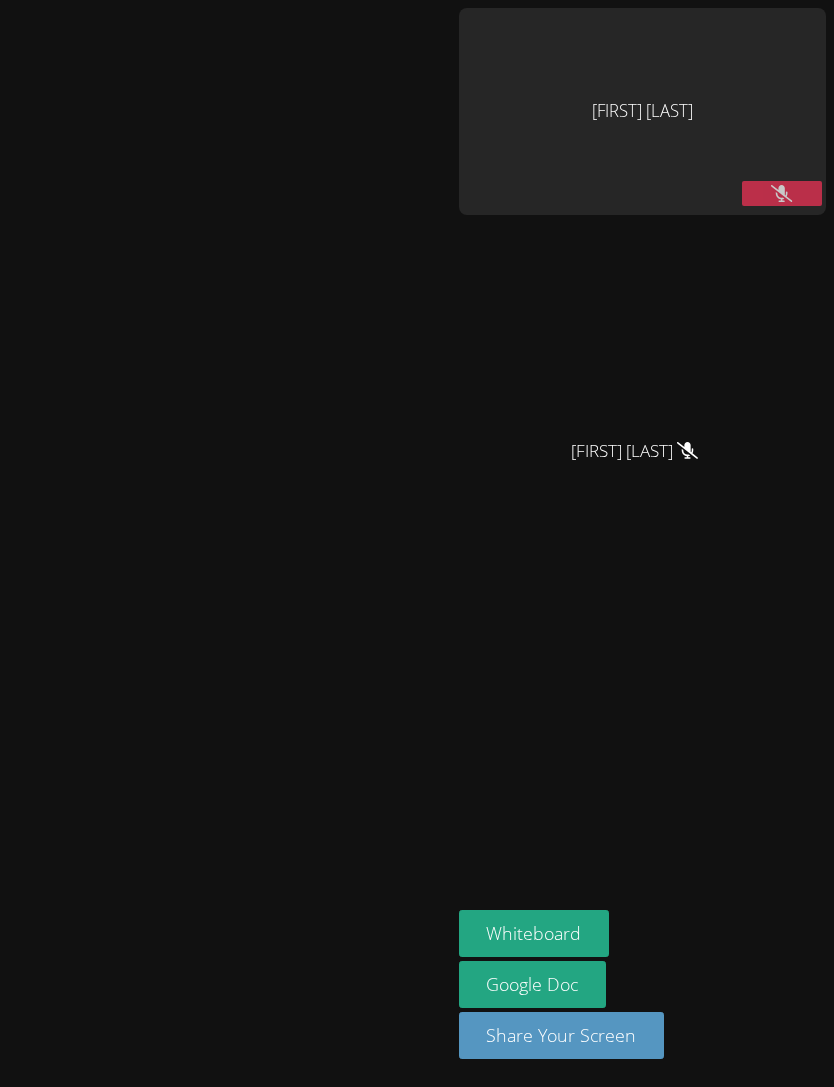 click at bounding box center (782, 193) 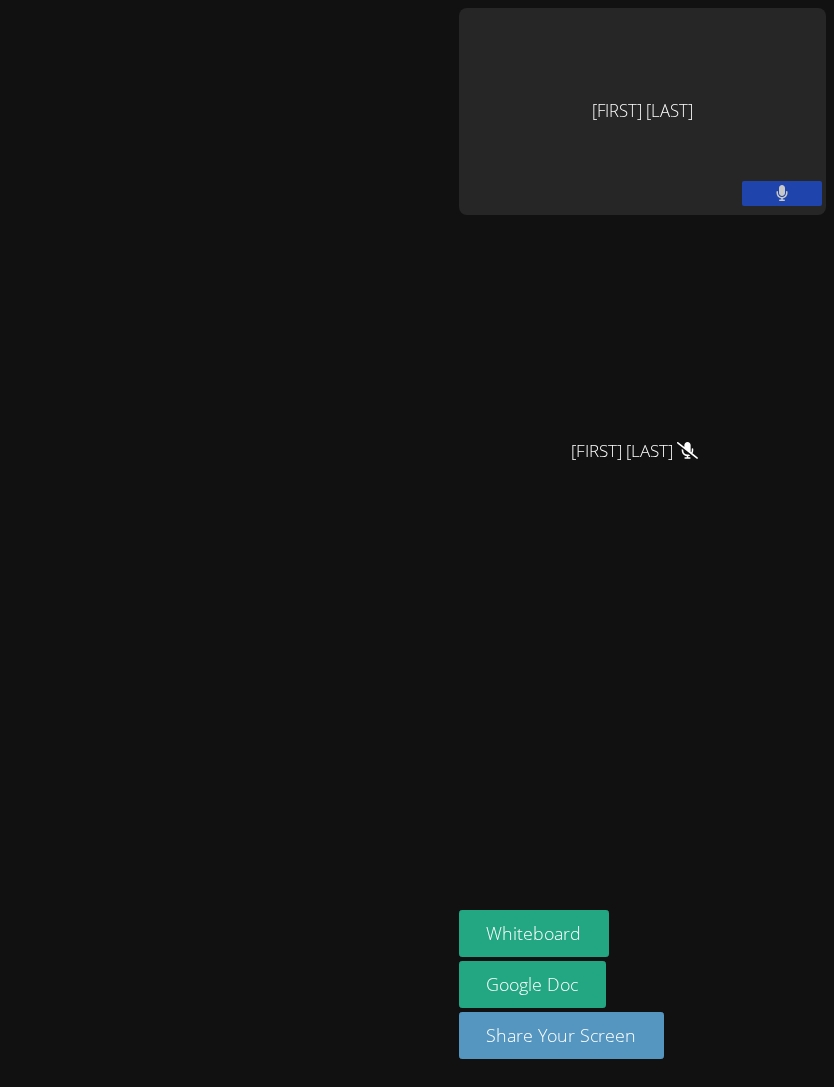 click at bounding box center [782, 193] 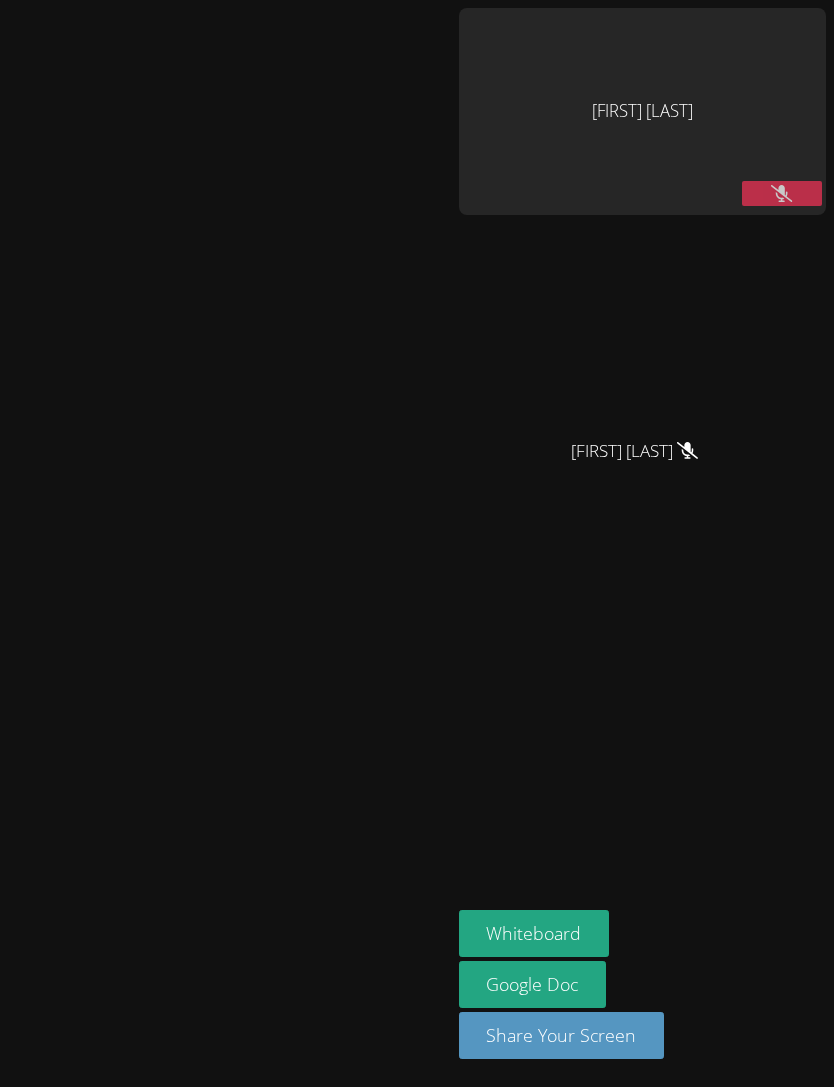 click on "Whiteboard" at bounding box center (534, 933) 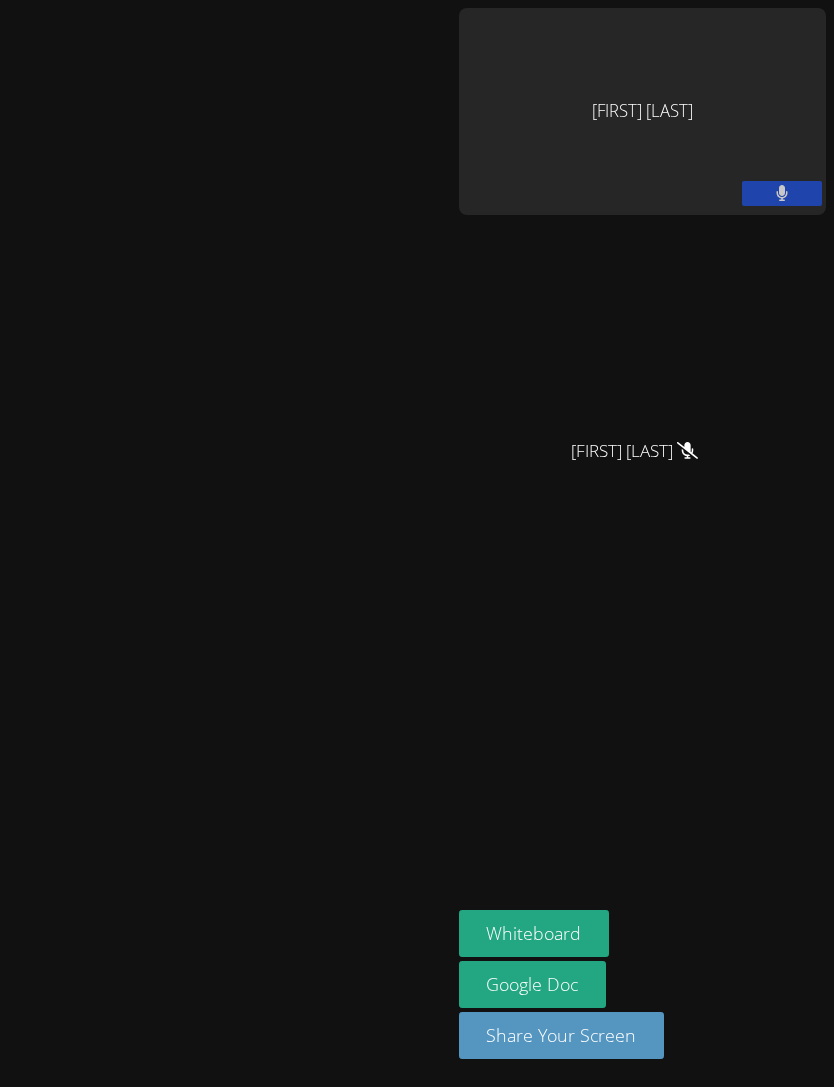 click 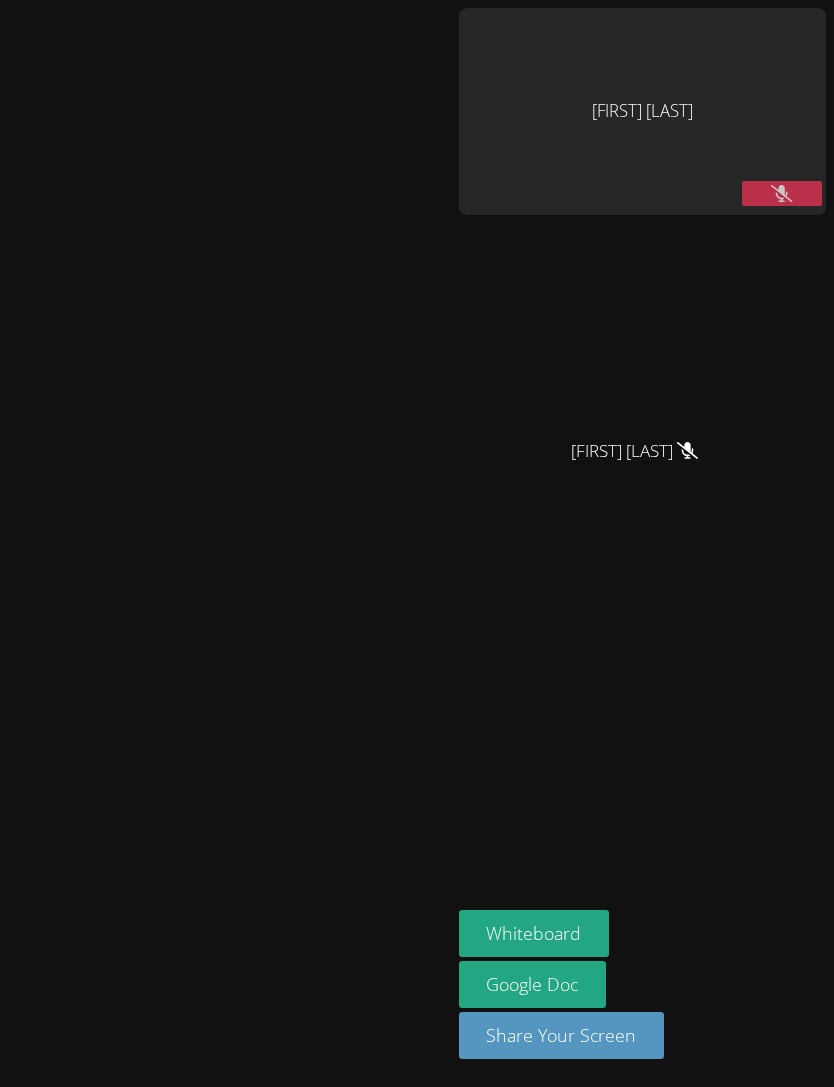 click at bounding box center [782, 193] 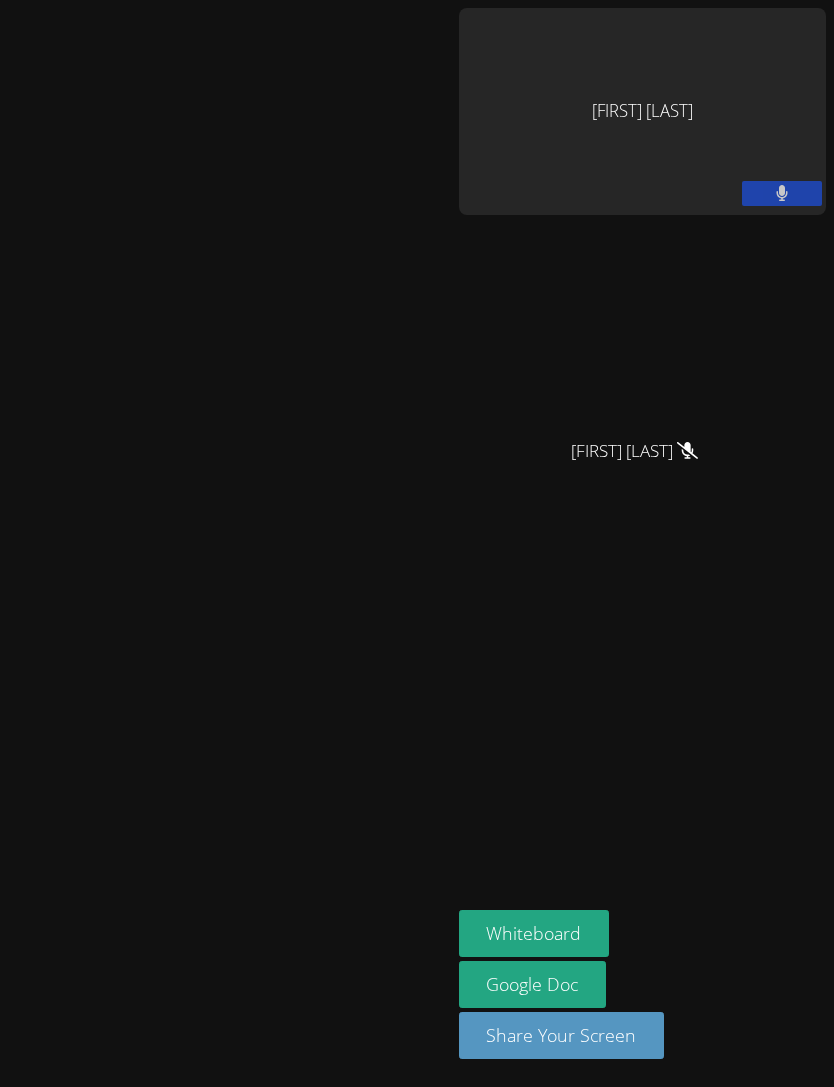 click at bounding box center (782, 193) 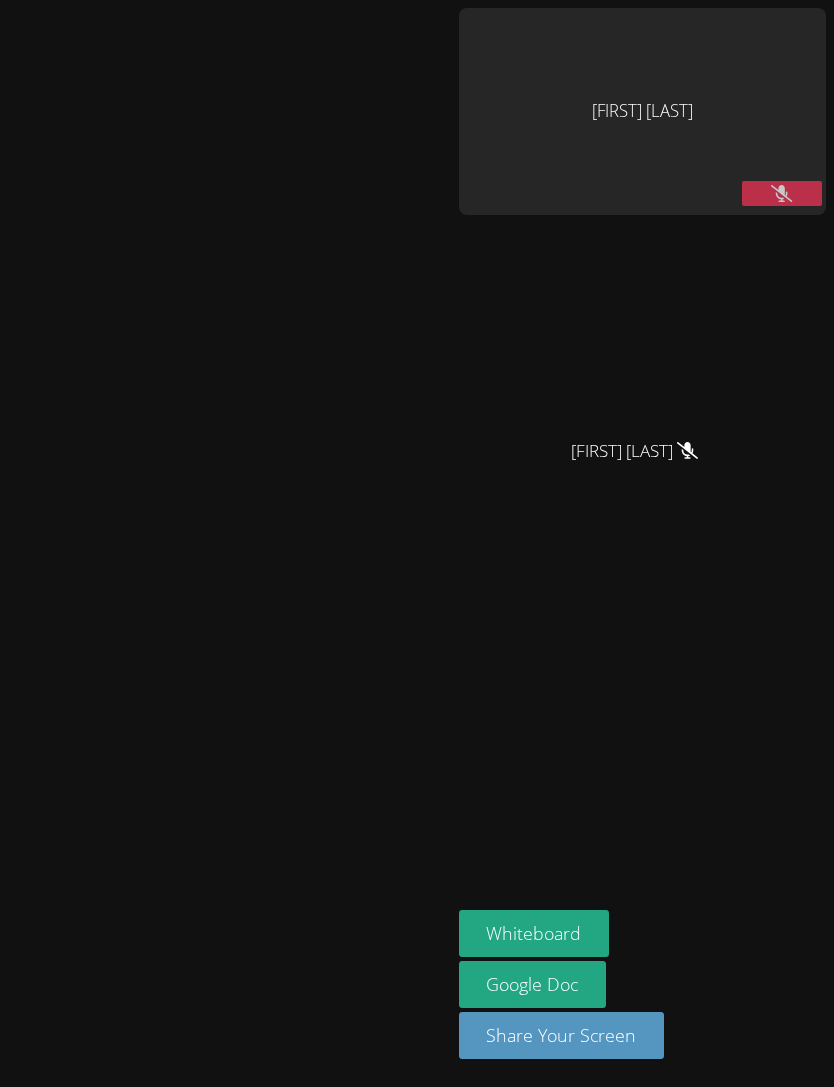 click at bounding box center [782, 193] 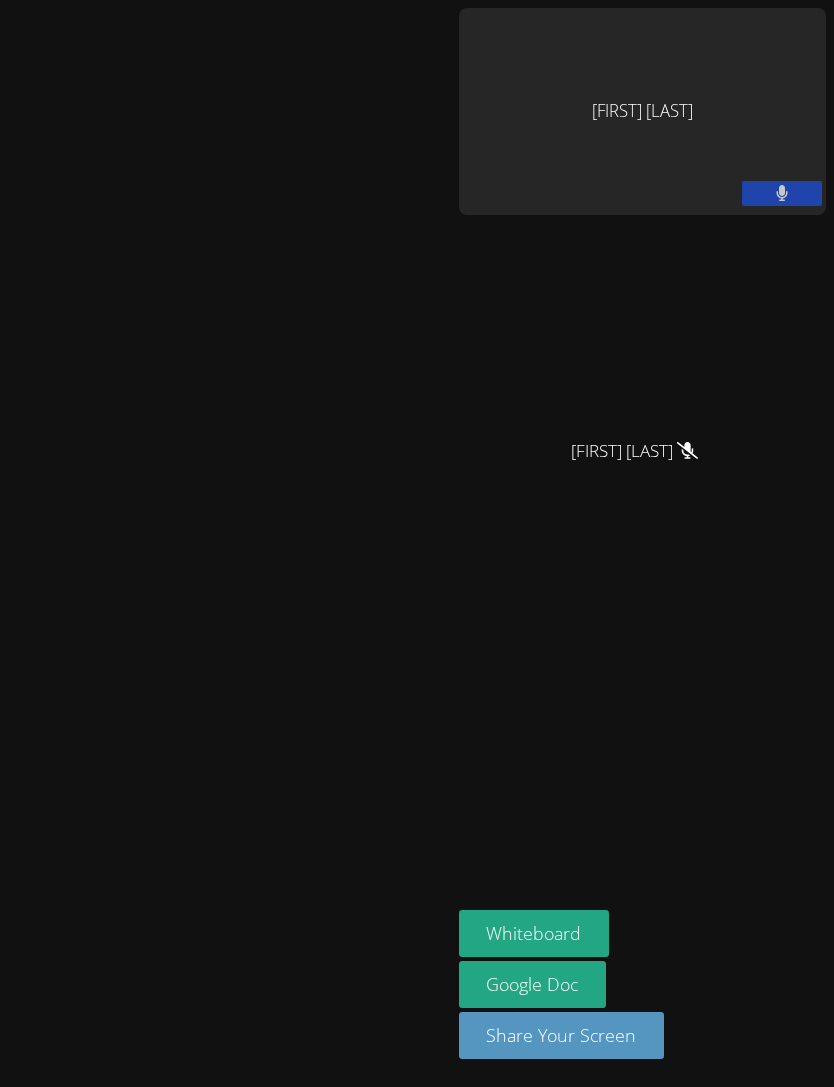 click at bounding box center (782, 193) 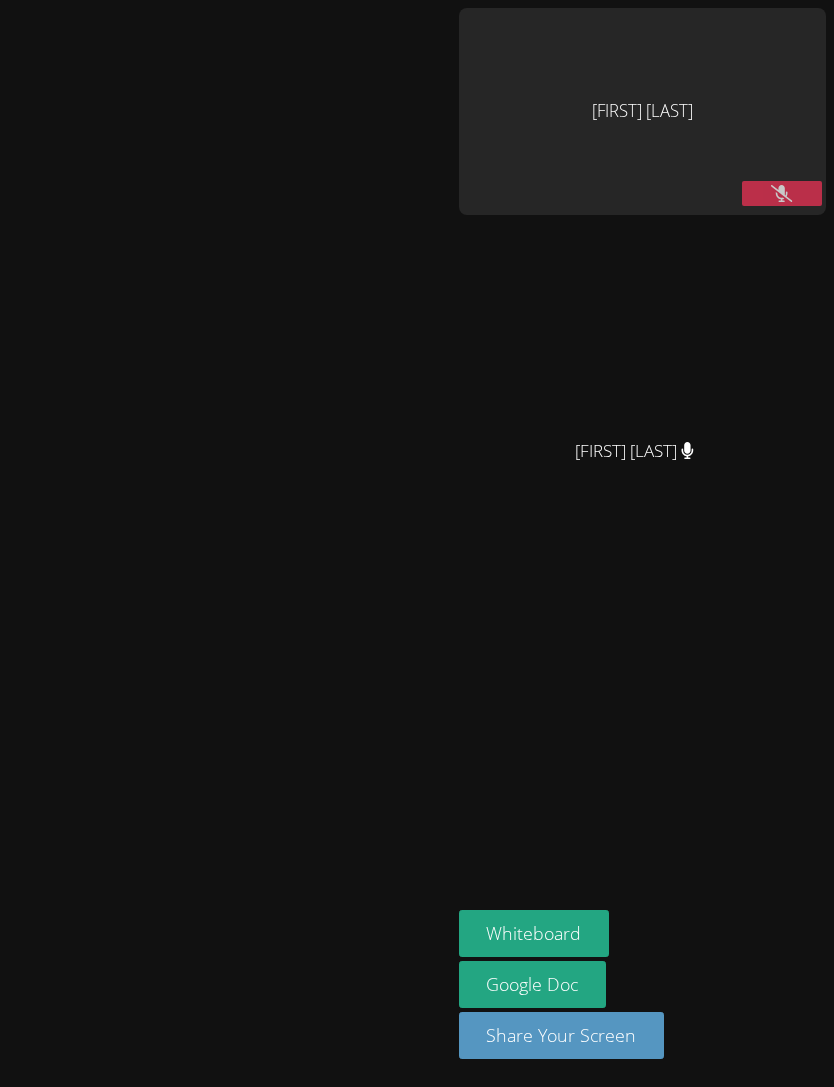 click at bounding box center (782, 193) 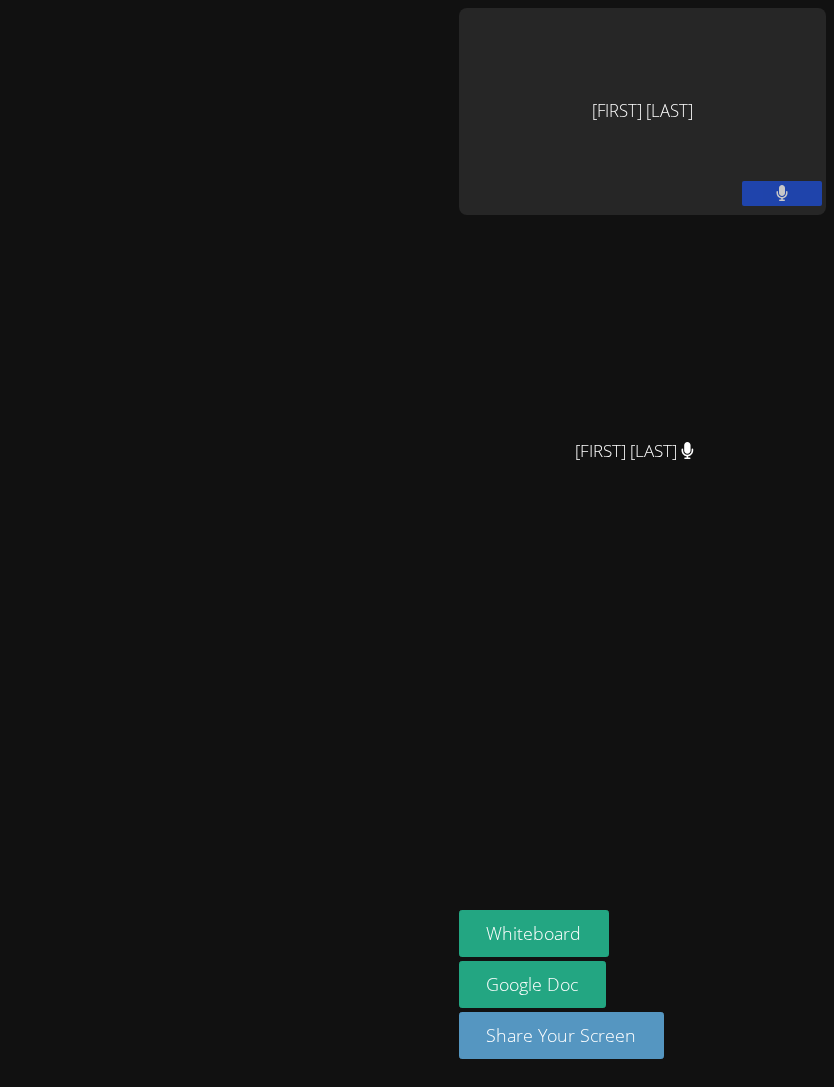 click at bounding box center [782, 193] 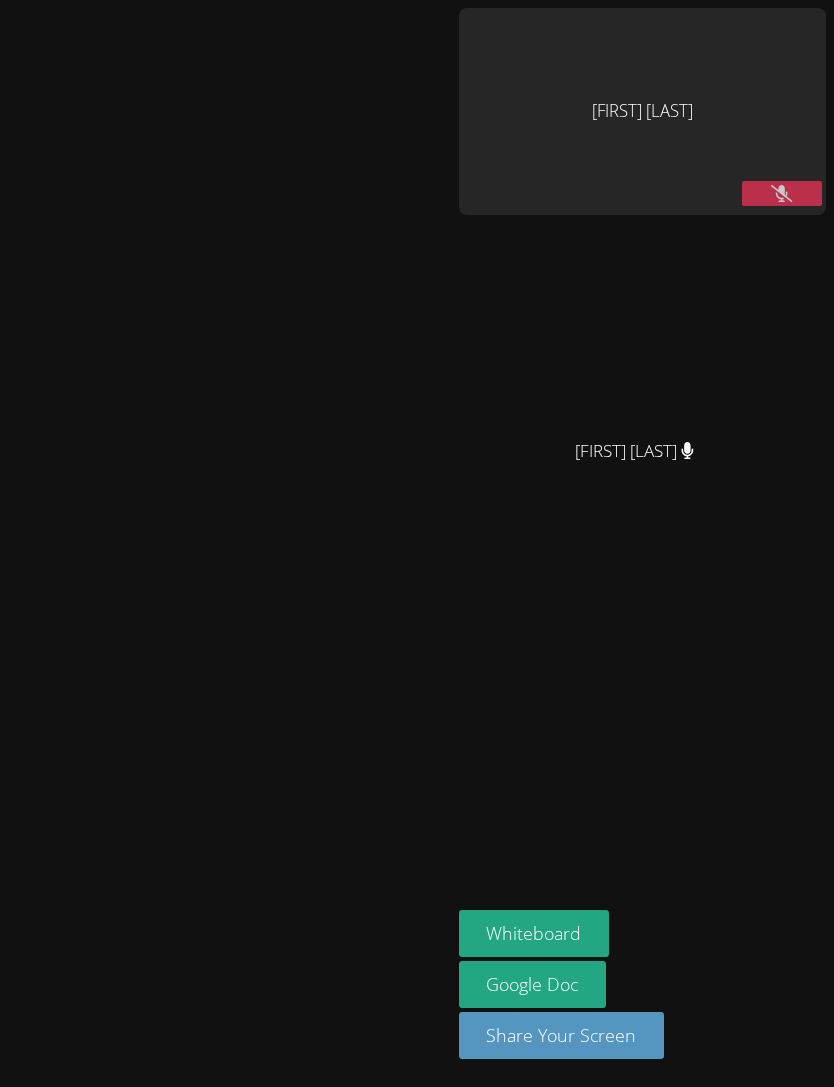 click at bounding box center [782, 193] 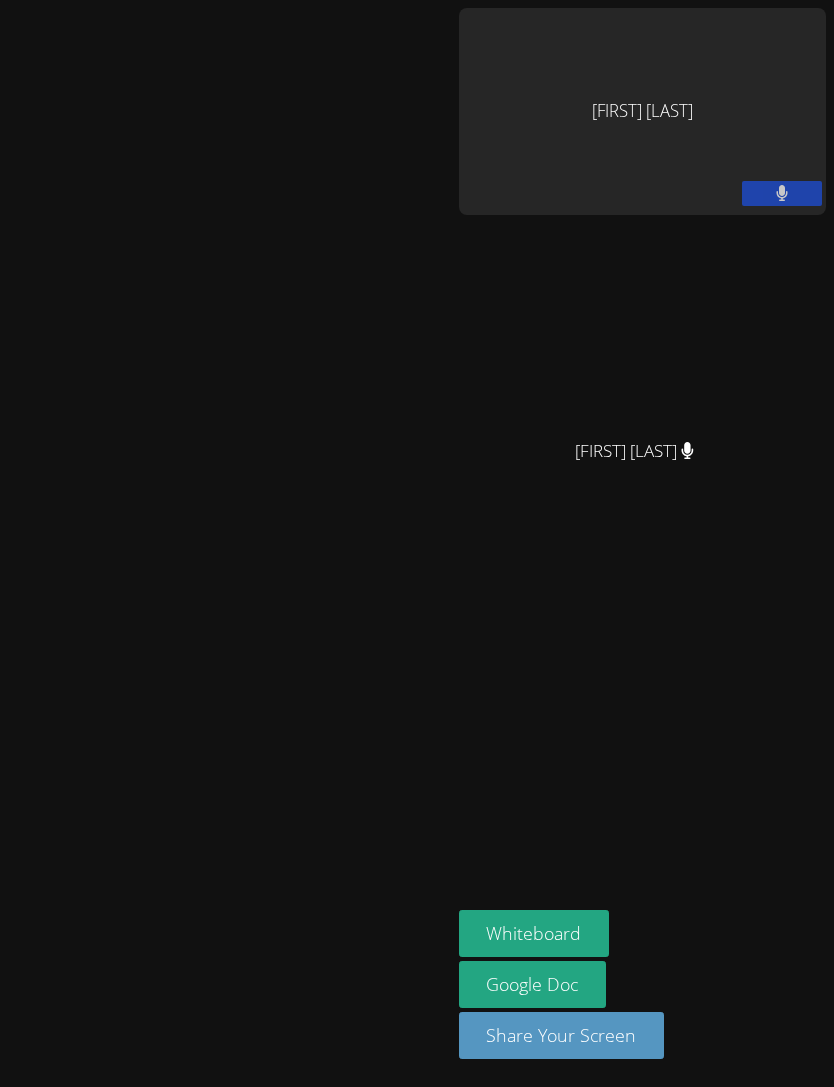 click at bounding box center [782, 193] 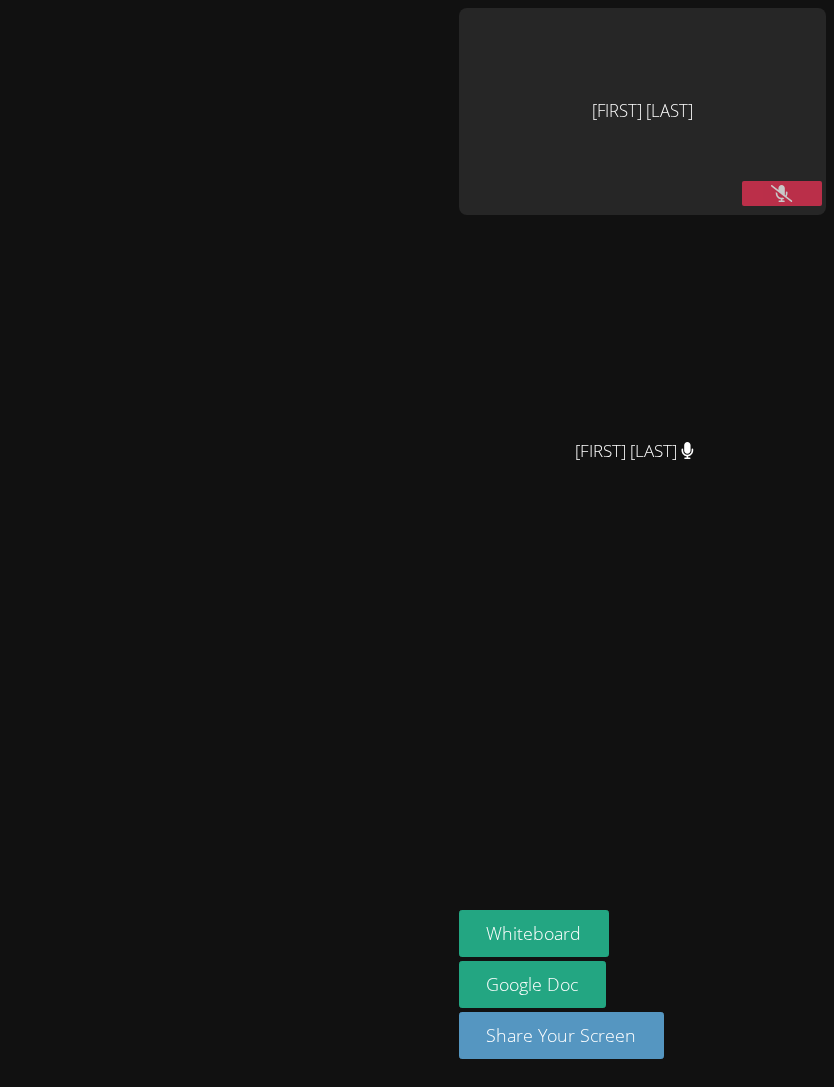 click at bounding box center (782, 193) 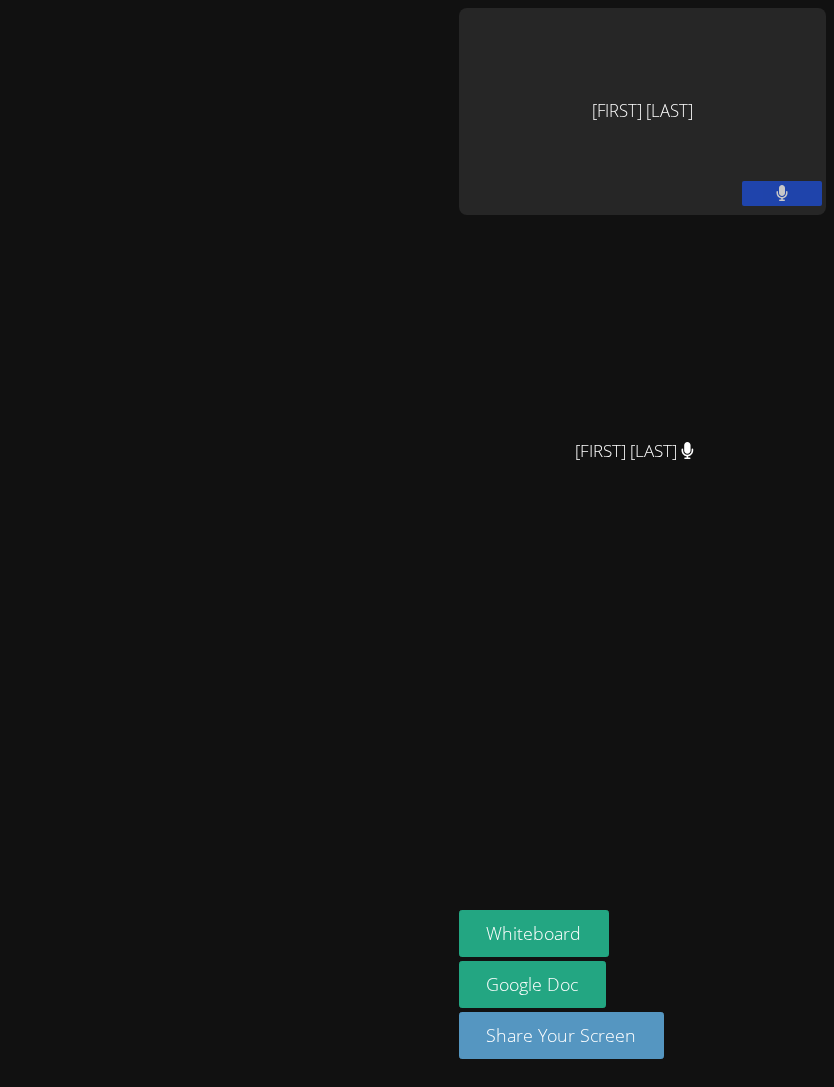 click at bounding box center [782, 193] 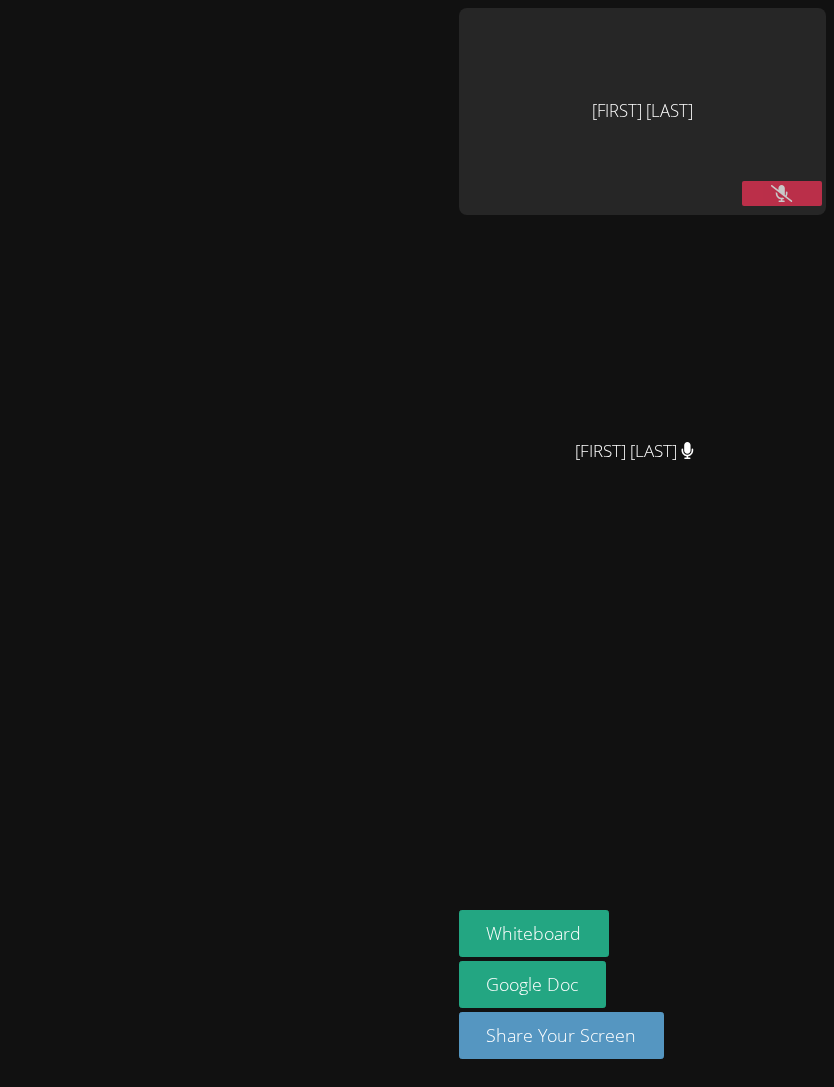 click at bounding box center [782, 193] 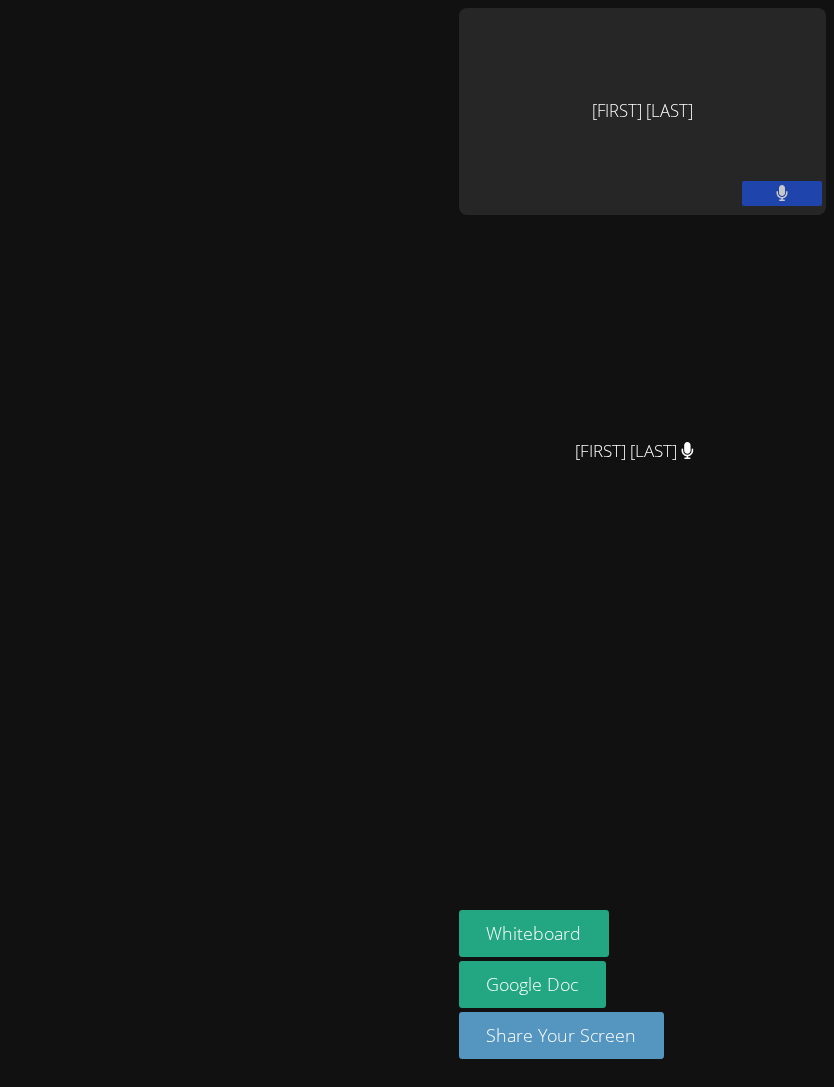 click at bounding box center [782, 193] 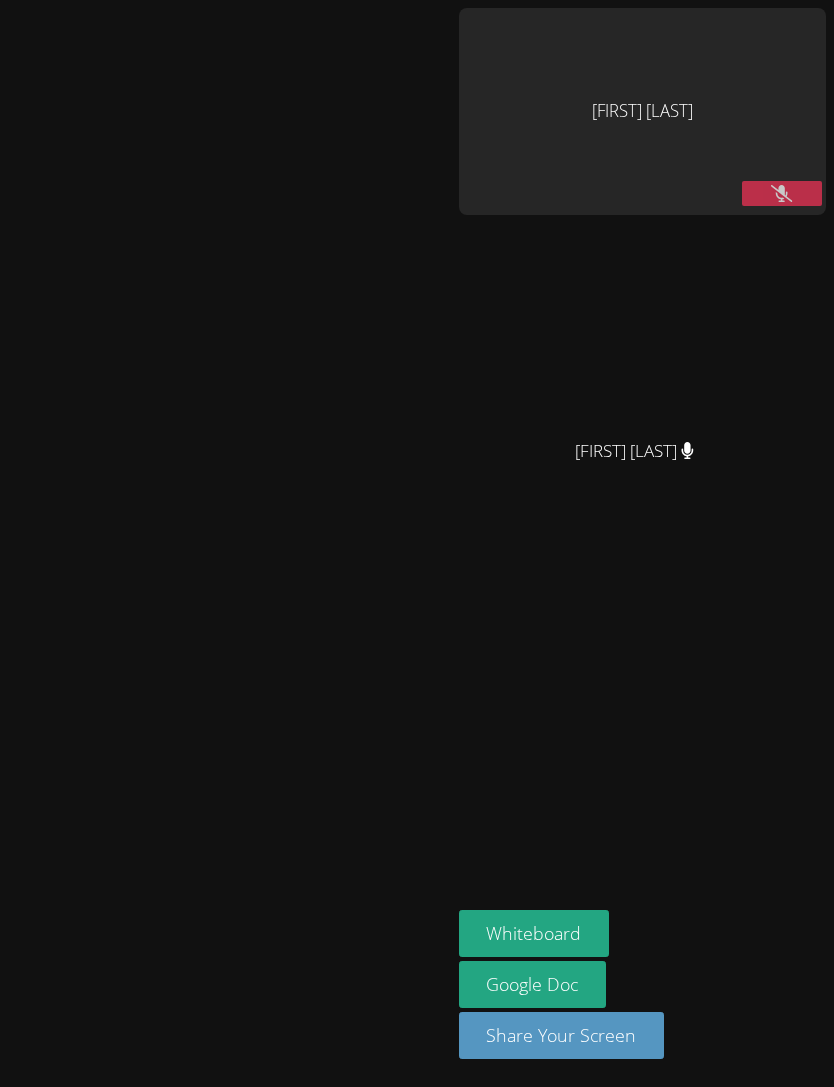 click at bounding box center [782, 193] 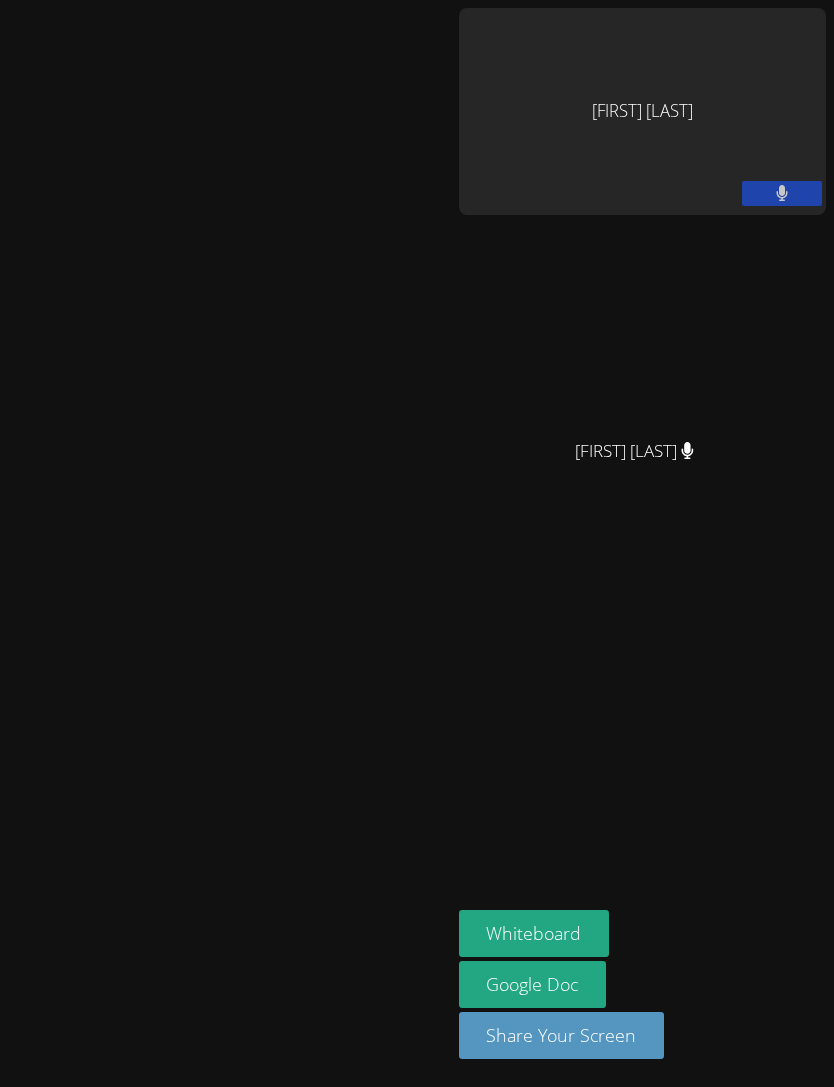 click at bounding box center (782, 193) 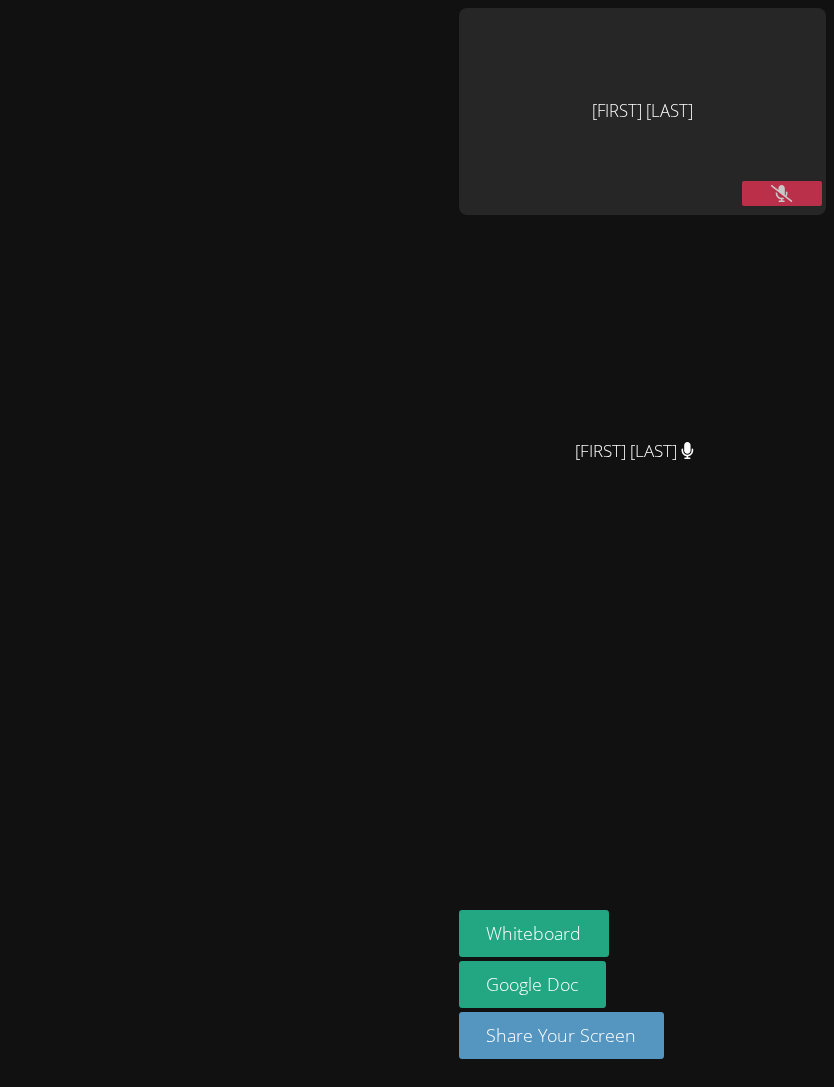 click at bounding box center [782, 193] 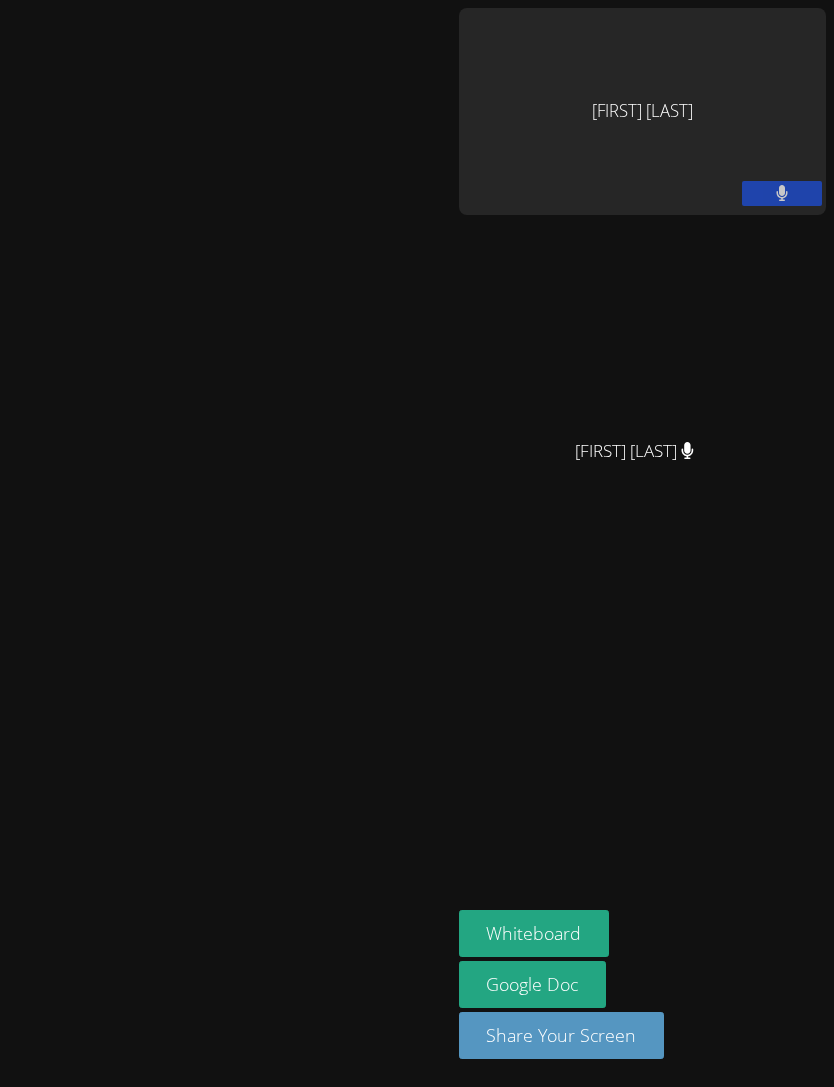 click at bounding box center (782, 193) 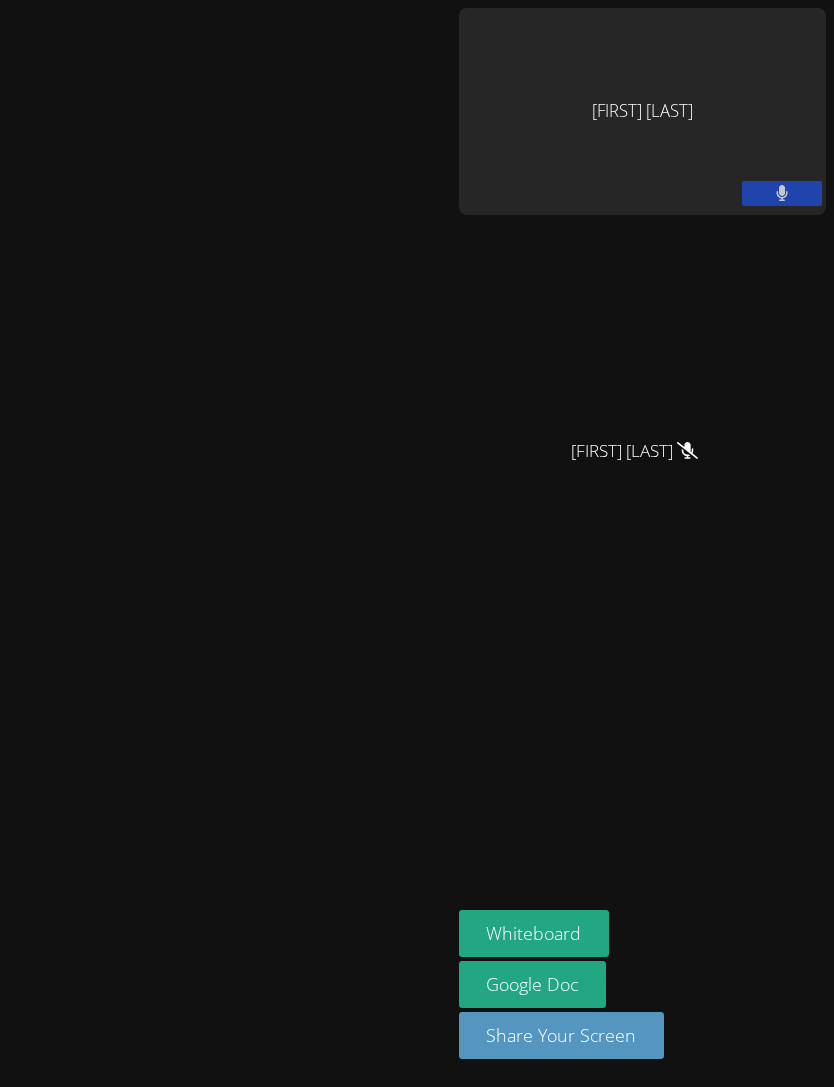 click at bounding box center [782, 193] 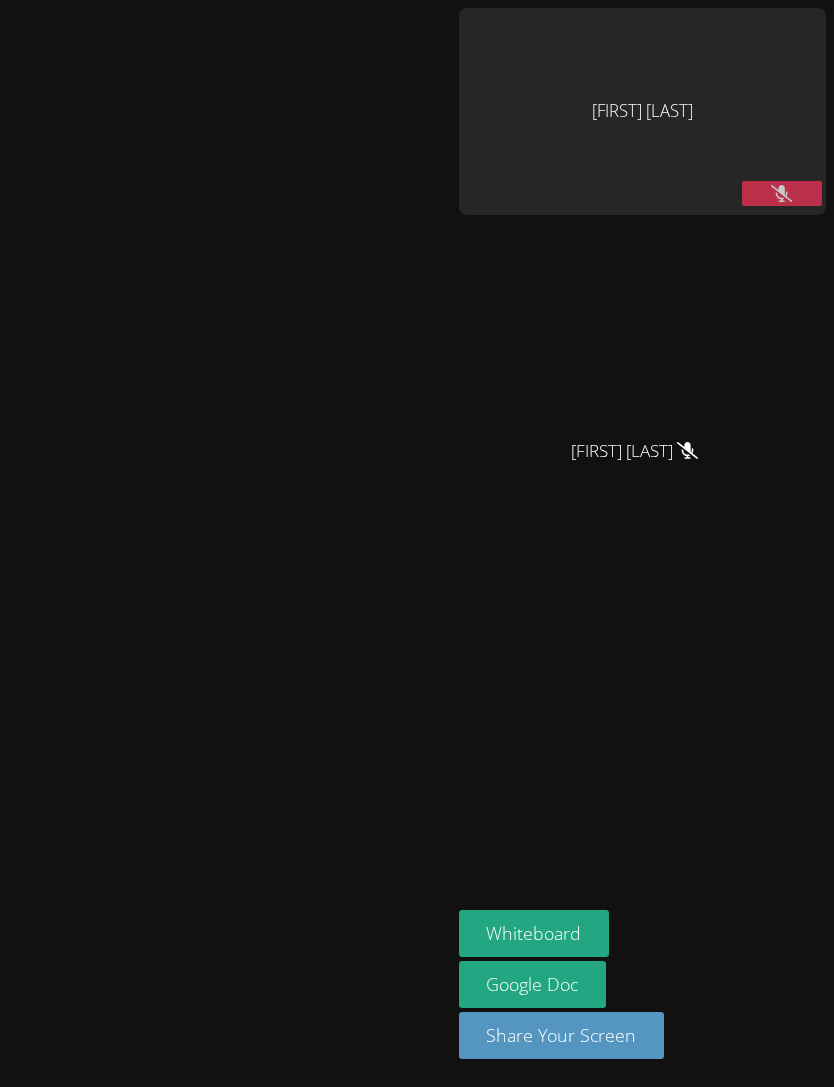 click at bounding box center (782, 193) 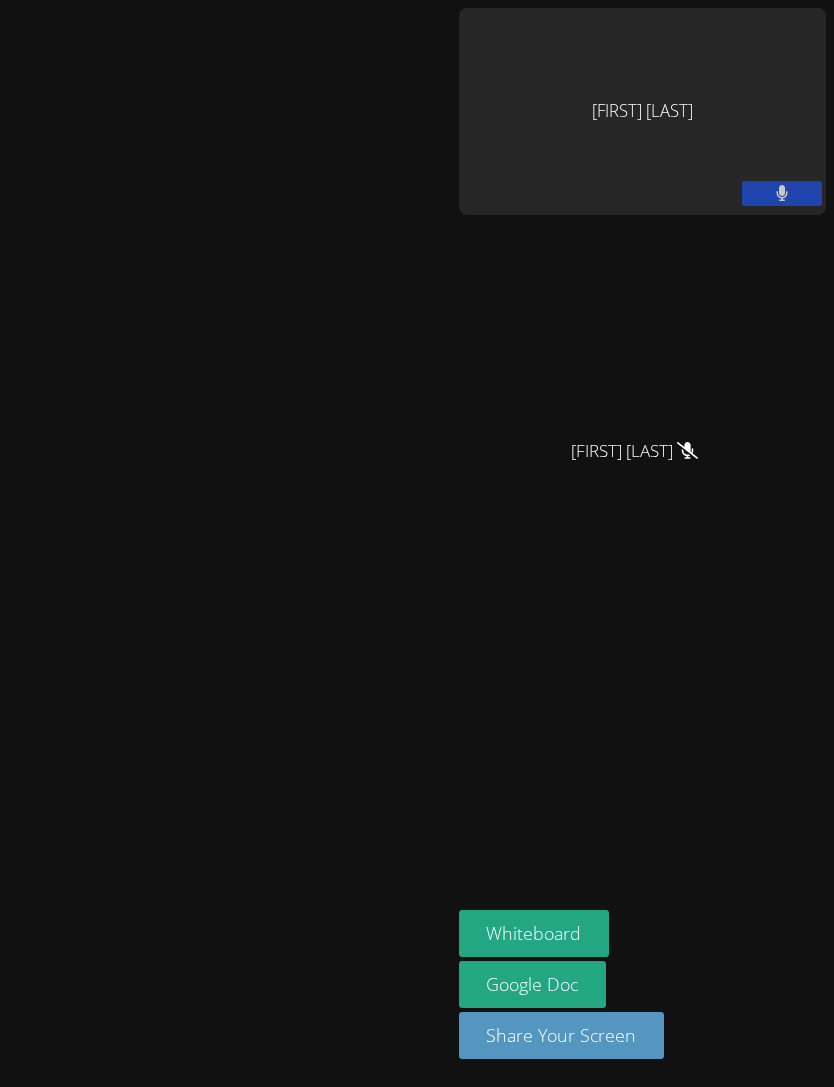 click at bounding box center [782, 193] 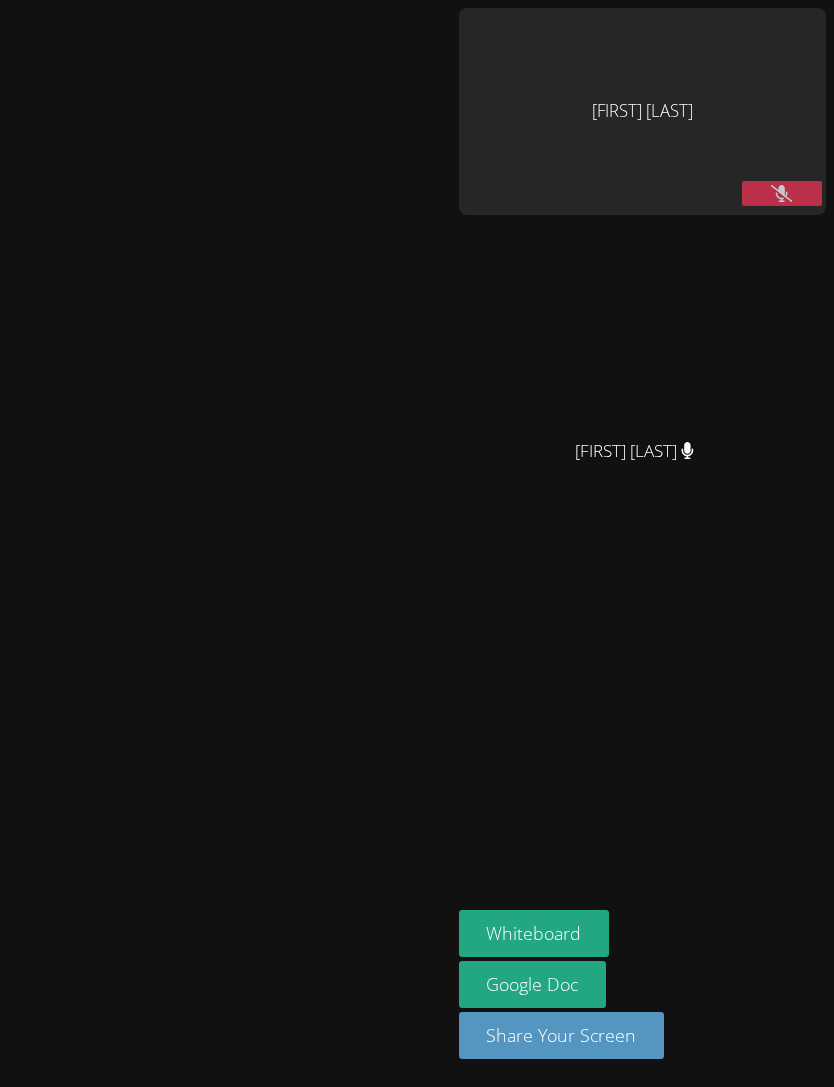 click on "[FIRST] [LAST]" at bounding box center [225, 543] 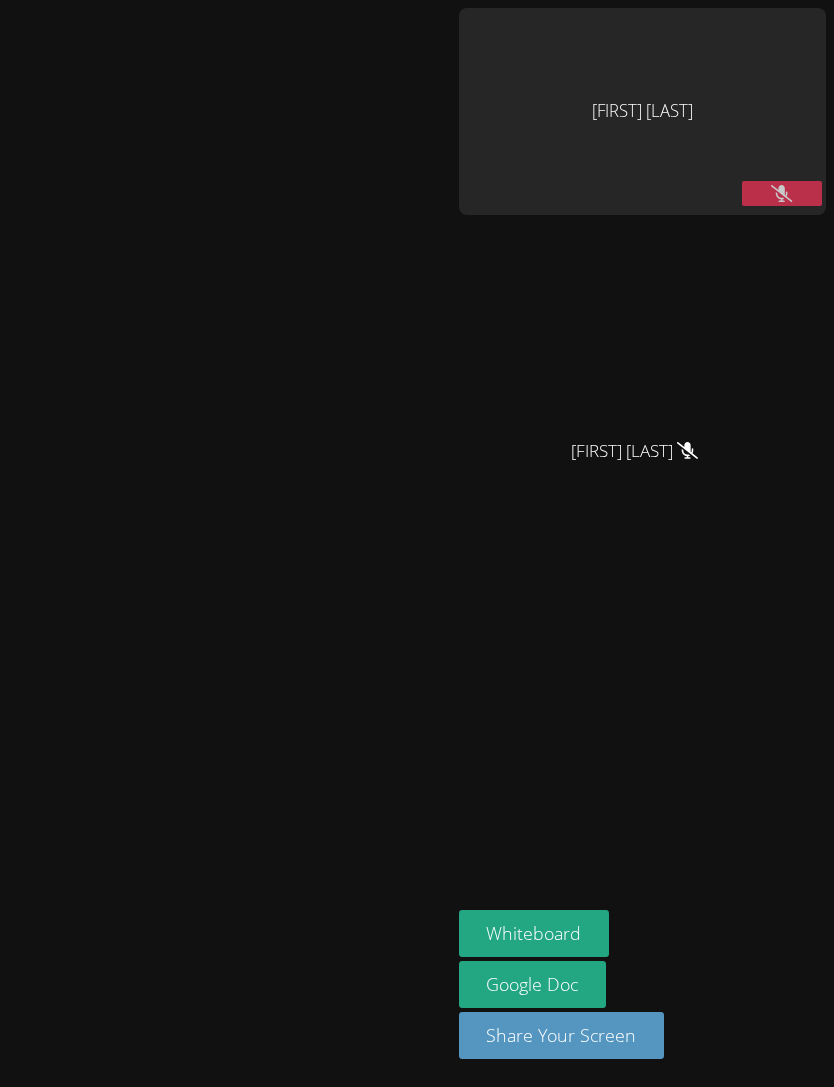 click on "[FIRST] [LAST]" at bounding box center [642, 111] 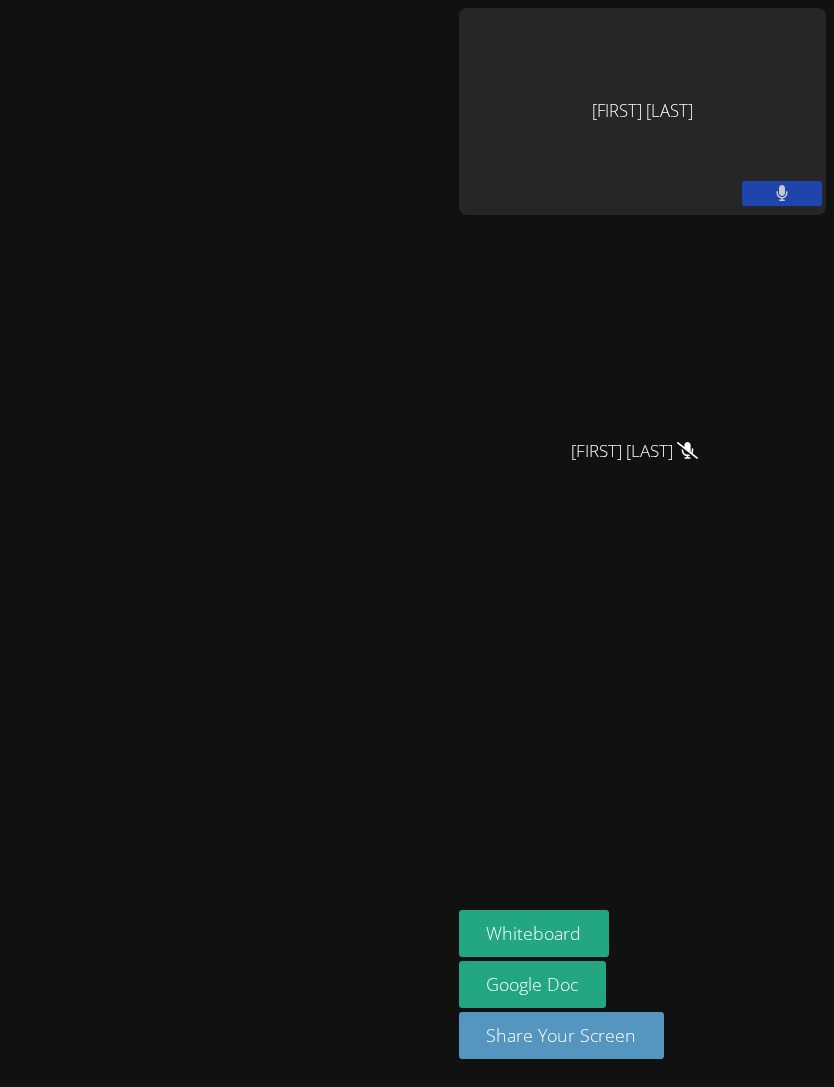 click at bounding box center [782, 193] 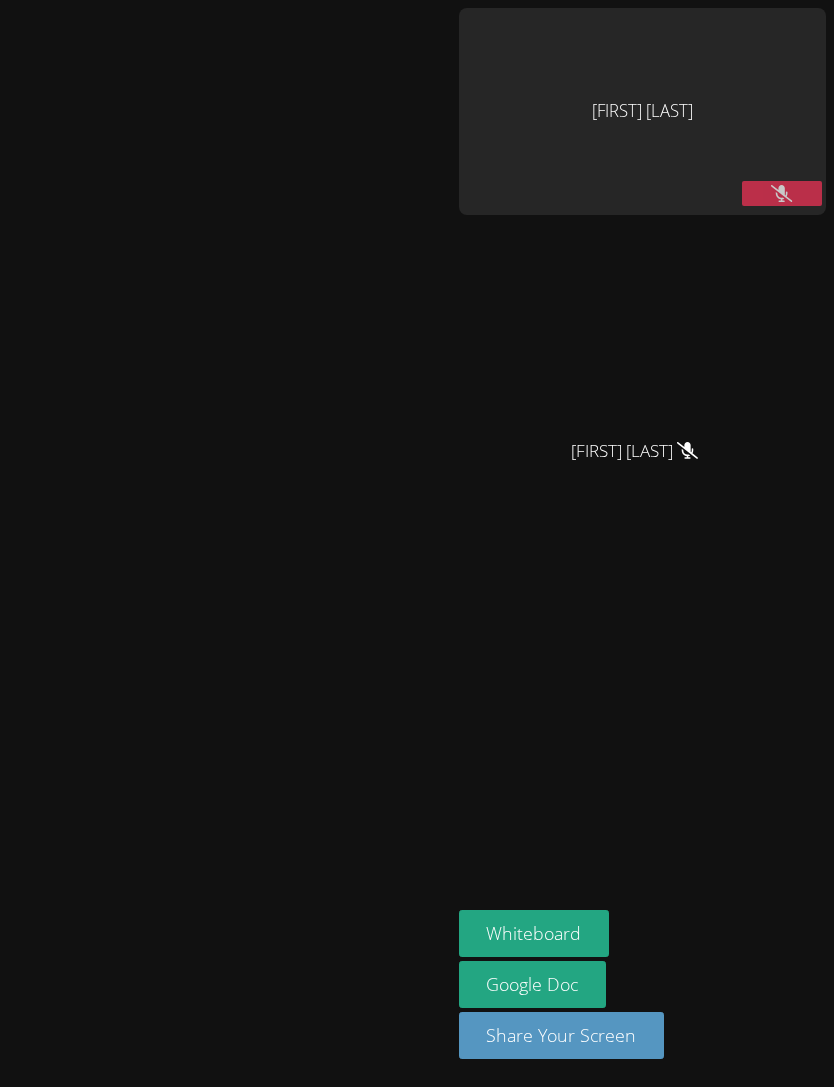 click at bounding box center (782, 193) 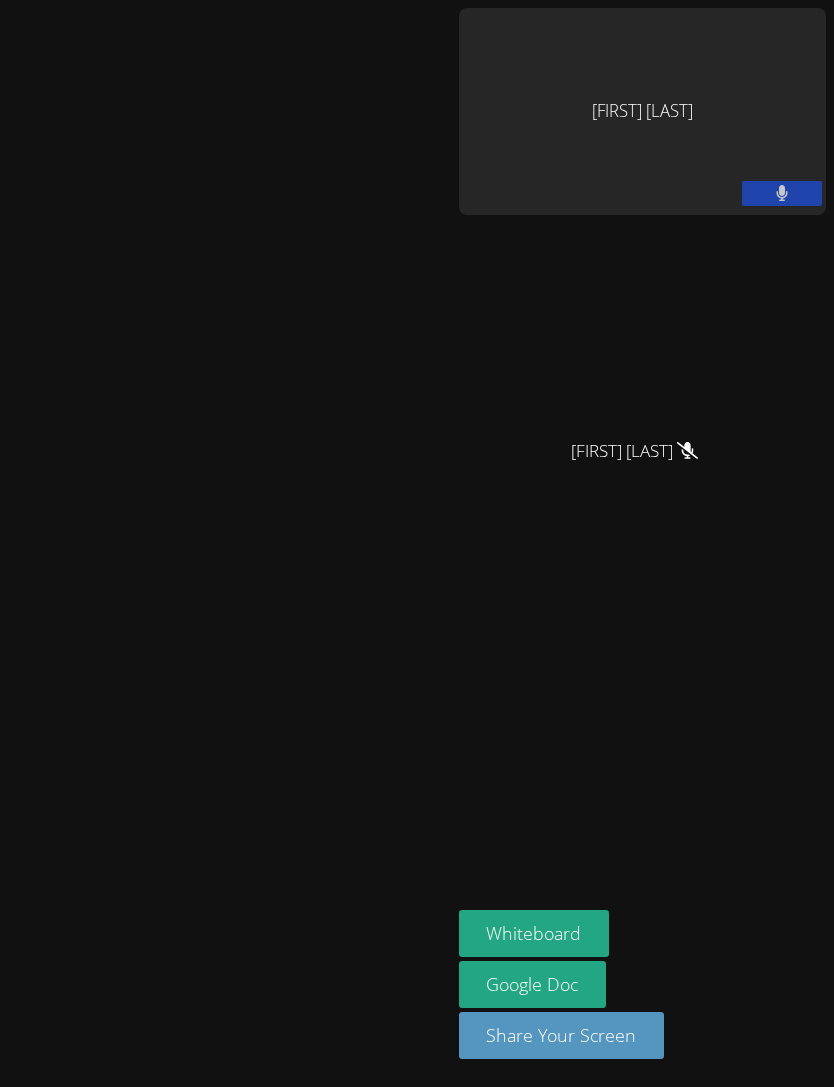 click at bounding box center (782, 193) 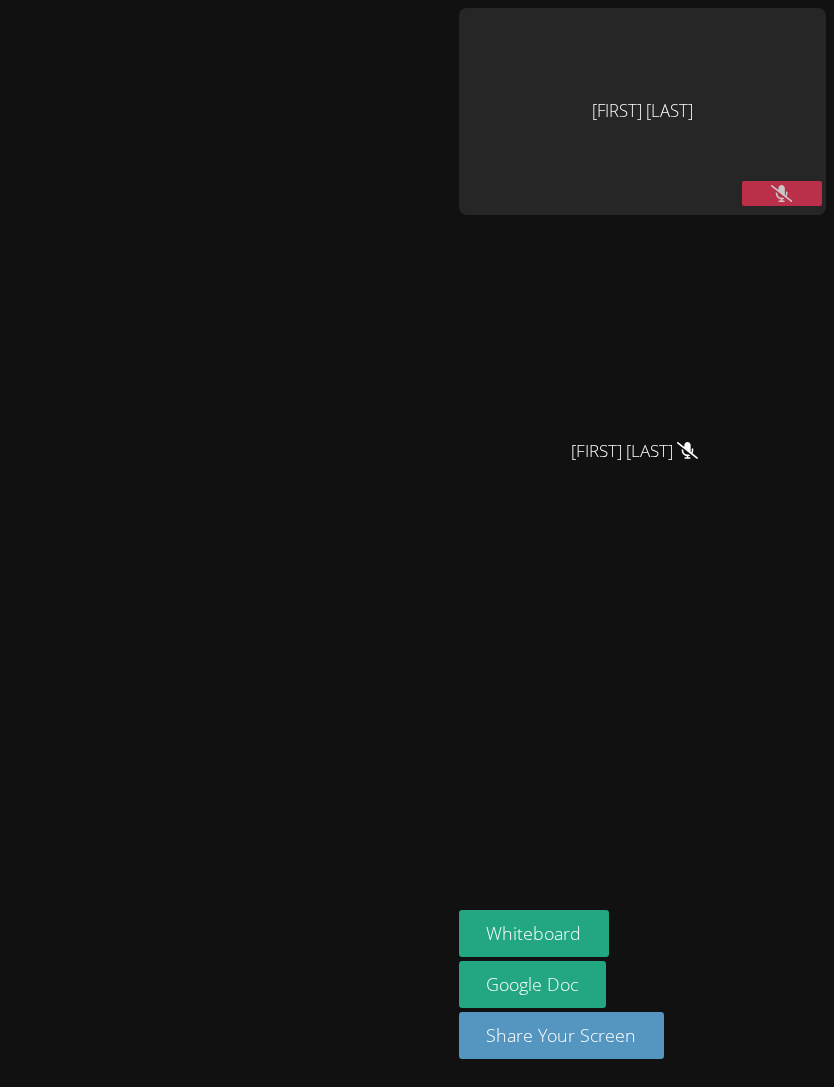 click at bounding box center [782, 193] 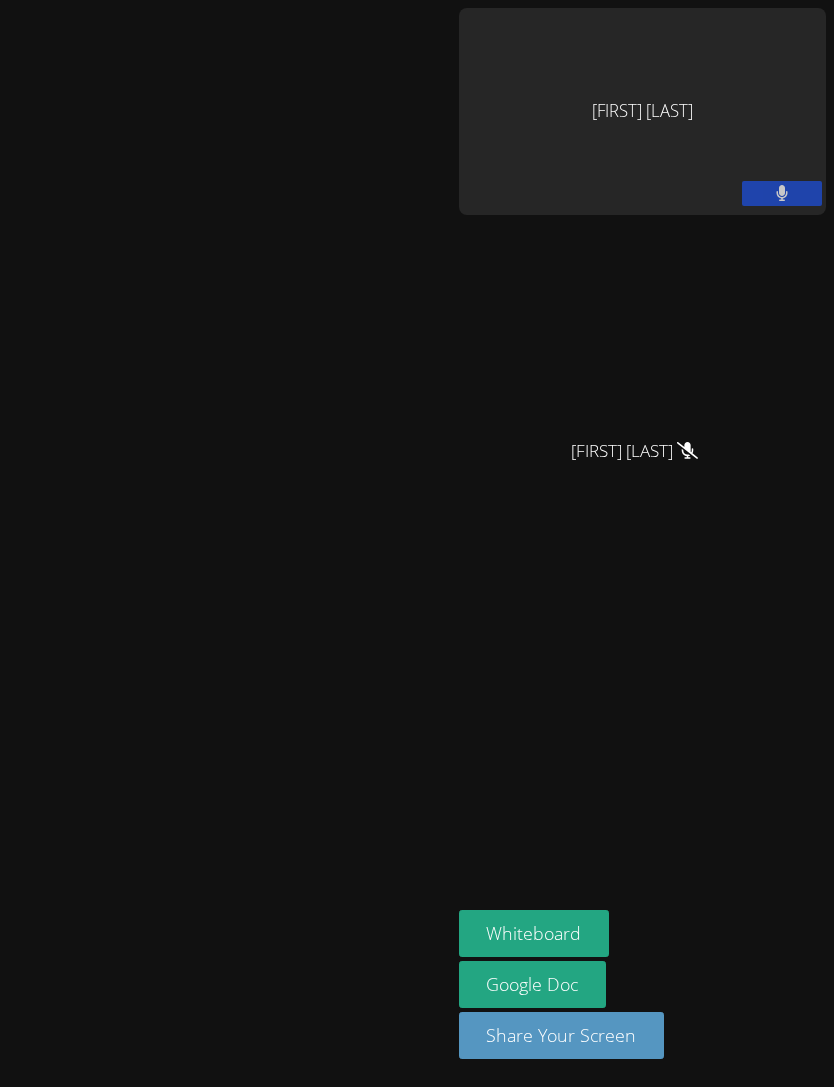 click at bounding box center (782, 193) 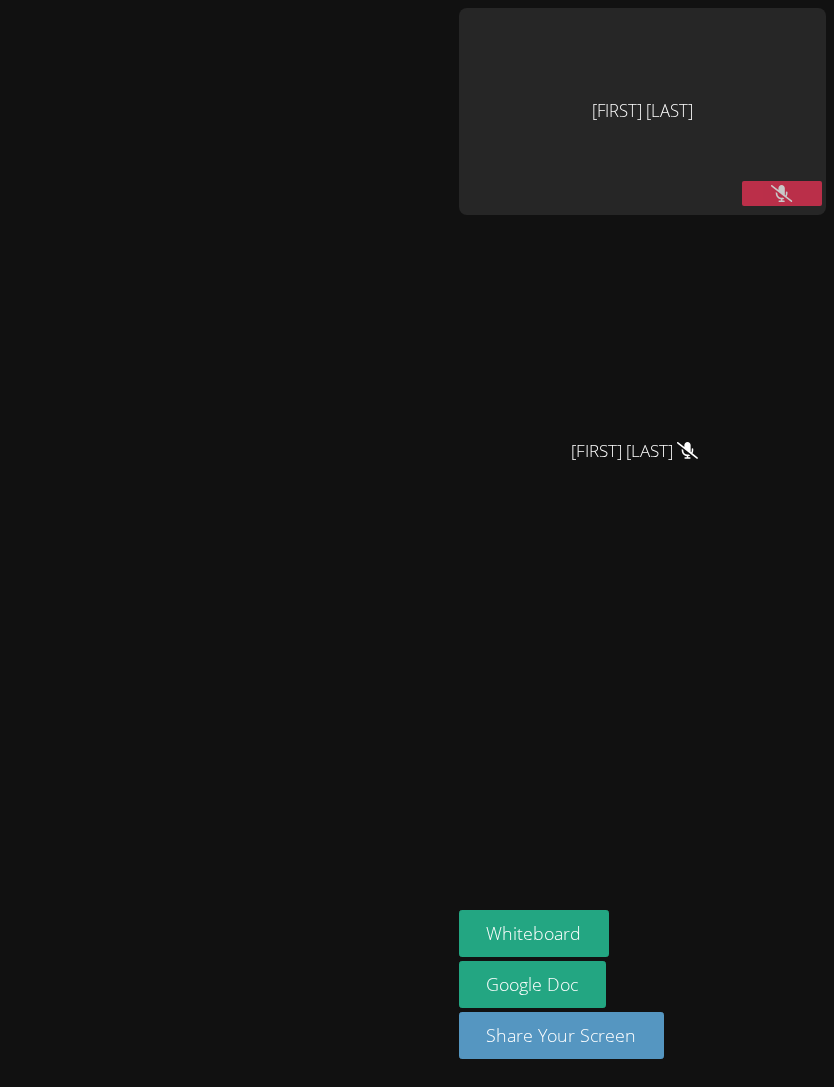 click at bounding box center [782, 193] 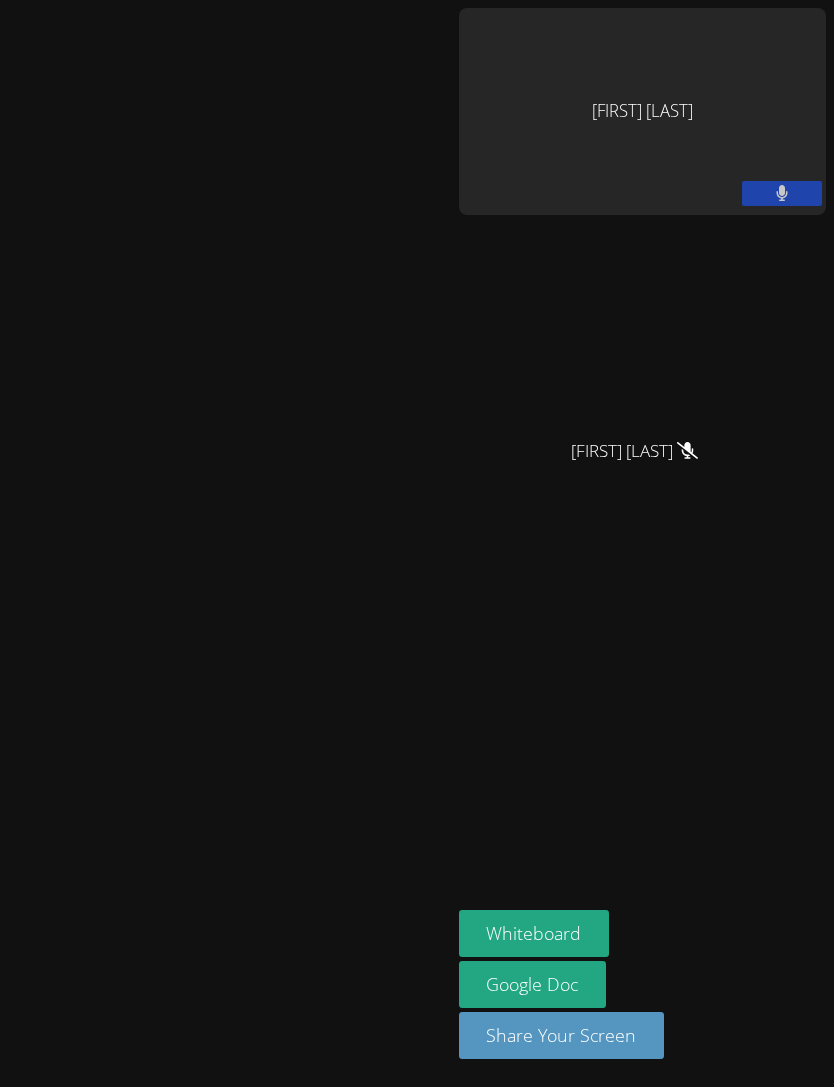 click at bounding box center [782, 193] 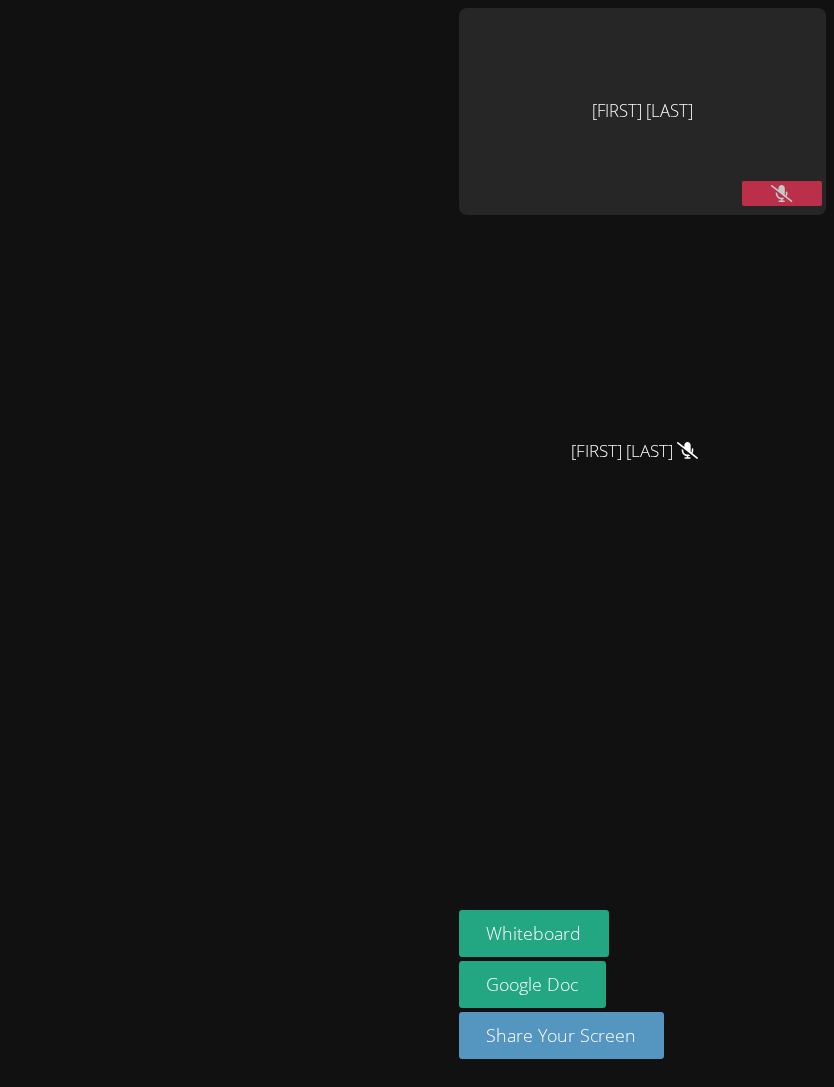 click at bounding box center (782, 193) 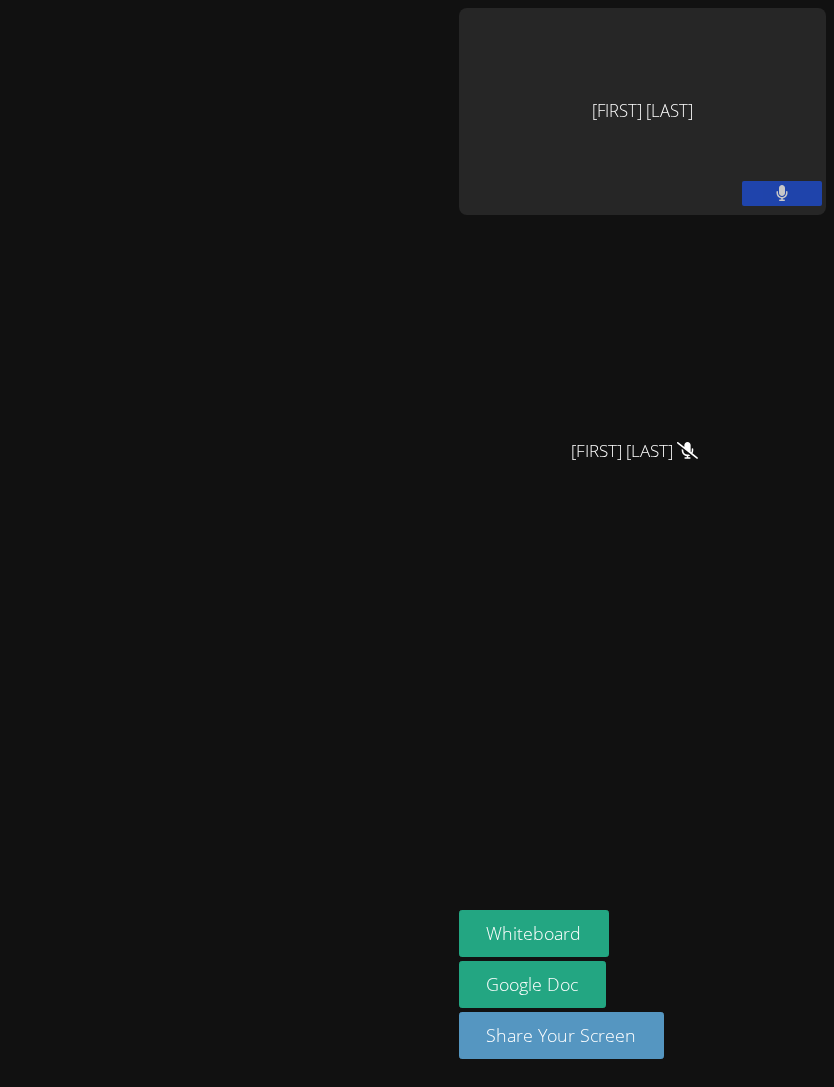 click at bounding box center (782, 193) 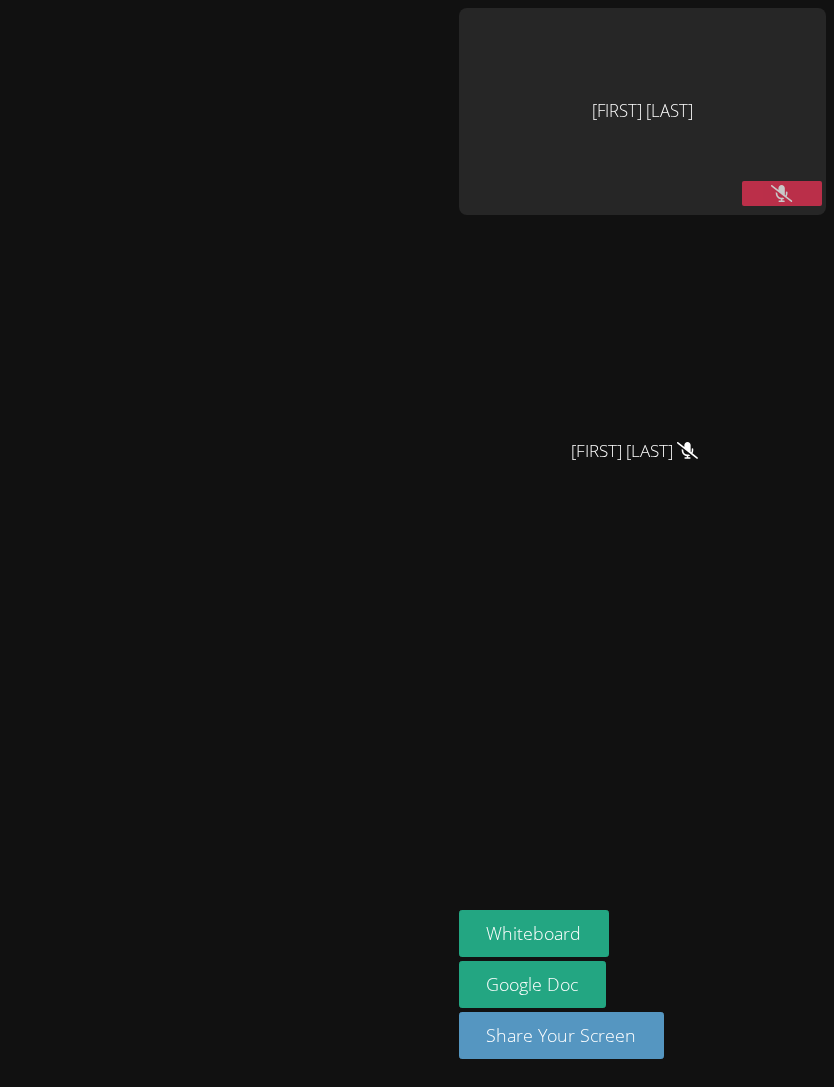 click 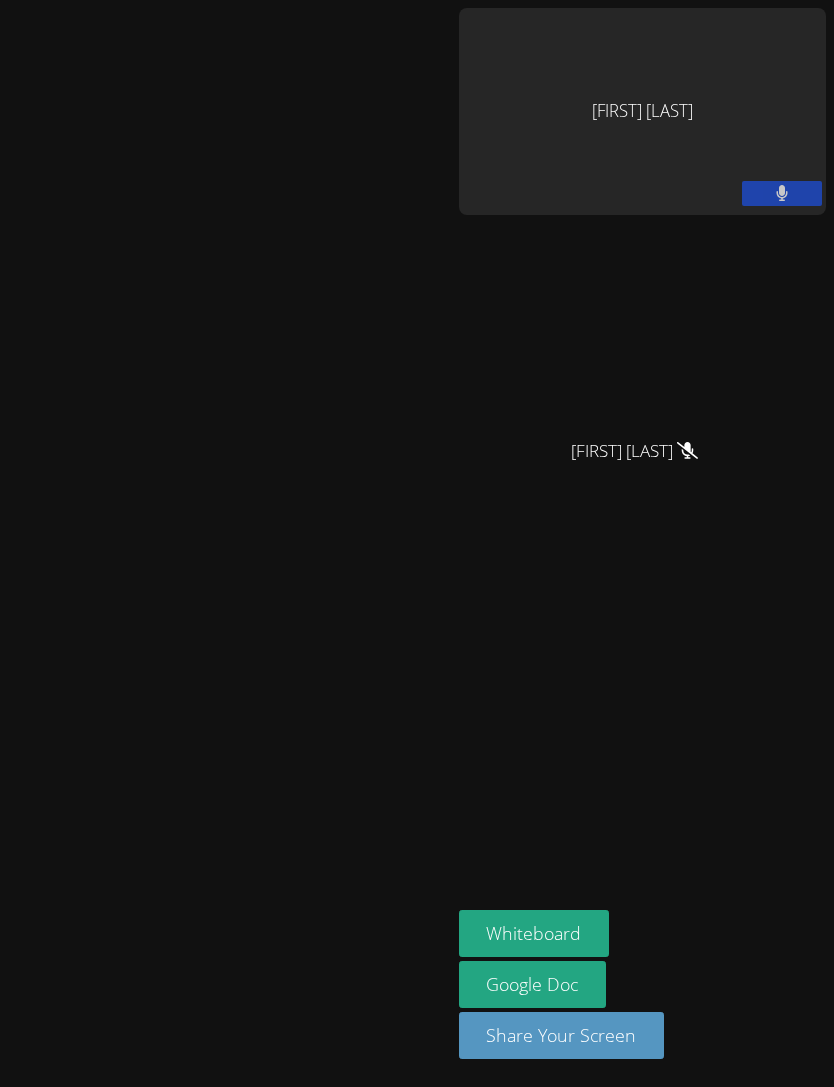 click at bounding box center [782, 193] 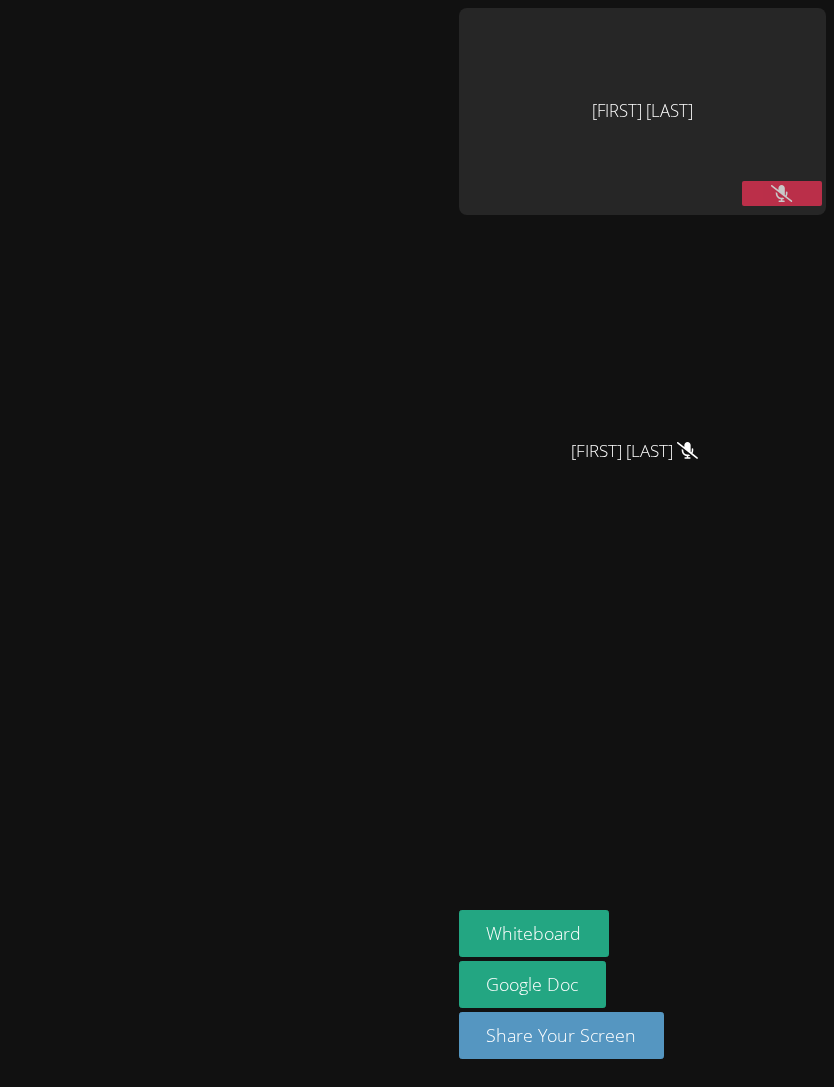 click at bounding box center [782, 193] 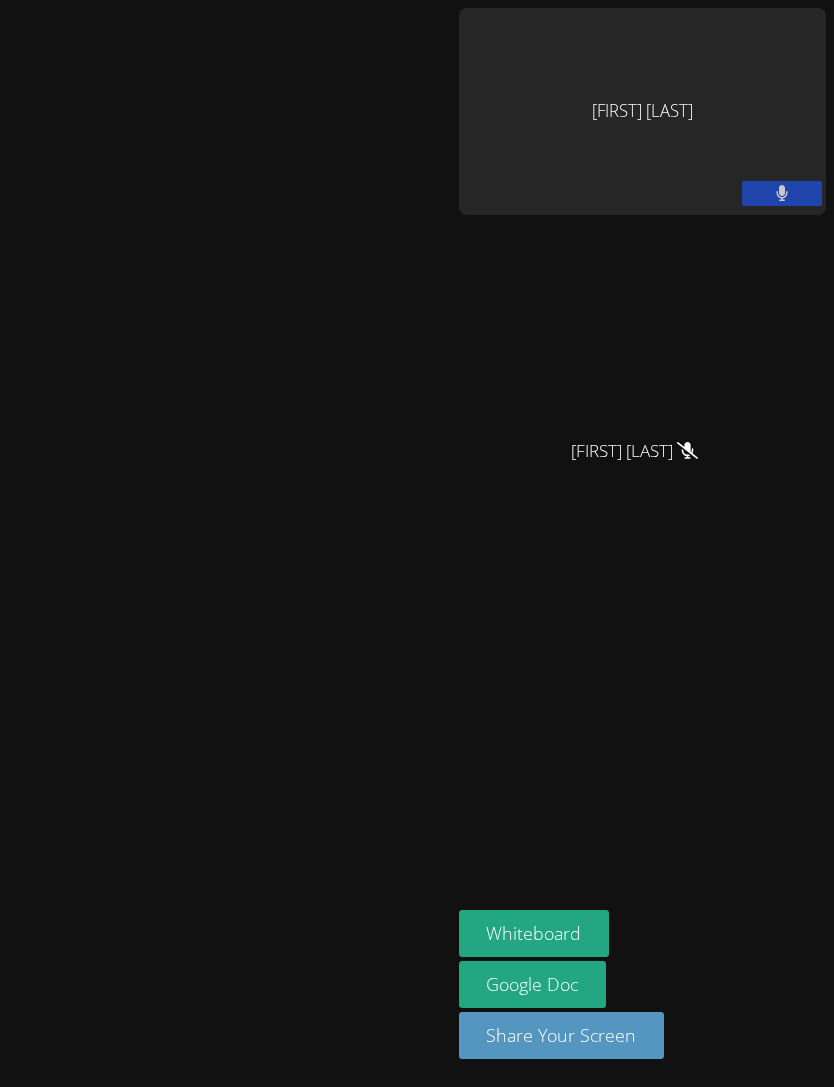 click at bounding box center [782, 193] 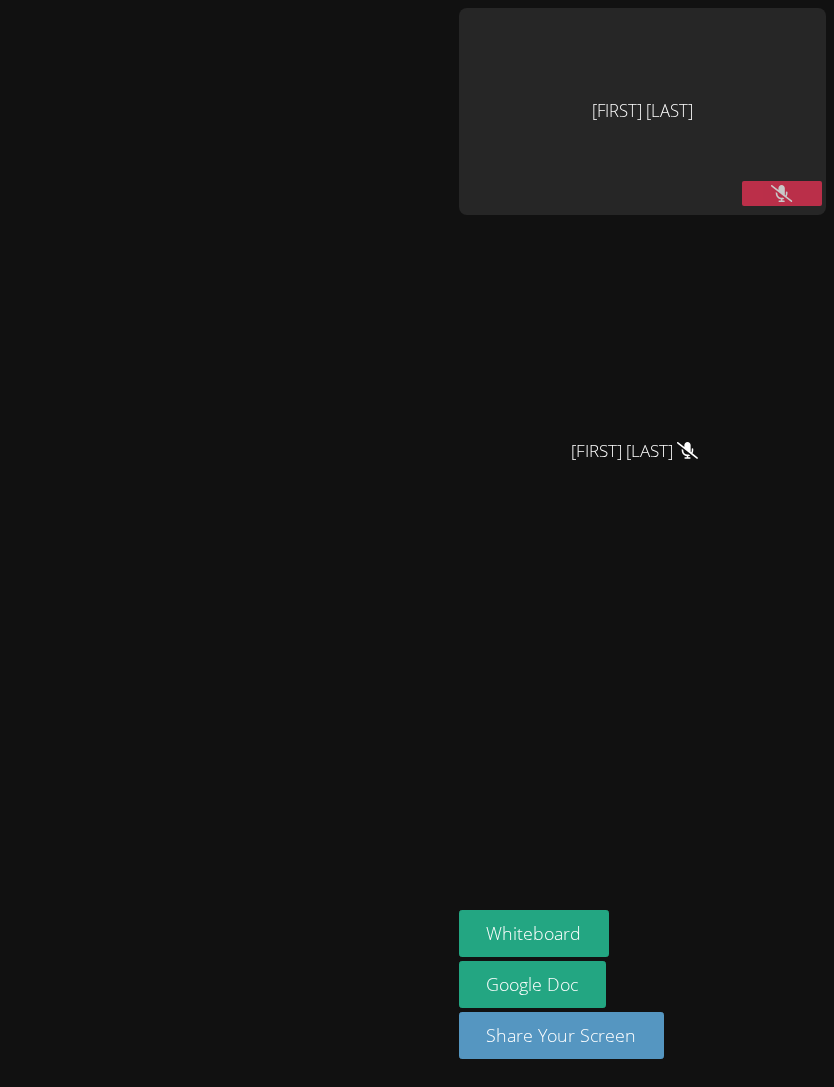 click at bounding box center (782, 193) 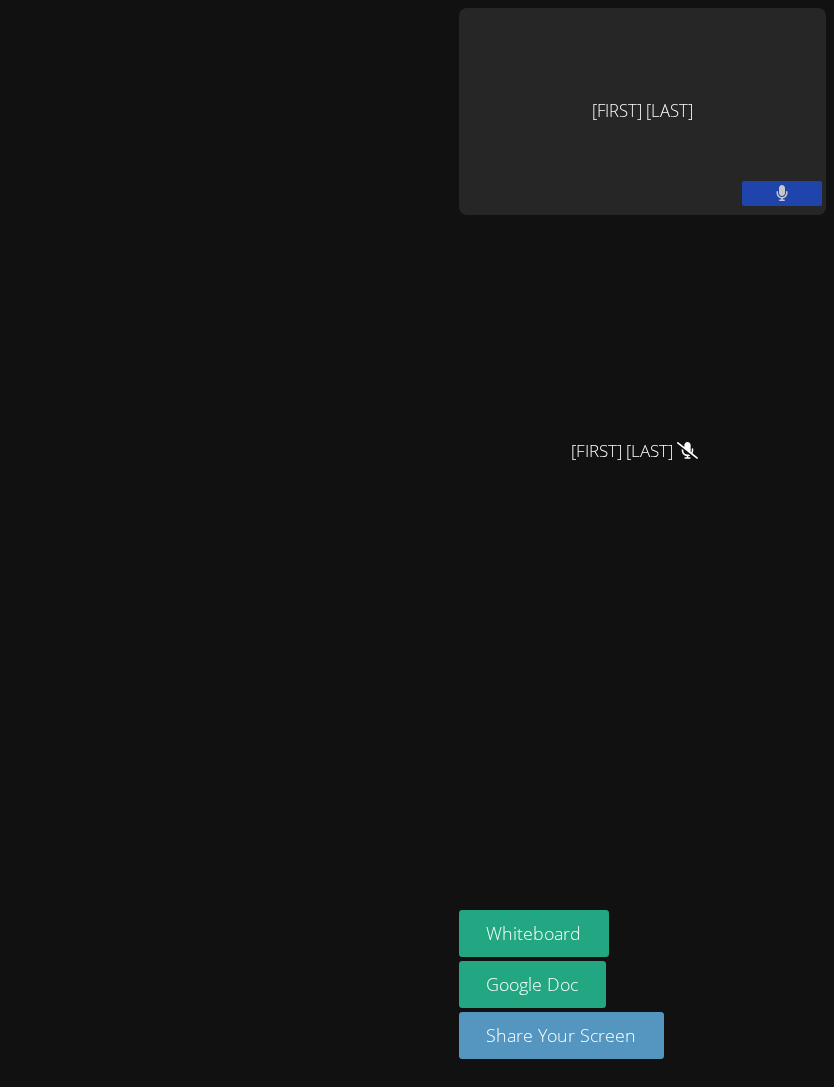 click on "[FIRST] [LAST]" at bounding box center (642, 111) 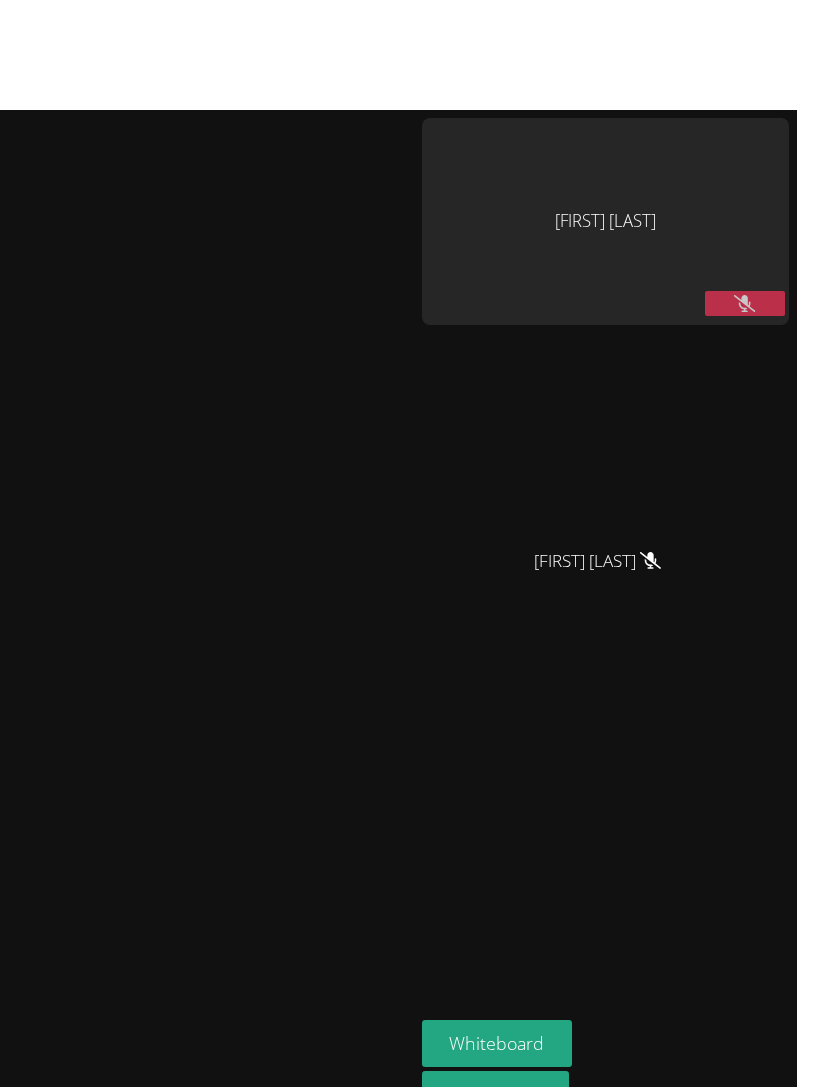 scroll, scrollTop: 8, scrollLeft: 0, axis: vertical 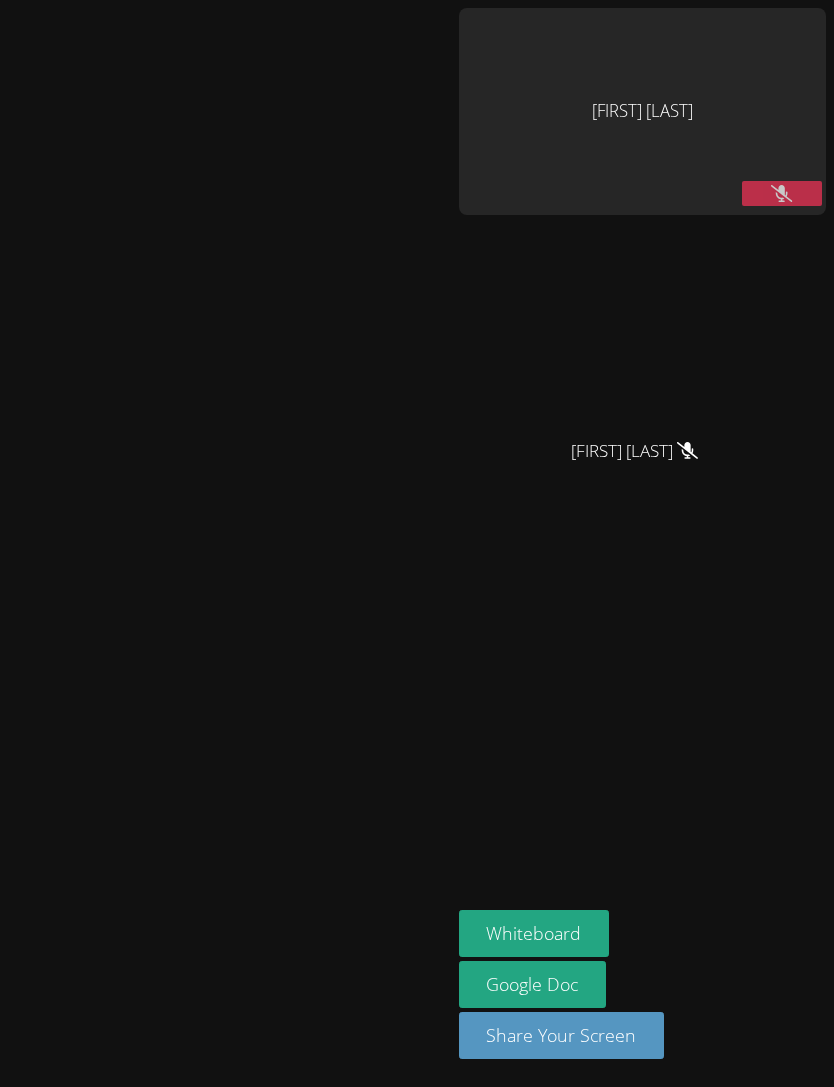 click at bounding box center [782, 193] 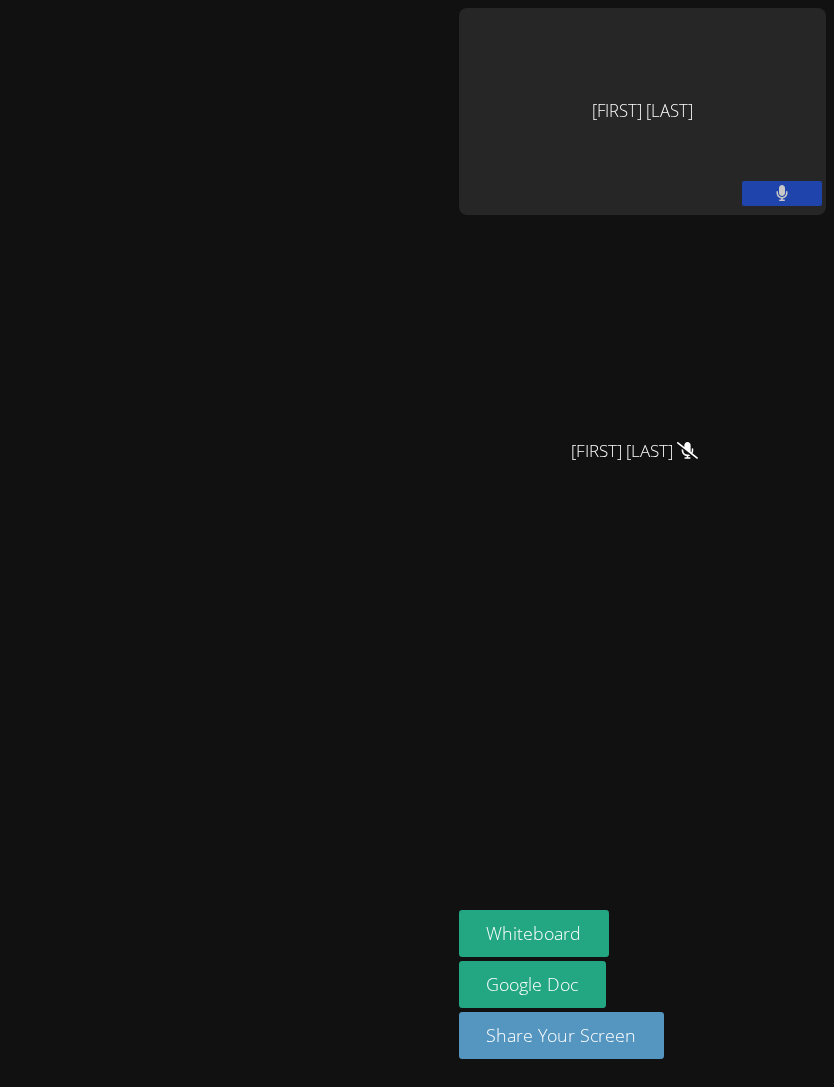 click at bounding box center [782, 193] 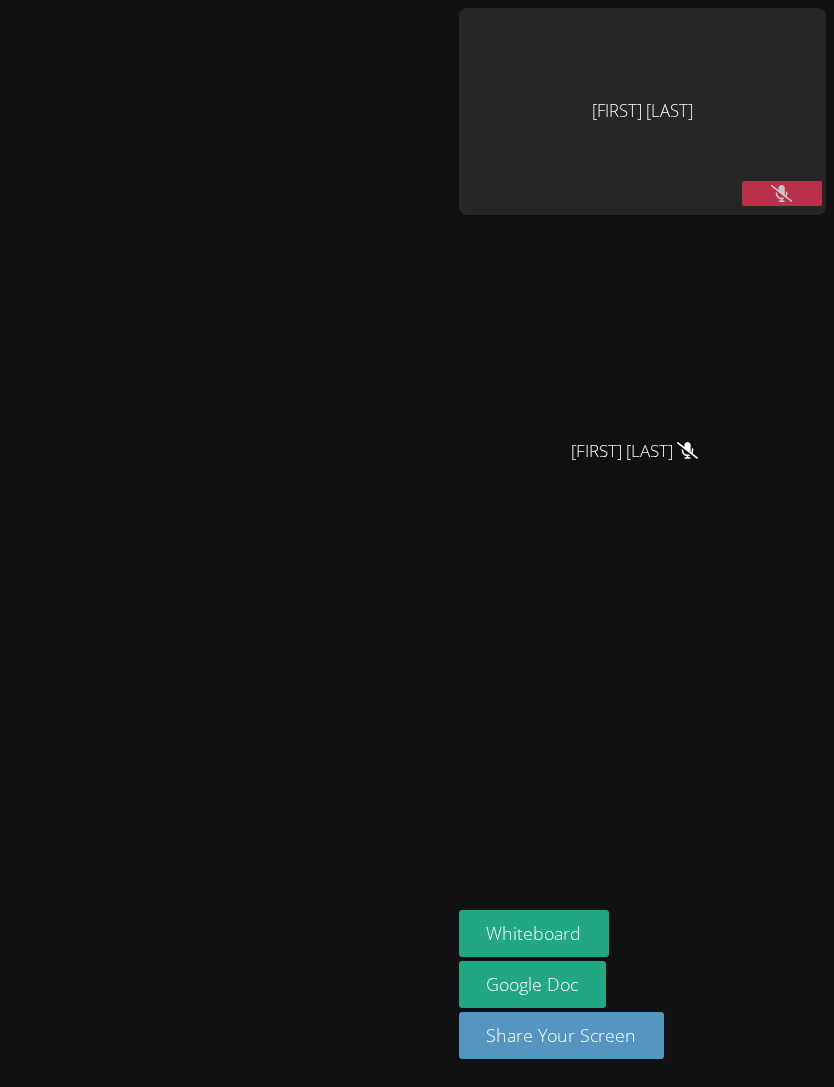 click at bounding box center (782, 193) 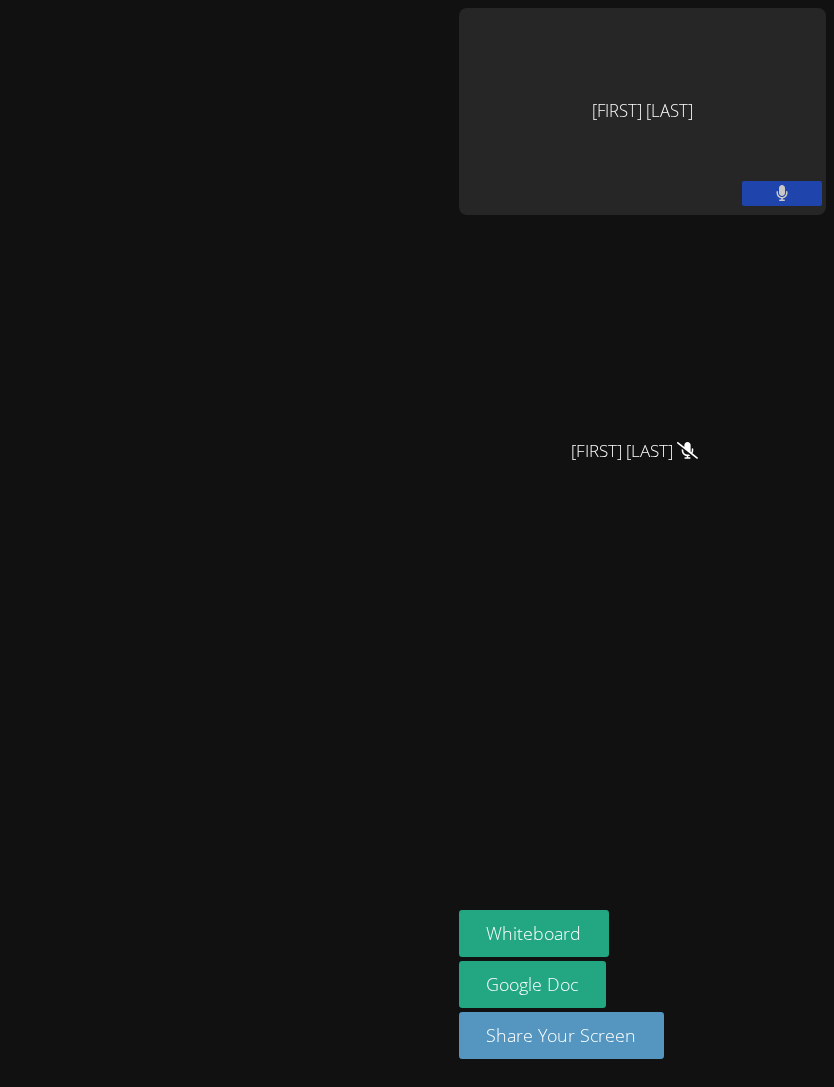click at bounding box center [782, 193] 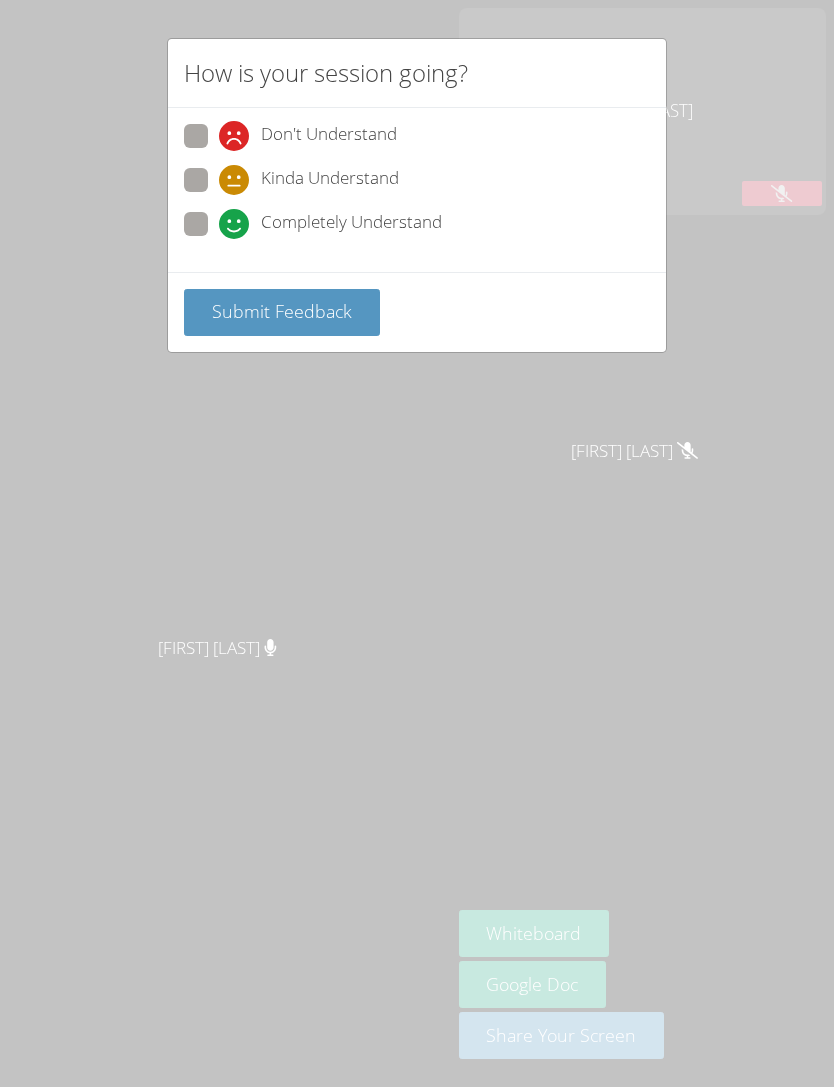 click on "Completely Understand" at bounding box center [313, 225] 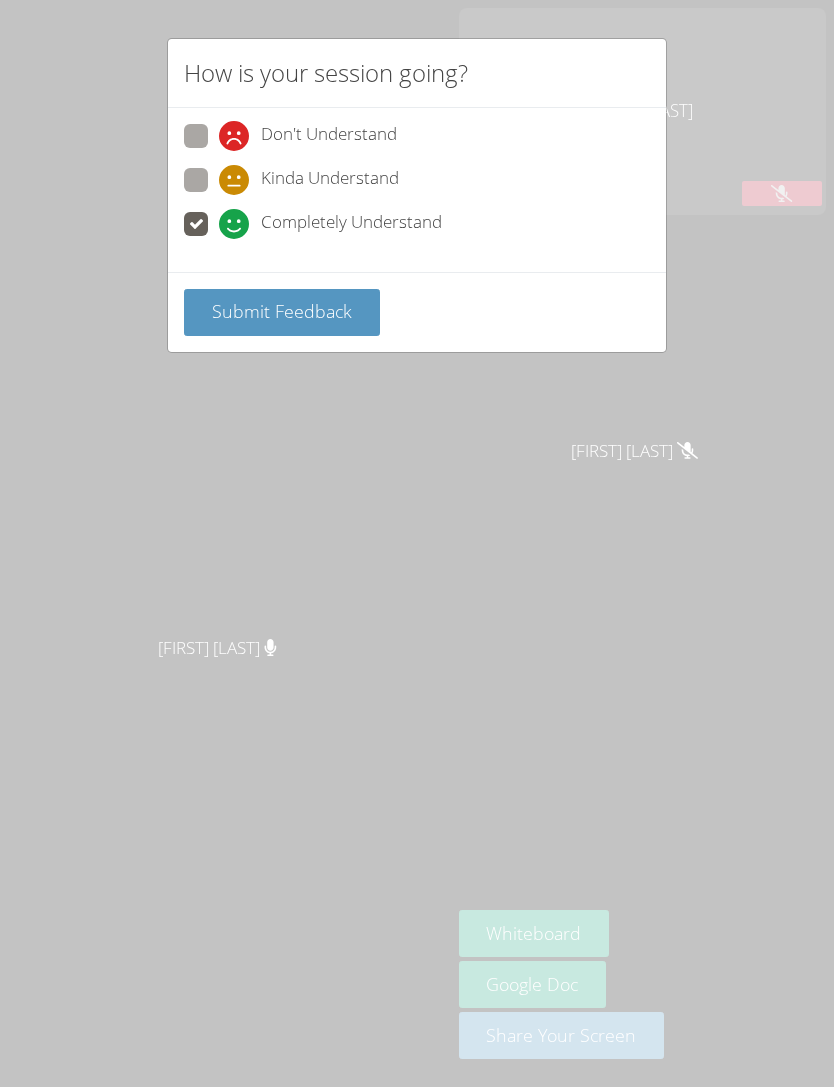 click on "Submit Feedback" at bounding box center (282, 311) 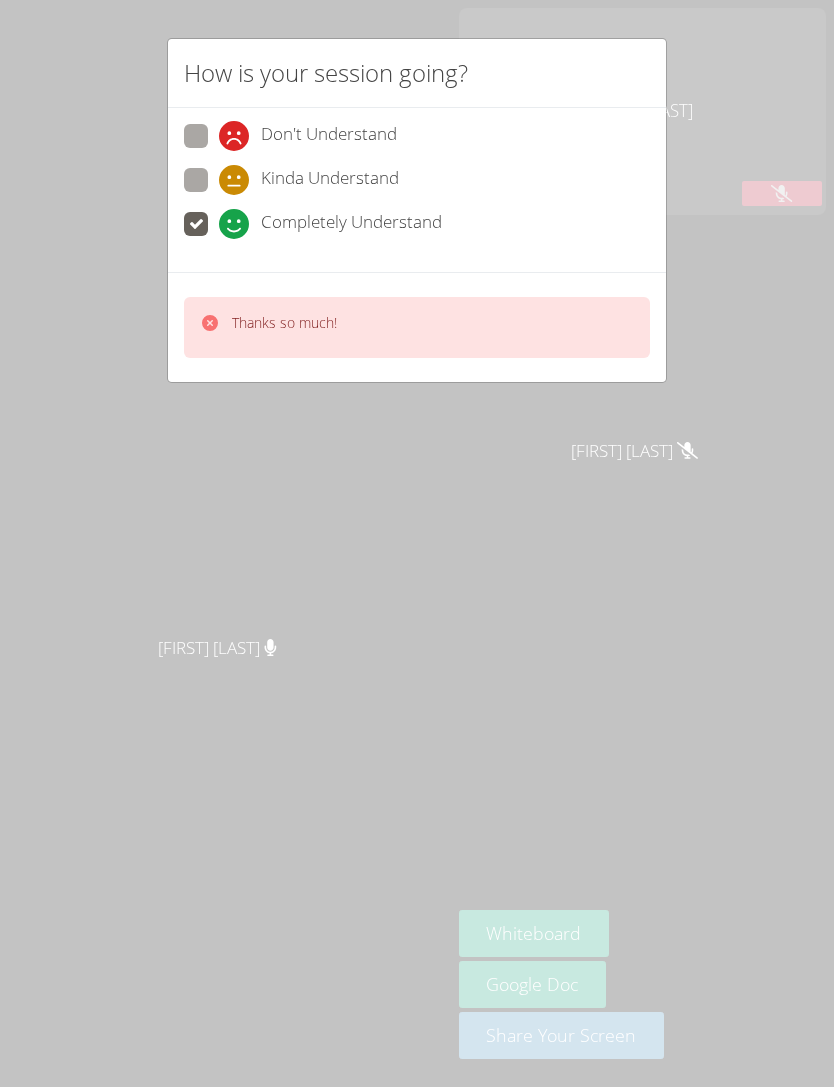 click on "How is your session going? Don't Understand Kinda Understand Completely Understand Thanks so much!" at bounding box center [417, 543] 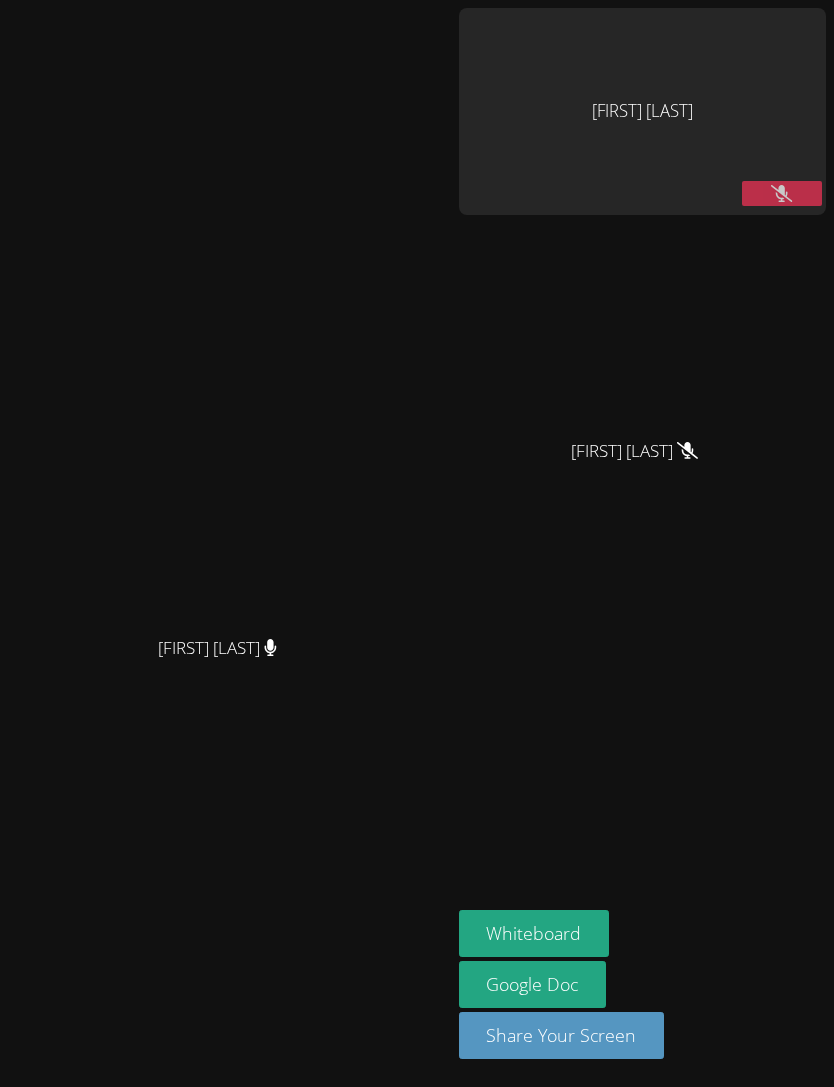 click on "[FIRST] [LAST]   [FIRST] [LAST]" at bounding box center [225, 543] 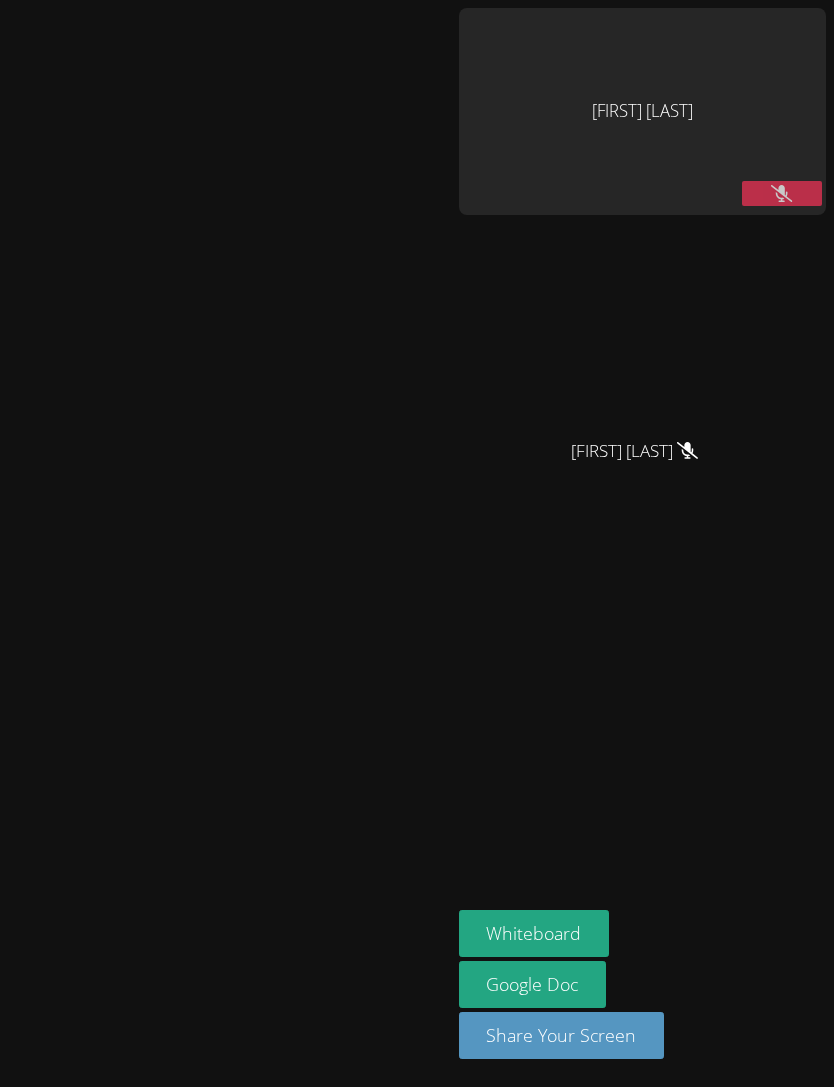 scroll, scrollTop: 10, scrollLeft: 0, axis: vertical 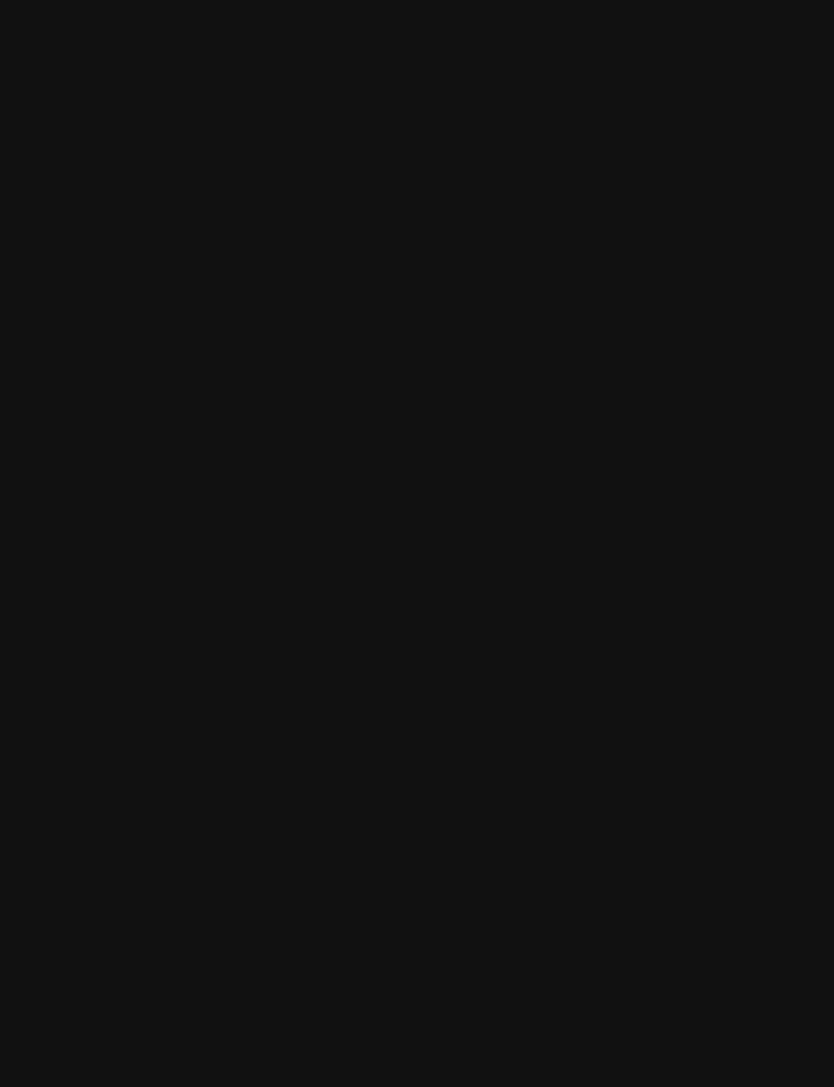 click at bounding box center [225, 503] 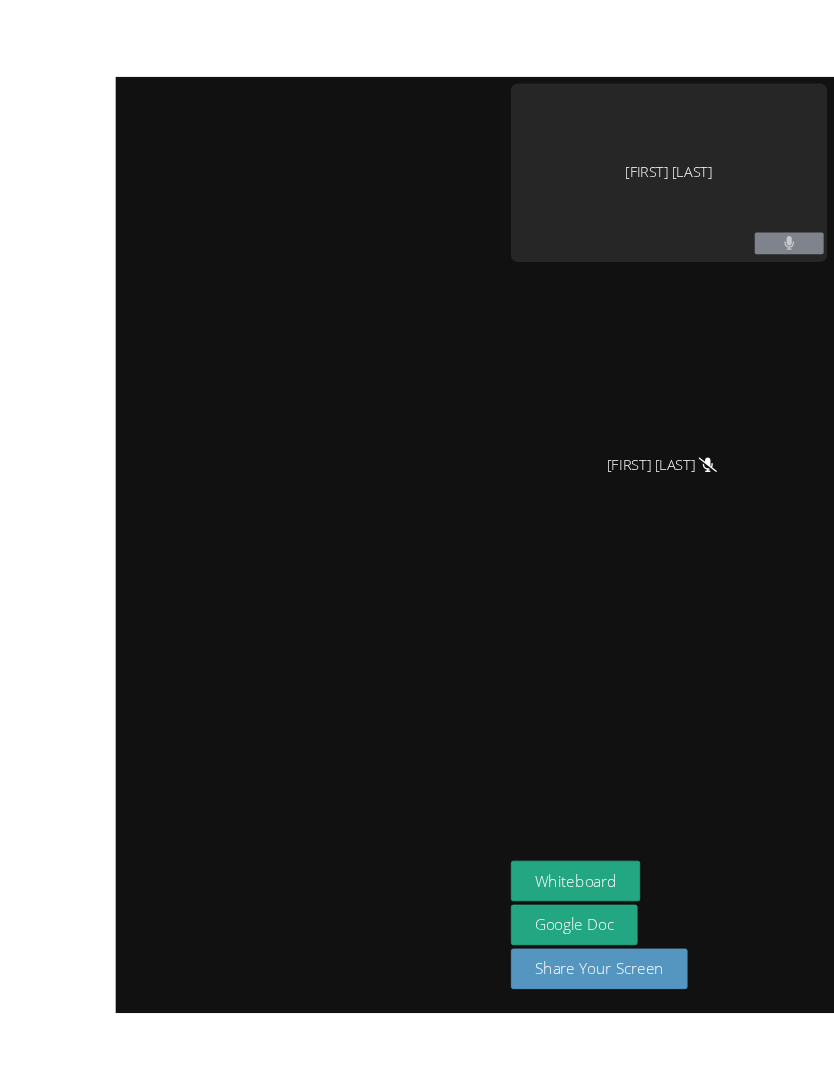 scroll, scrollTop: 39, scrollLeft: 0, axis: vertical 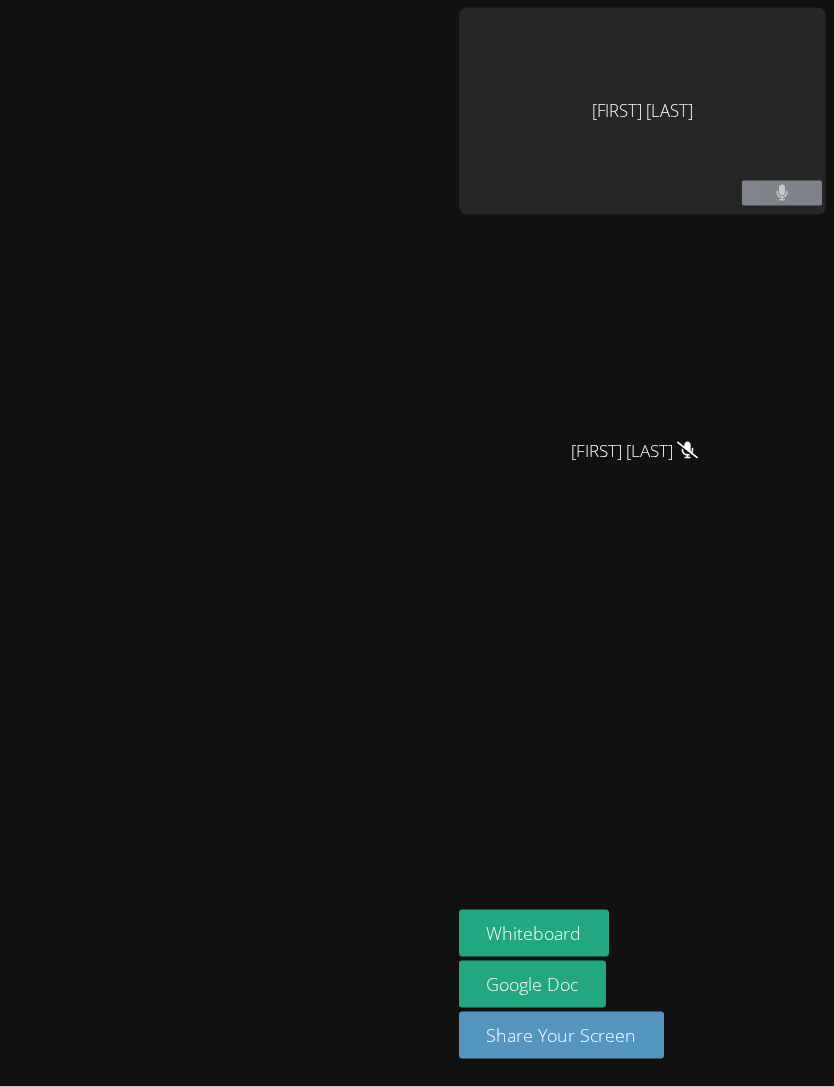 click on "[FIRST] [LAST]" at bounding box center [642, 111] 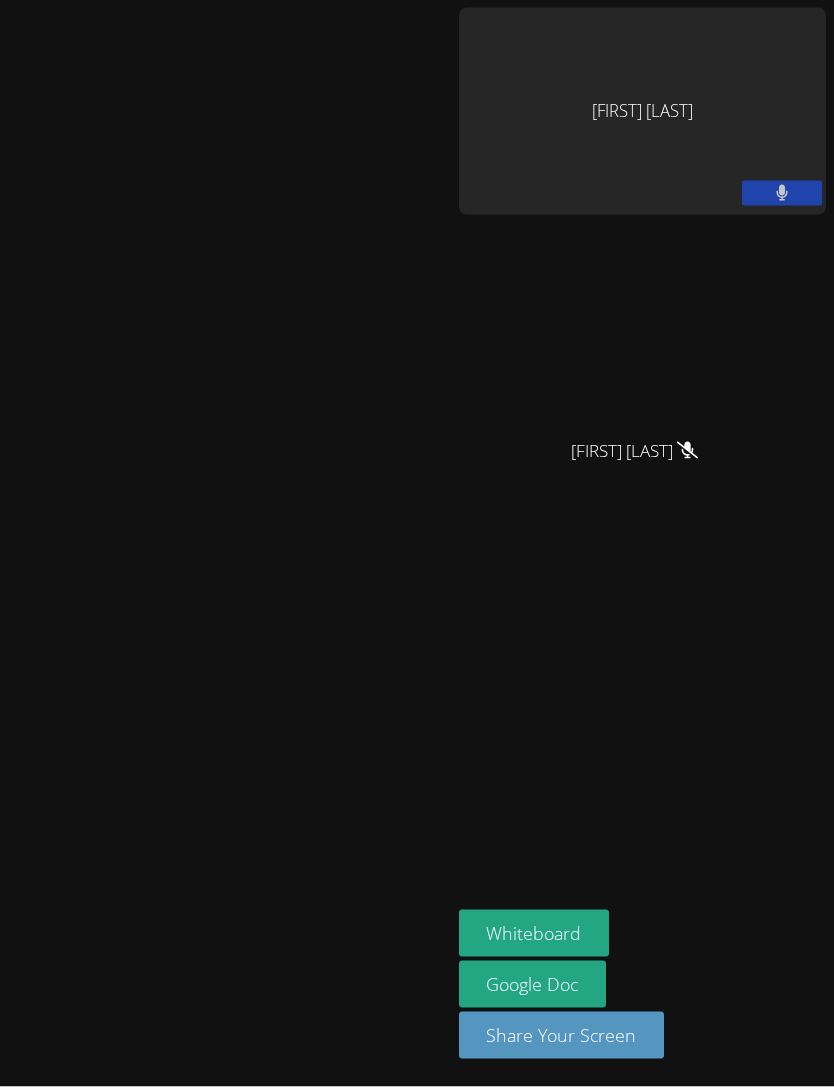 click at bounding box center [782, 193] 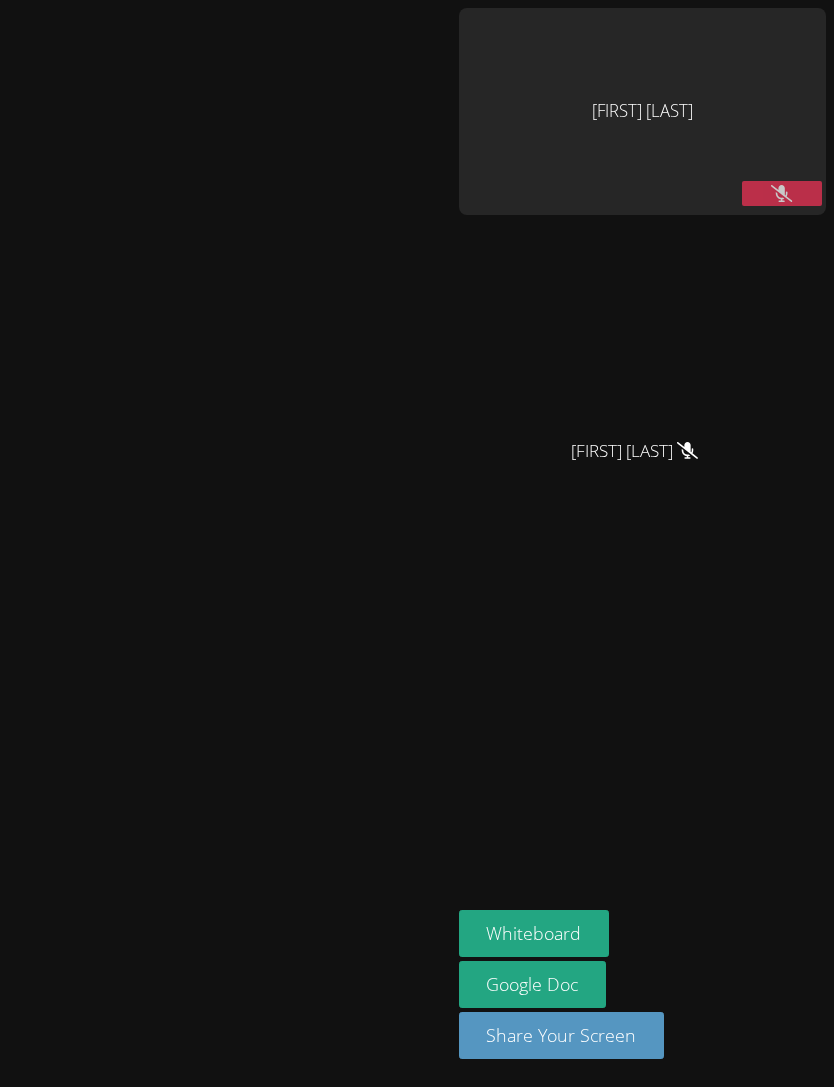 click at bounding box center [225, 503] 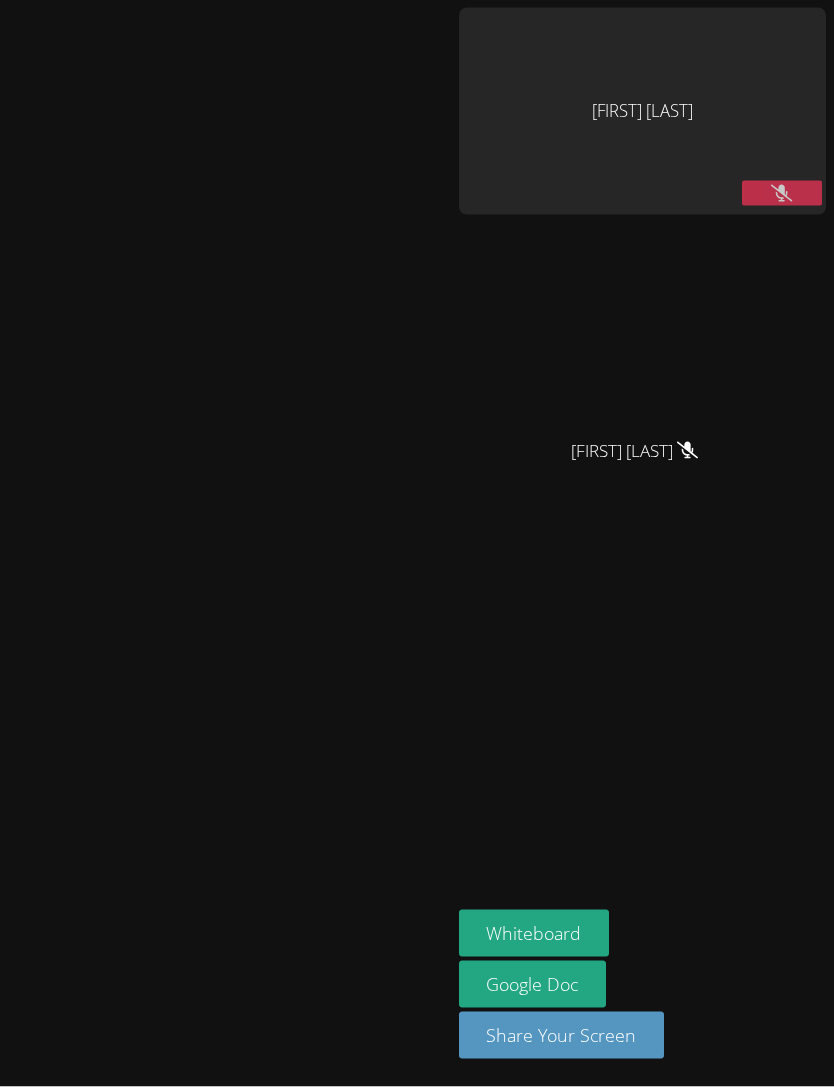 scroll, scrollTop: 49, scrollLeft: 0, axis: vertical 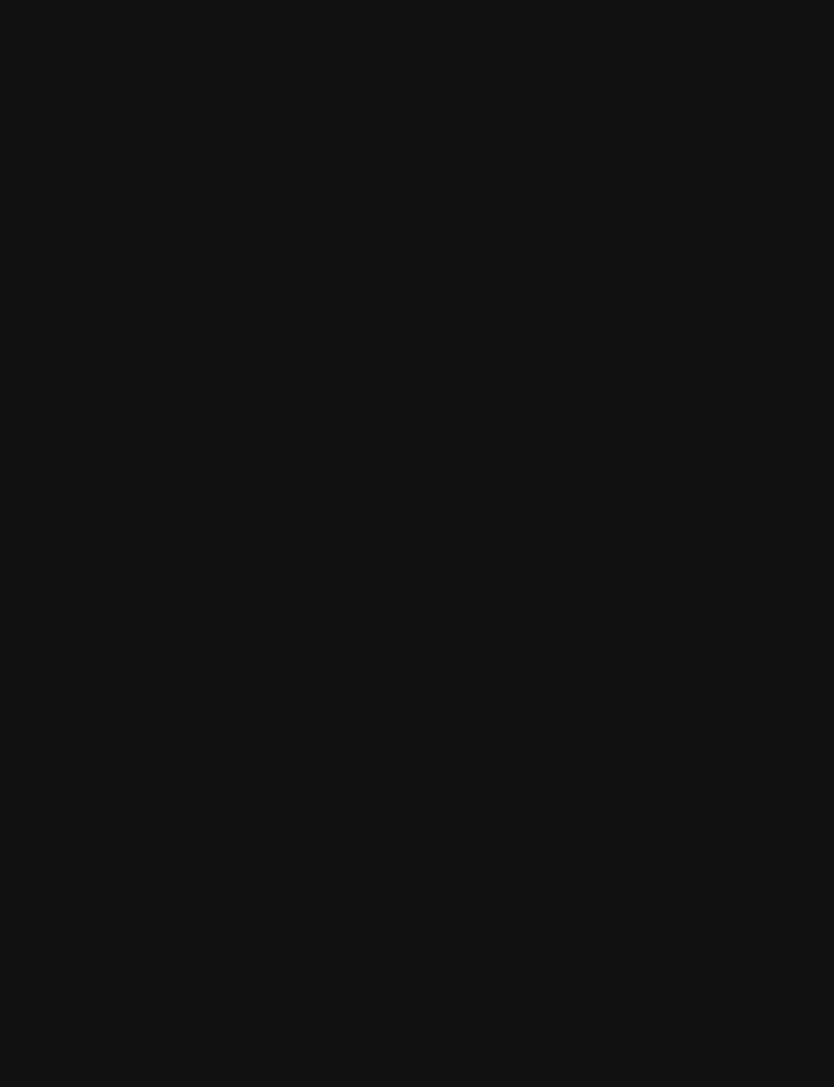 click at bounding box center [225, 503] 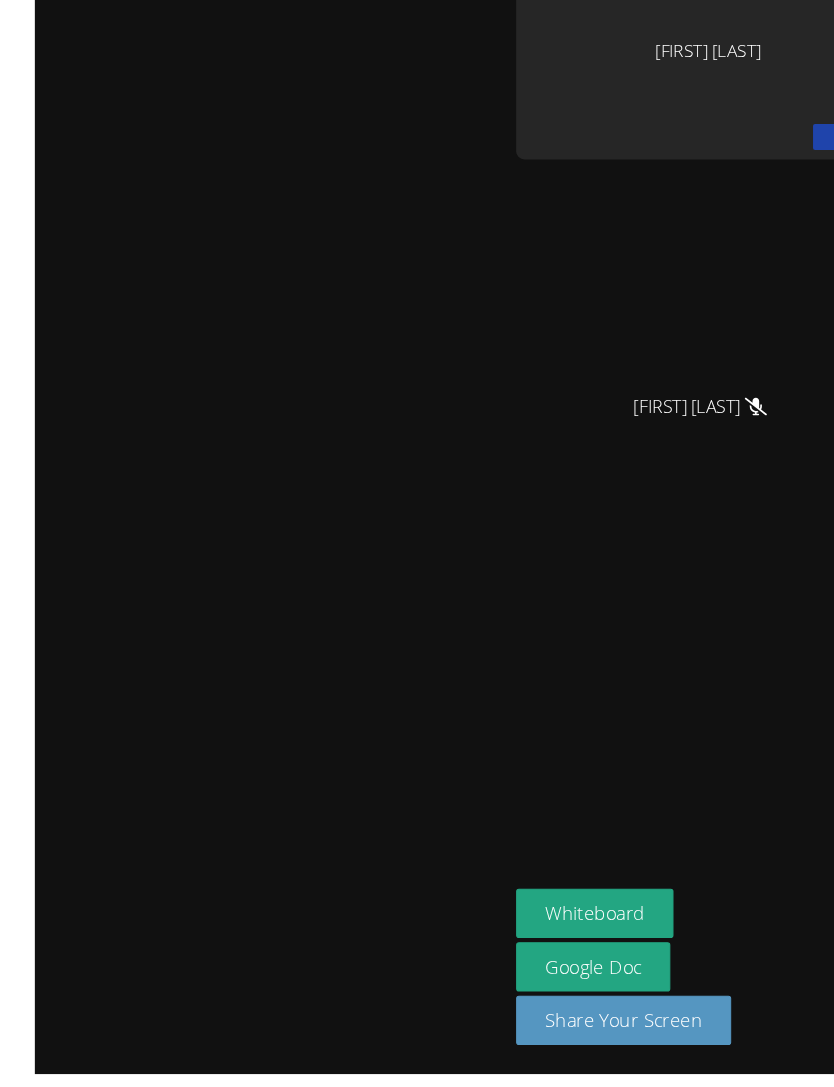 scroll, scrollTop: 0, scrollLeft: 0, axis: both 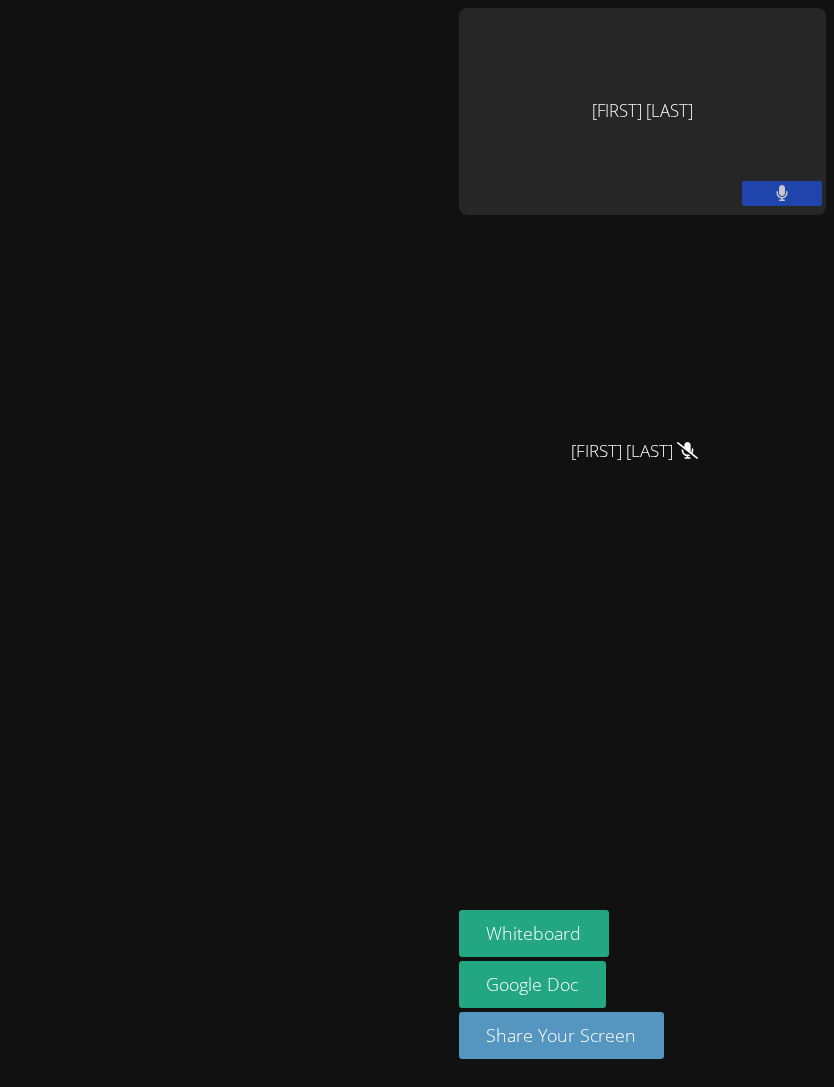 click at bounding box center [782, 193] 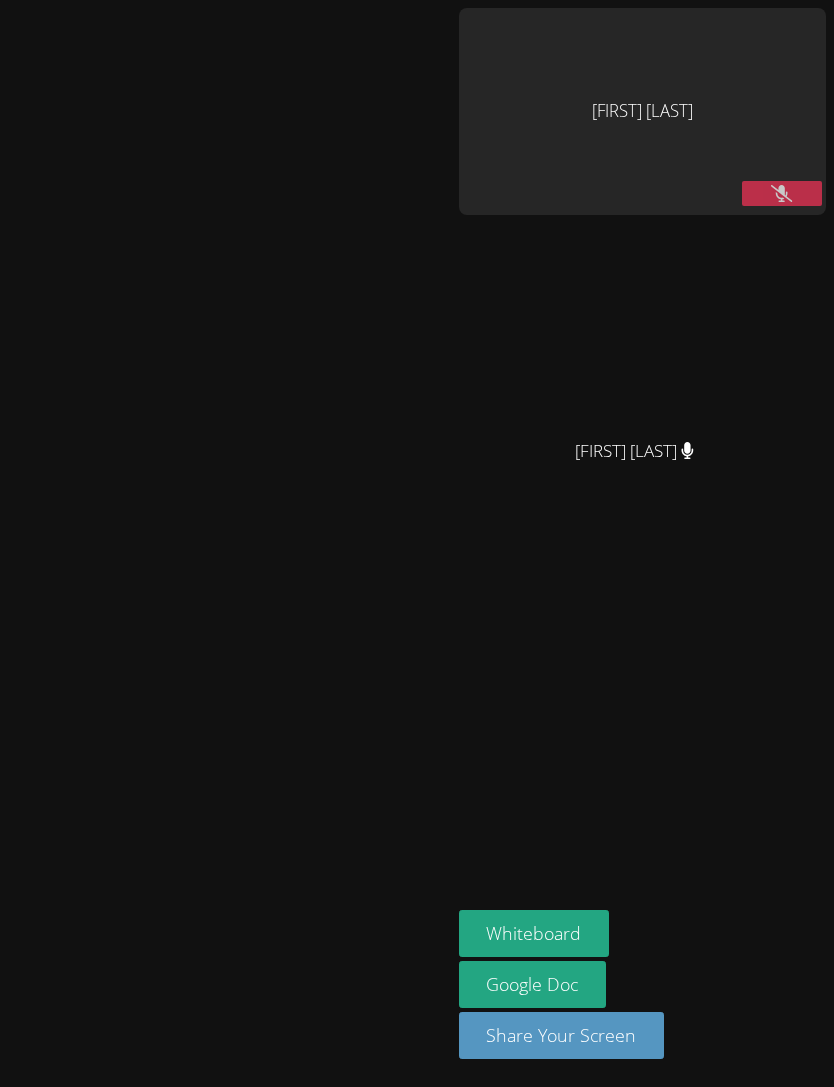 click at bounding box center (782, 193) 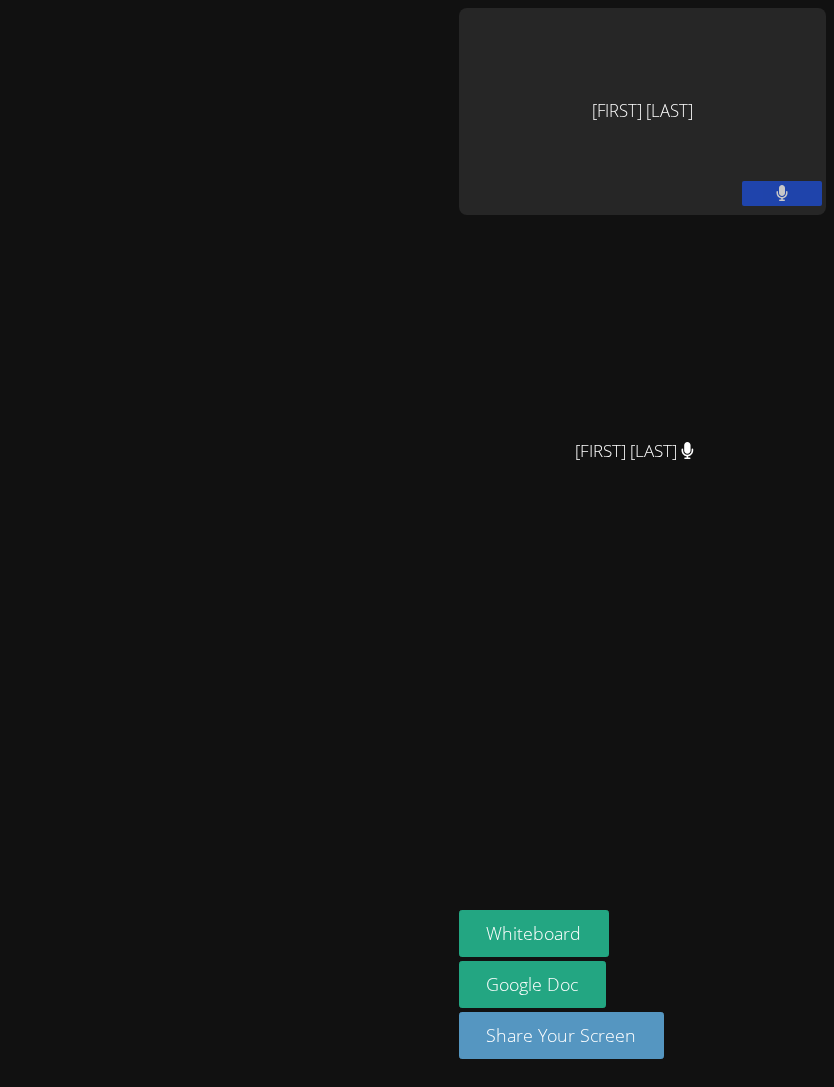 click at bounding box center [782, 193] 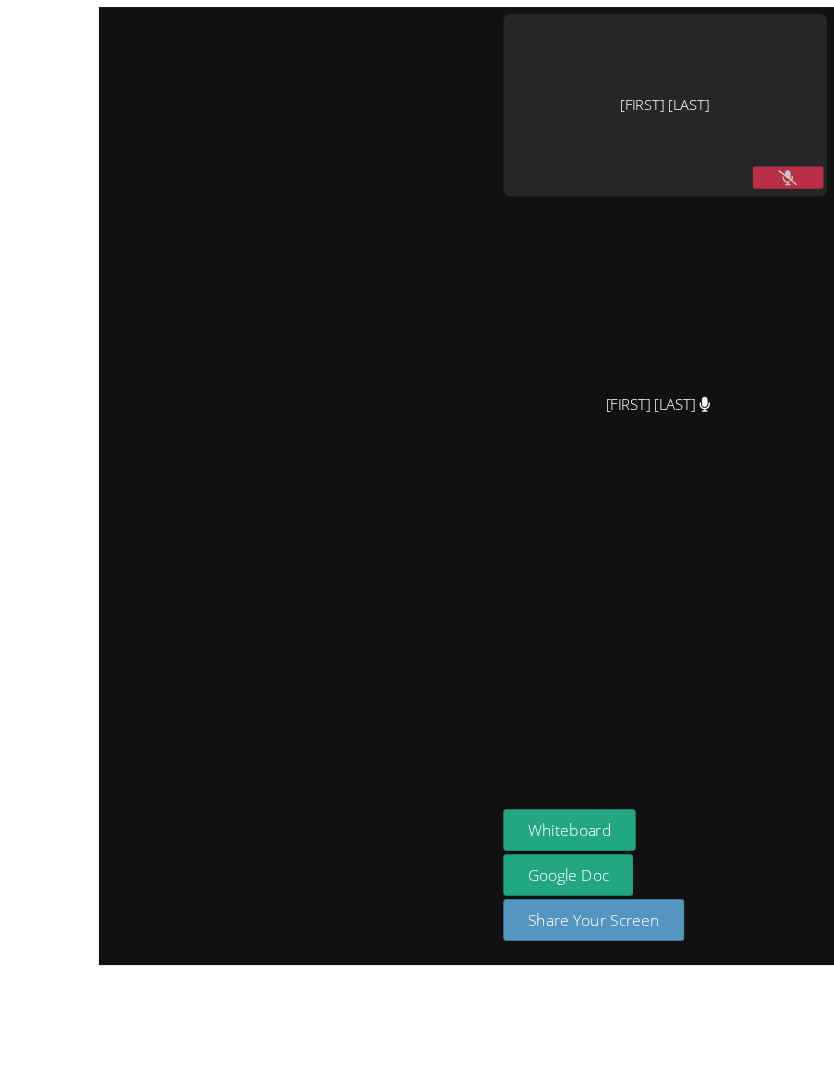scroll, scrollTop: 64, scrollLeft: 0, axis: vertical 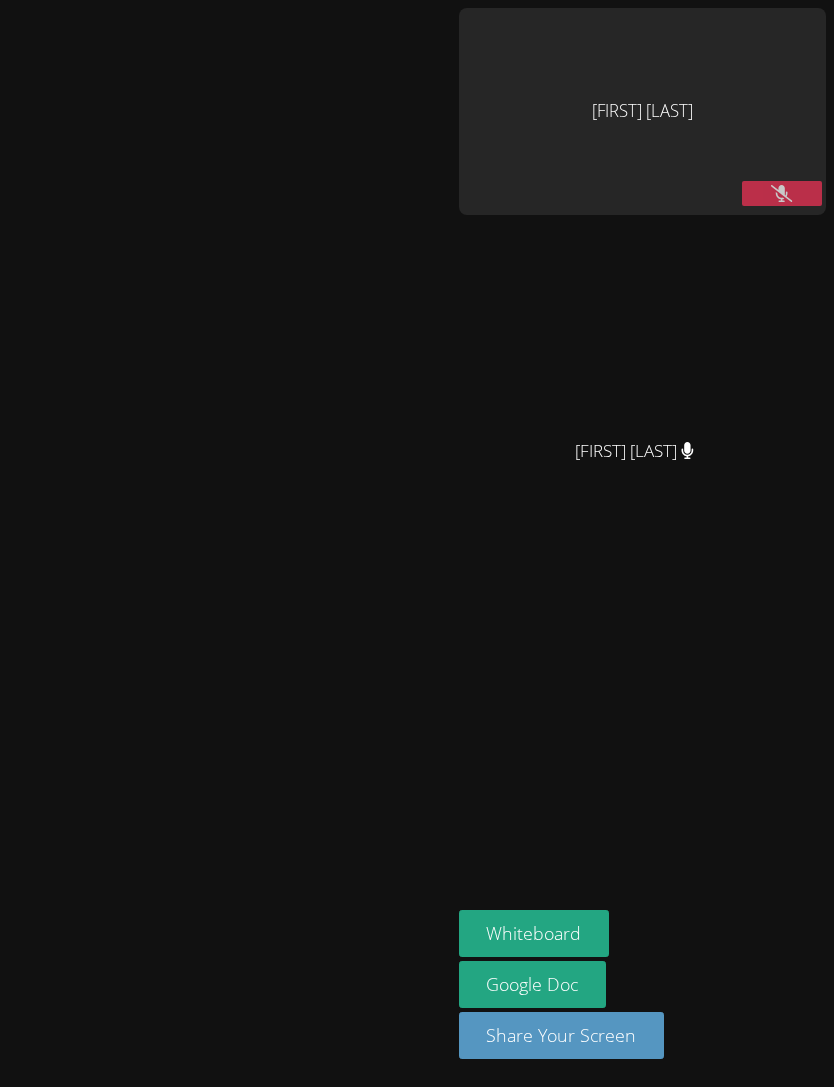click at bounding box center (782, 193) 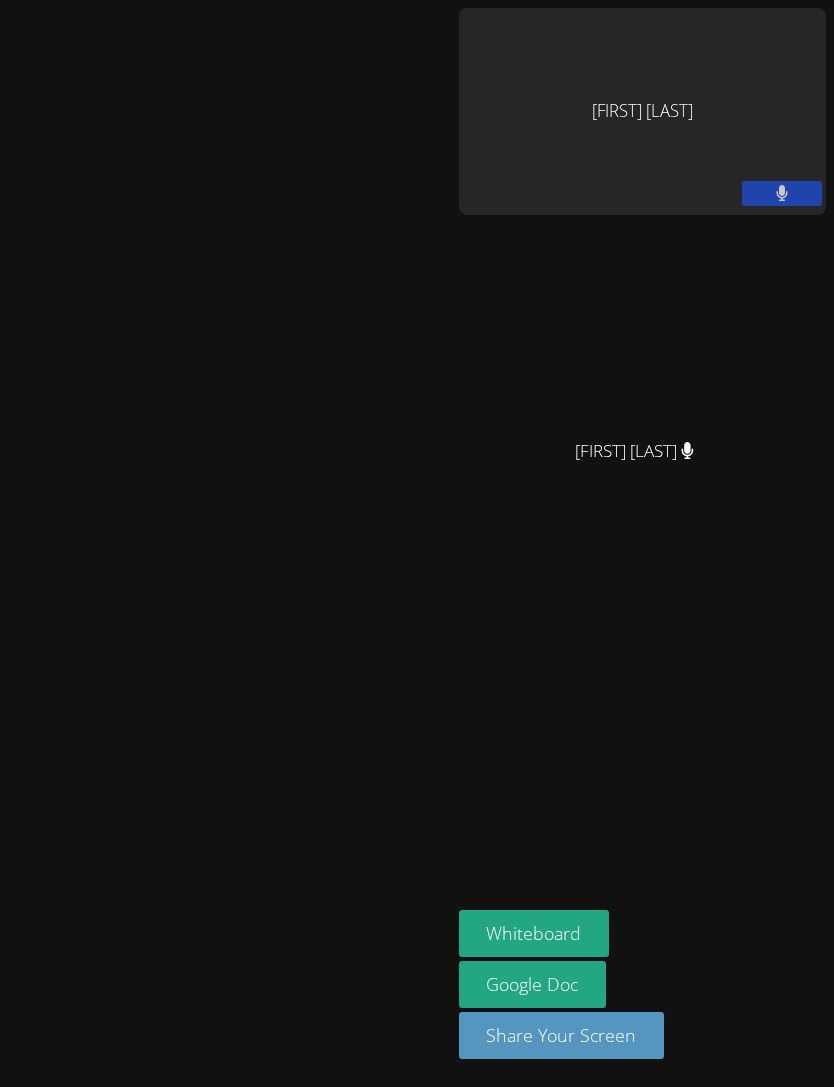 click at bounding box center [782, 193] 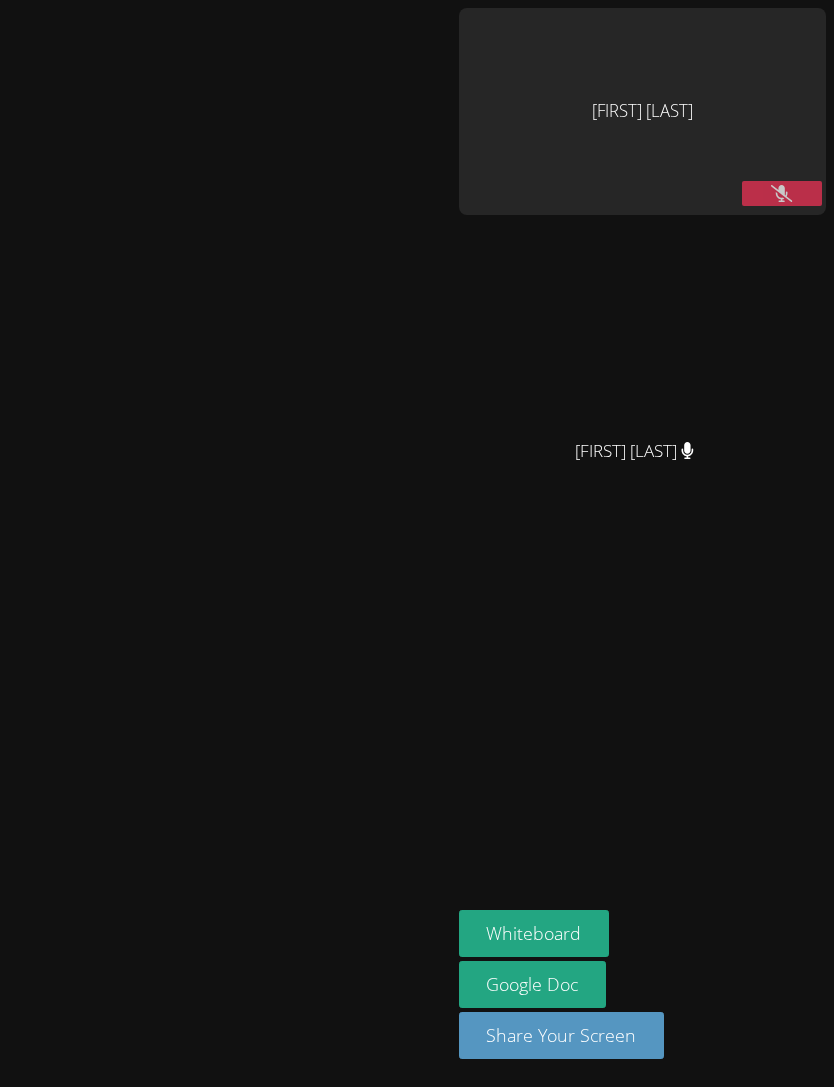 click at bounding box center (782, 193) 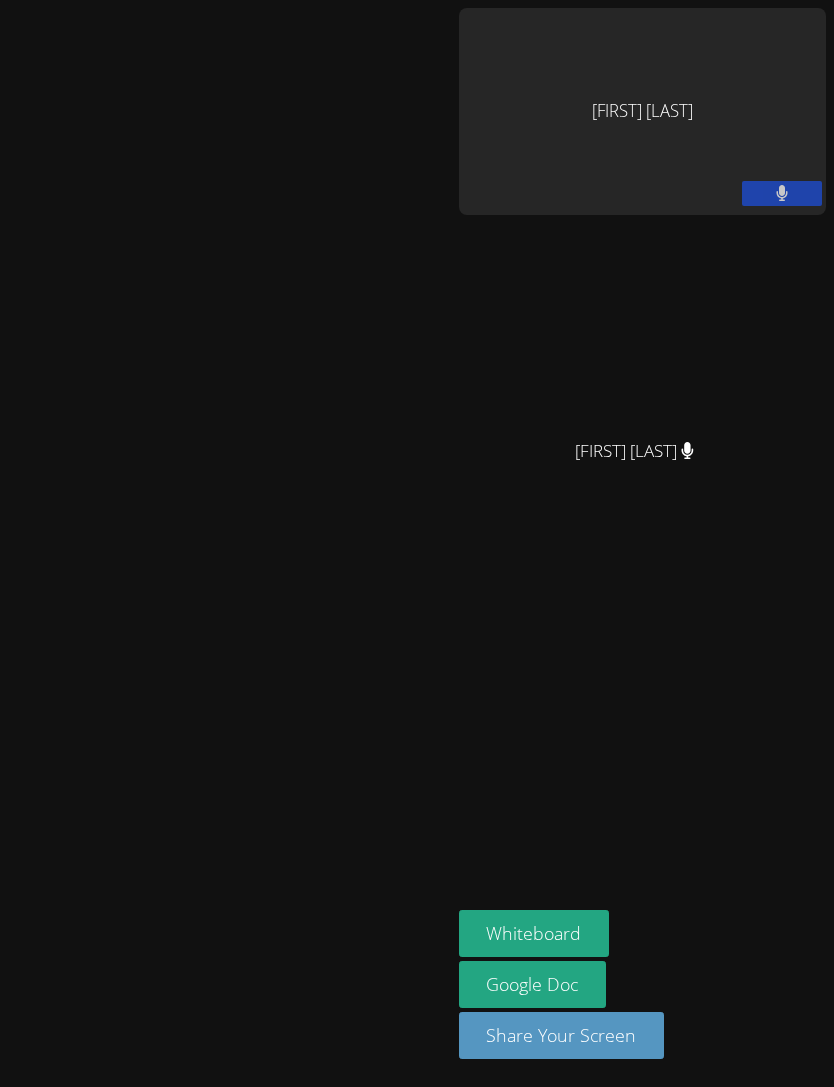 click at bounding box center [782, 193] 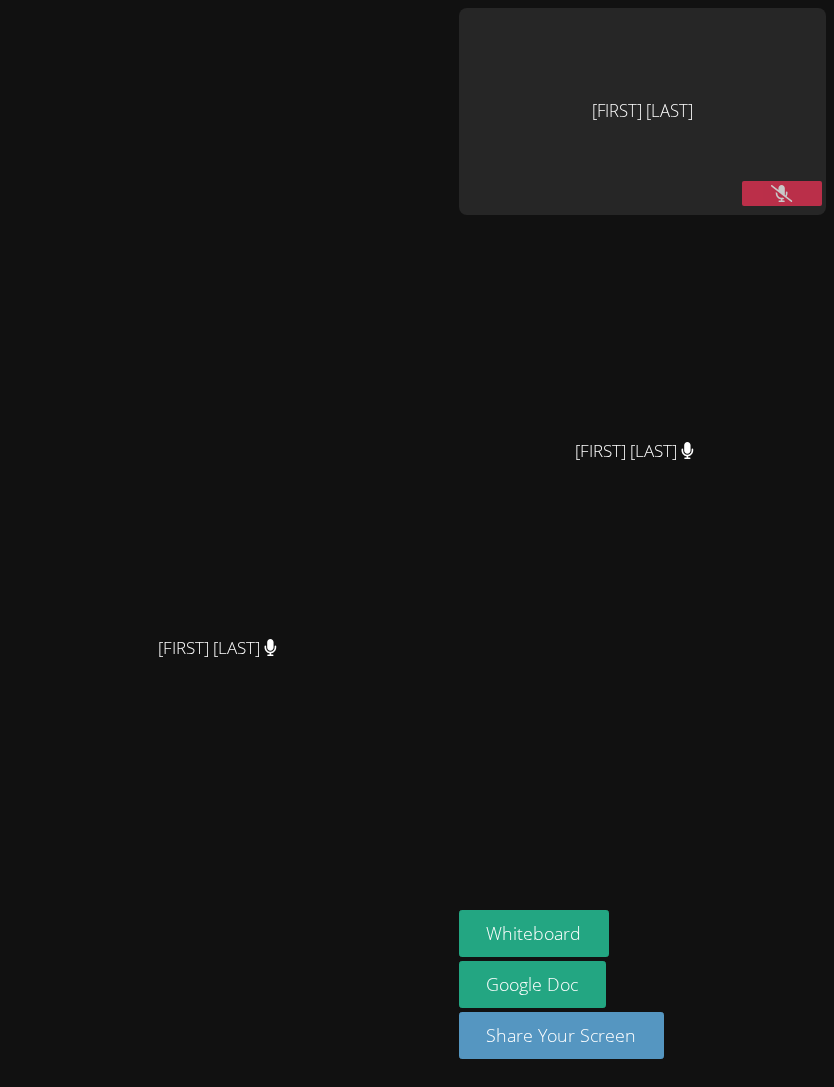 click at bounding box center [782, 193] 